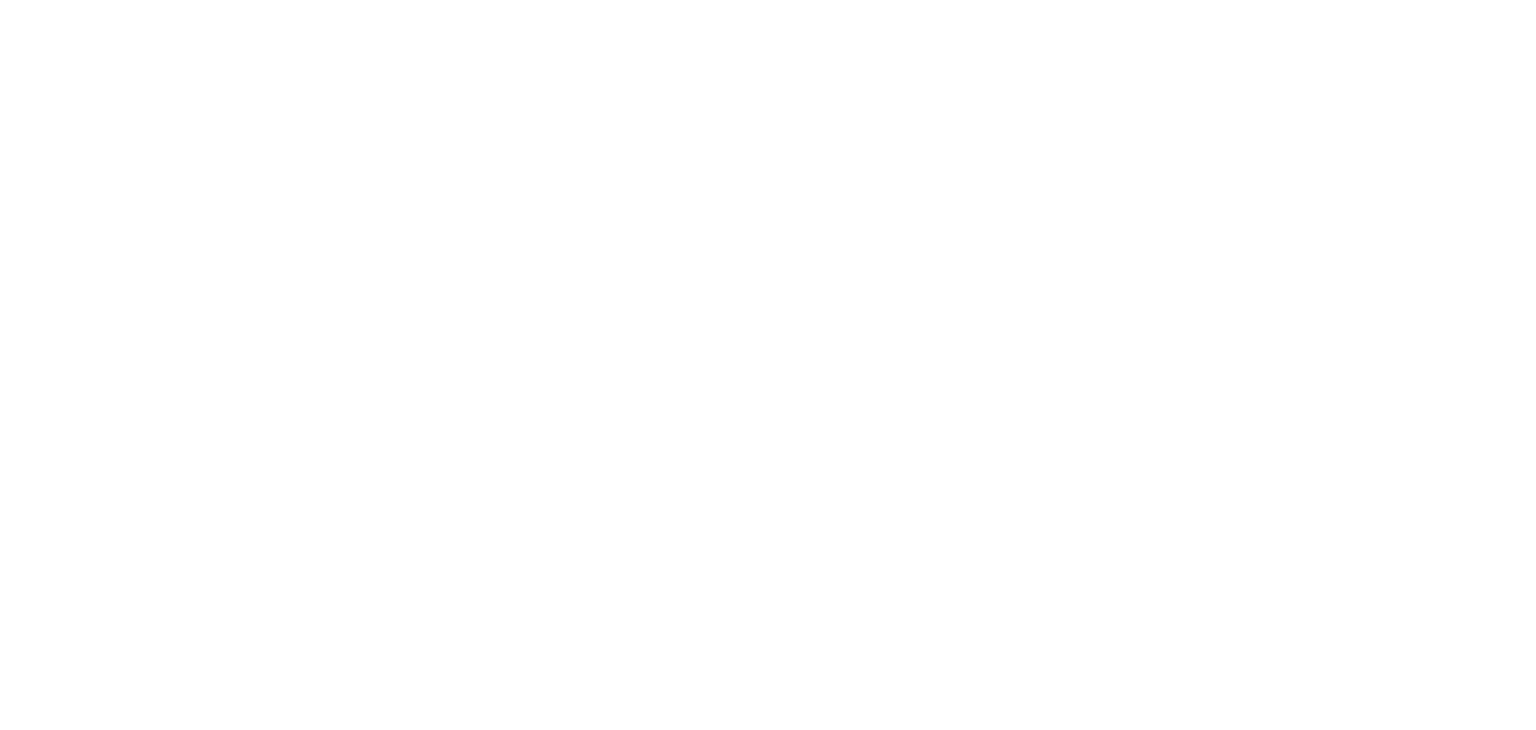 scroll, scrollTop: 0, scrollLeft: 0, axis: both 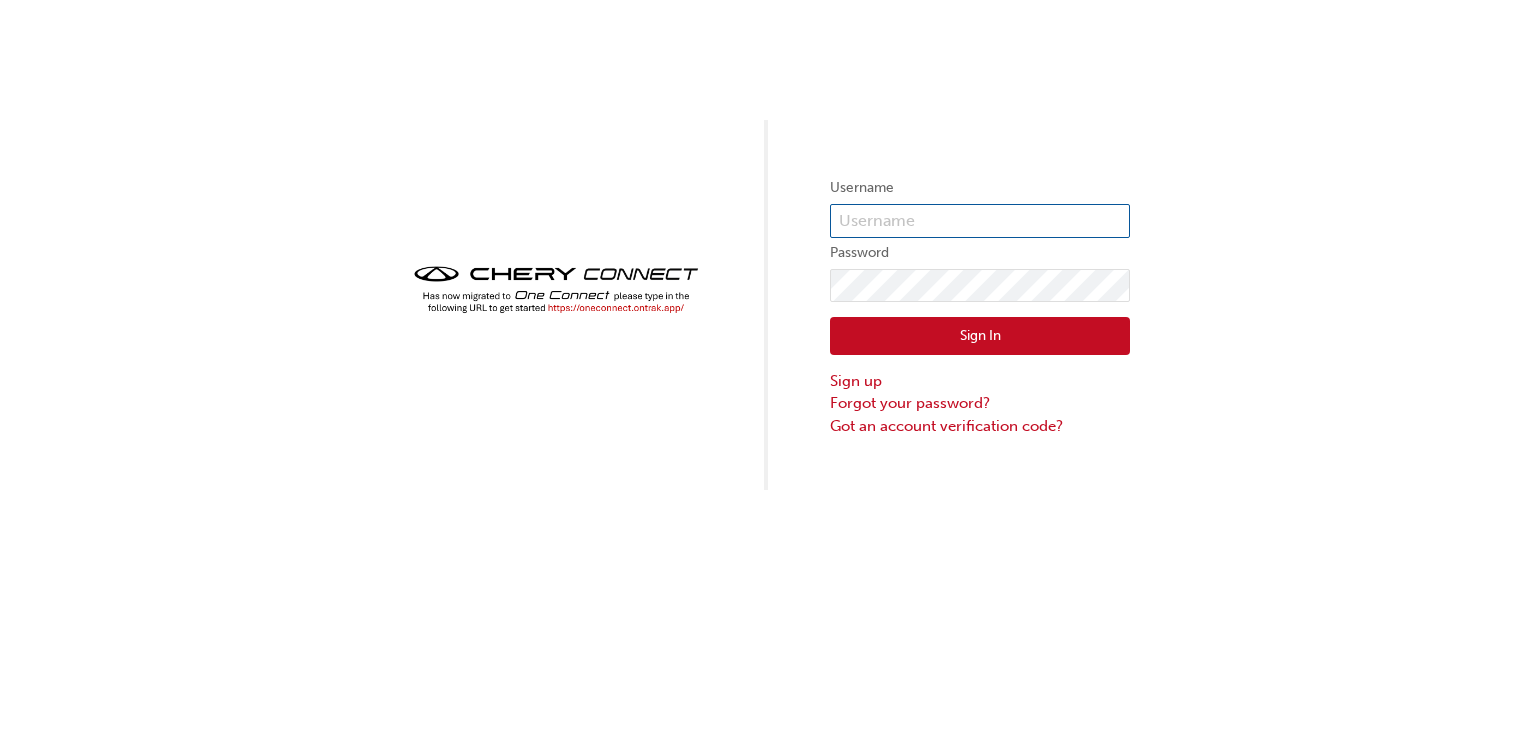 type on "CHAU1856" 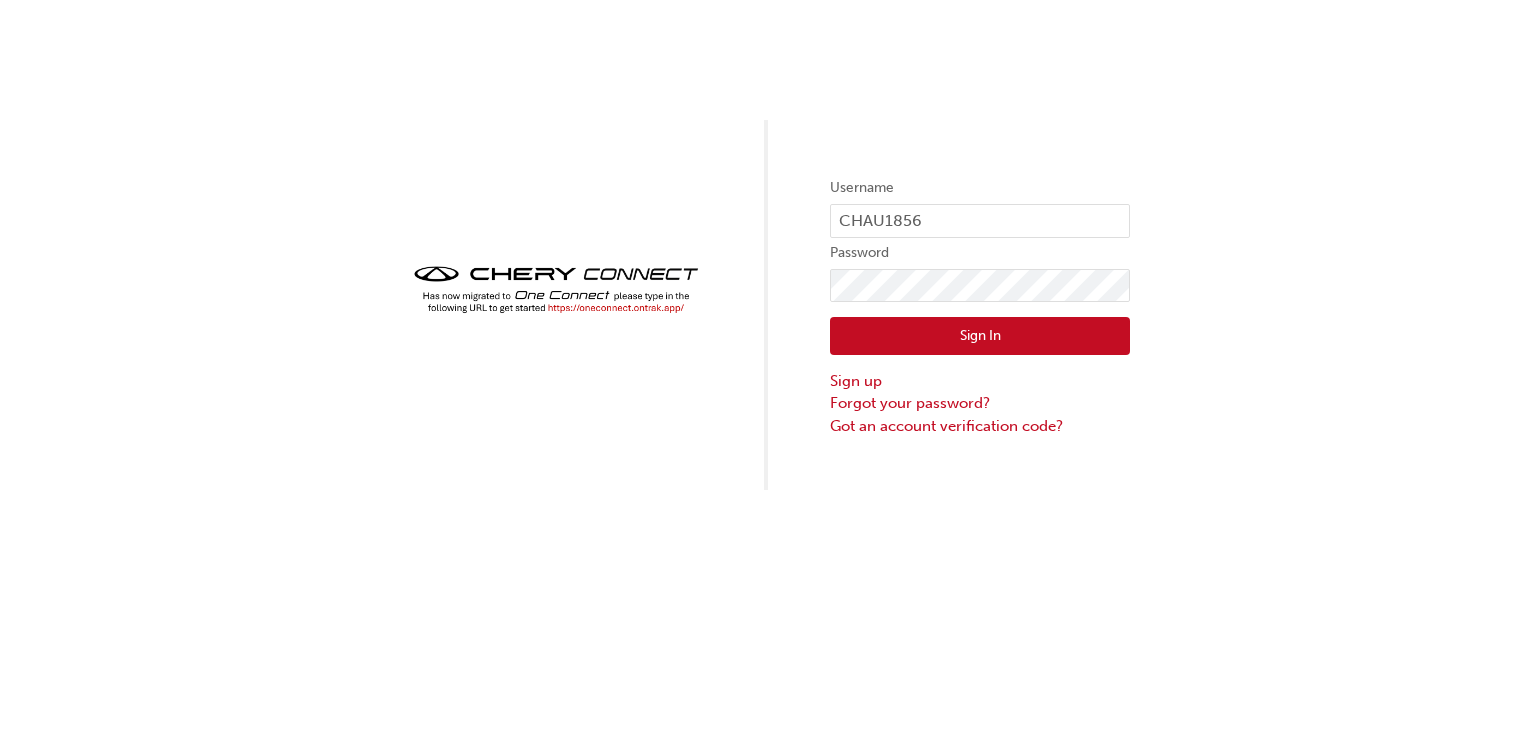 click on "Sign In" at bounding box center (980, 336) 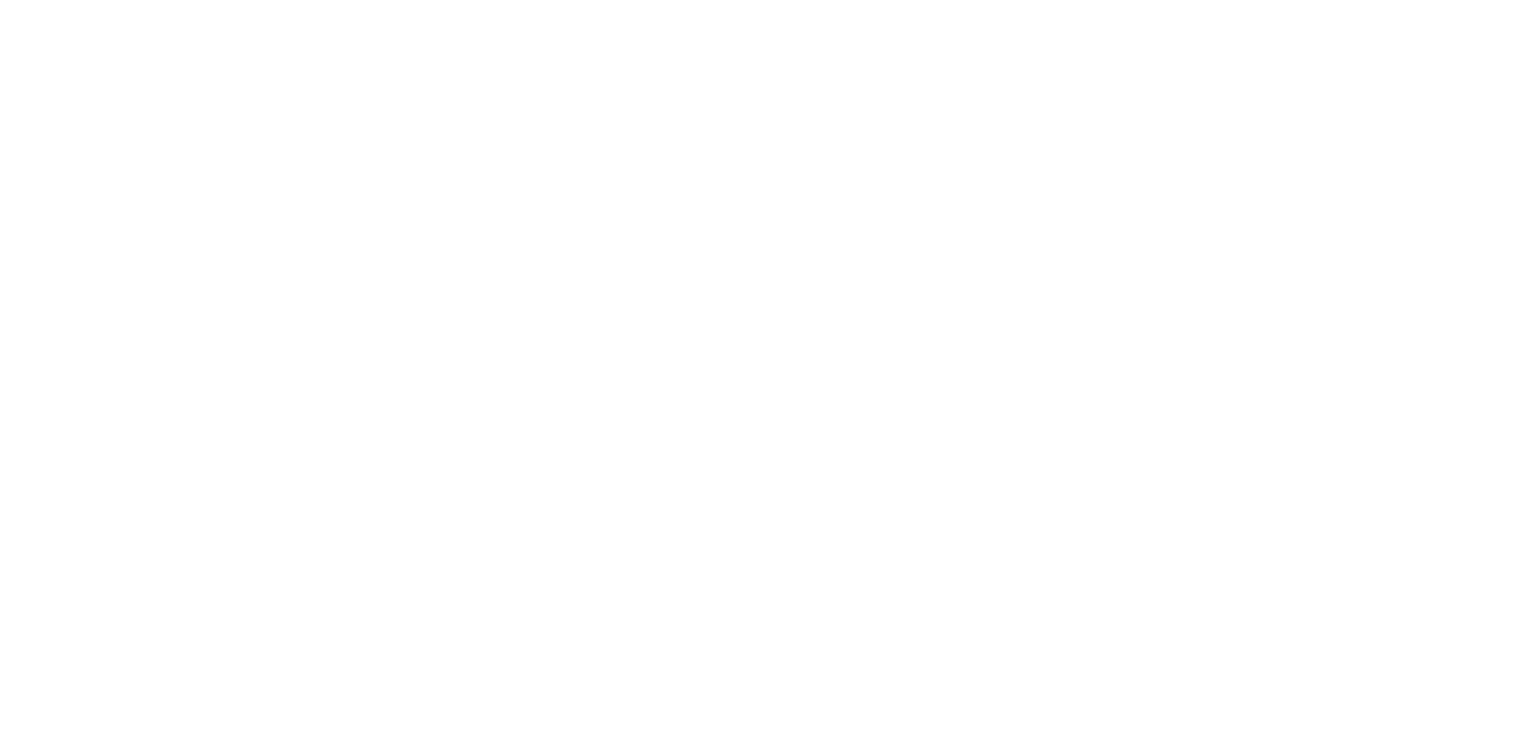 scroll, scrollTop: 0, scrollLeft: 0, axis: both 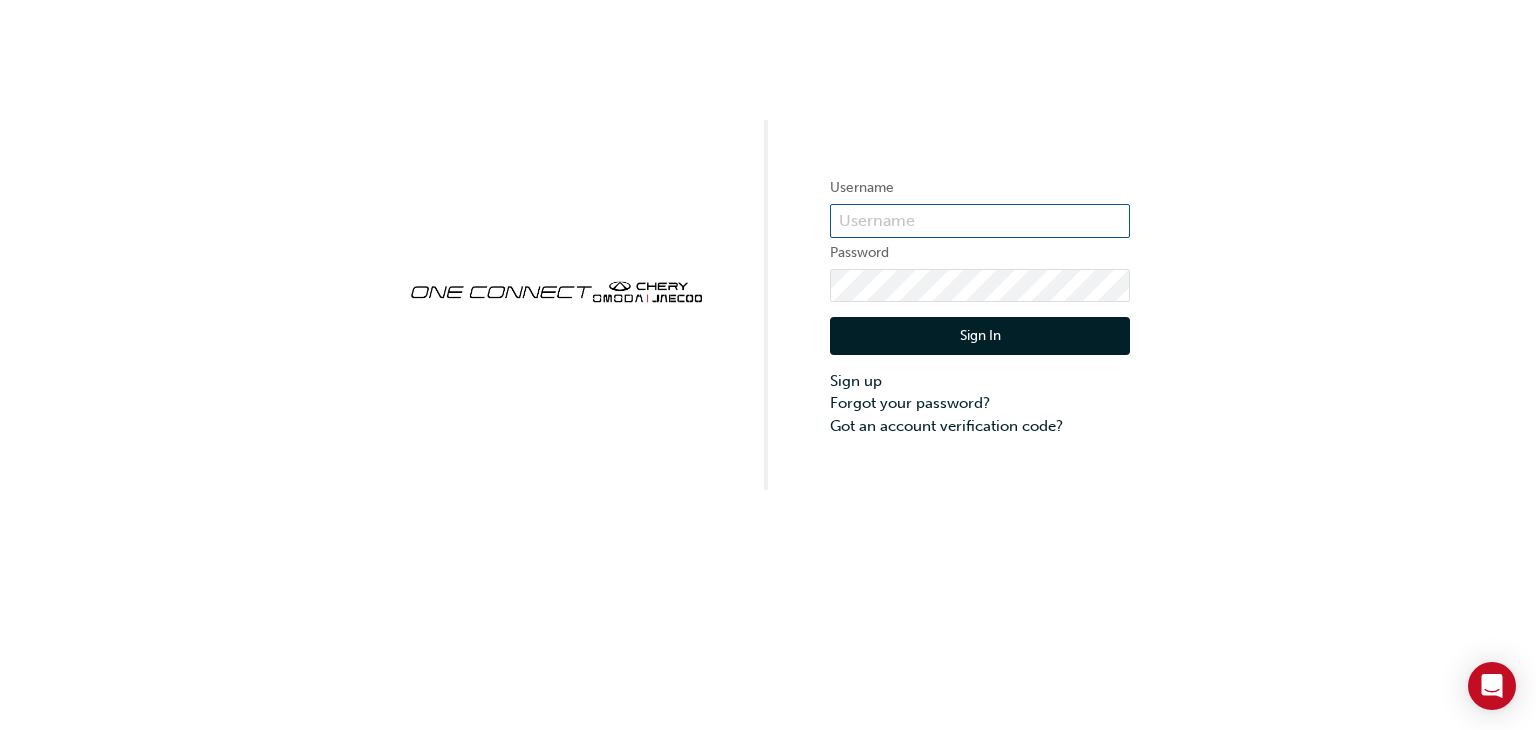 type on "CHAU1856" 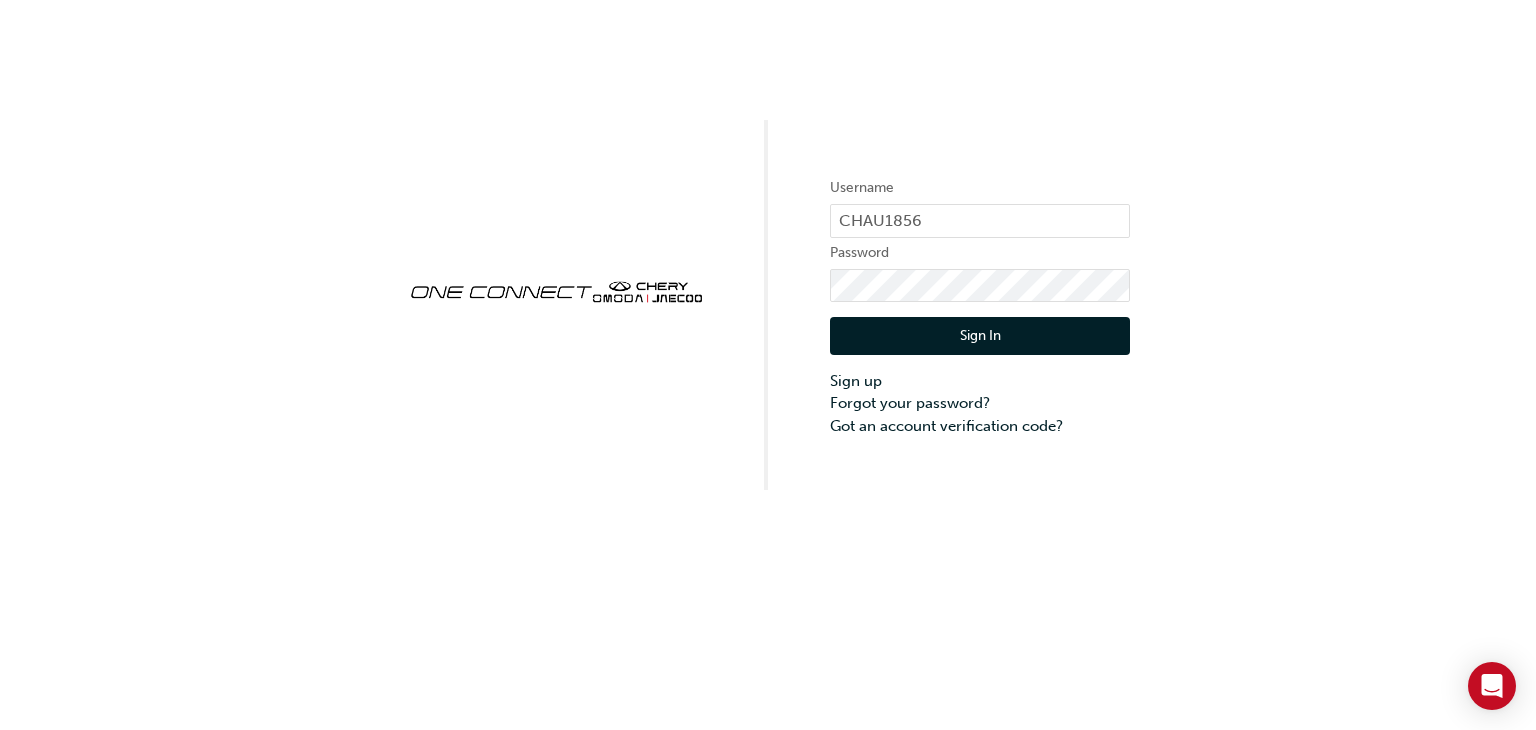click on "Sign In" at bounding box center [980, 336] 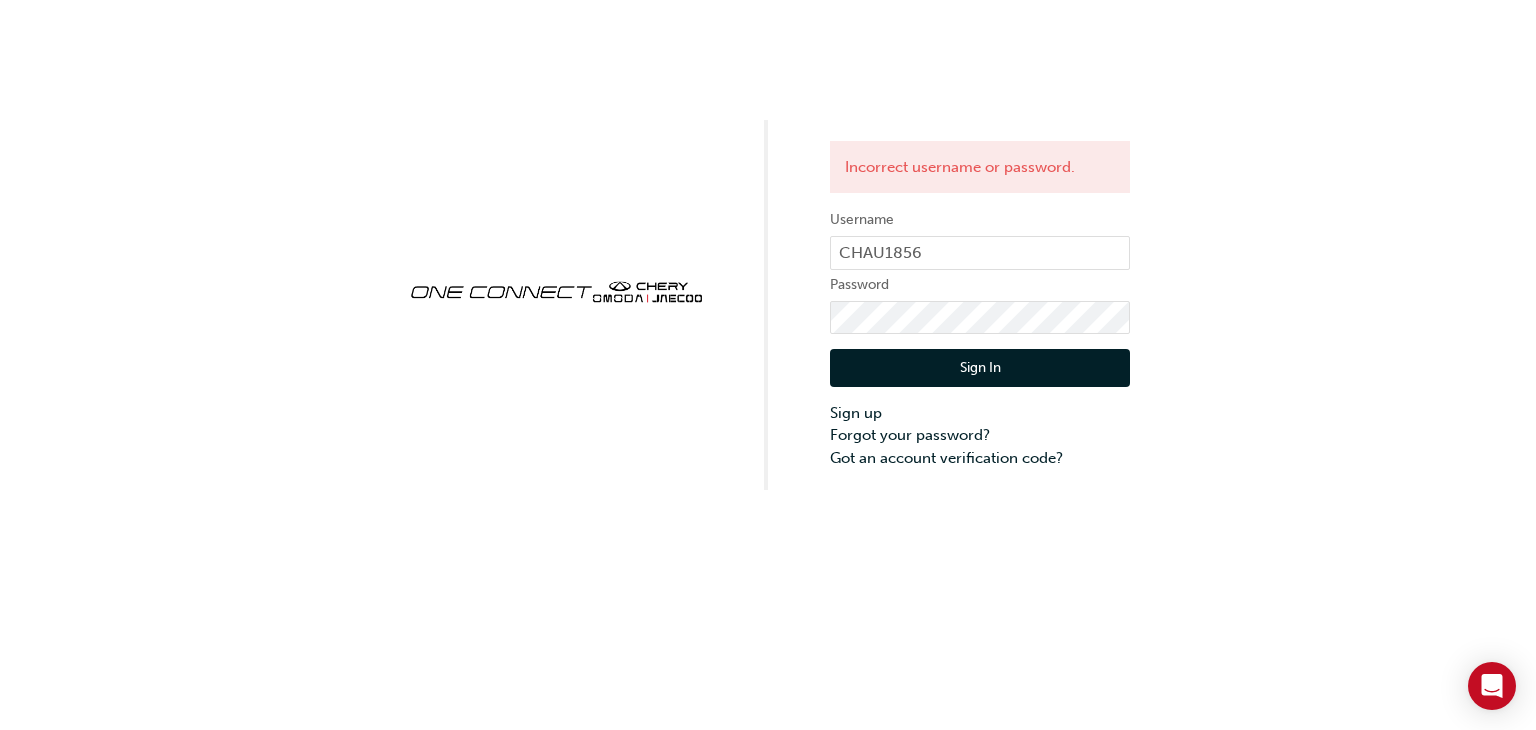 click on "Sign In Sign up Forgot your password? Got an account verification code?" at bounding box center (980, 401) 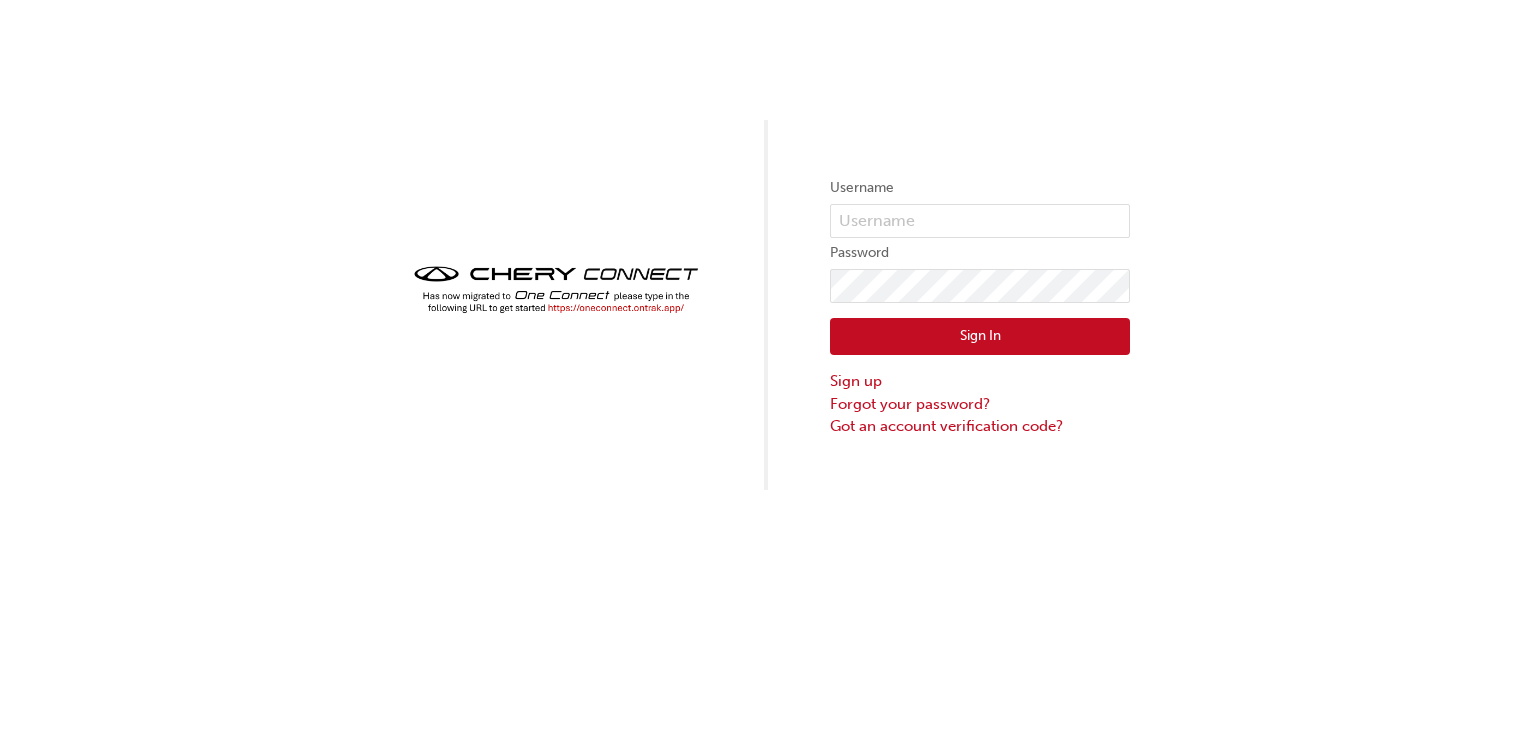scroll, scrollTop: 0, scrollLeft: 0, axis: both 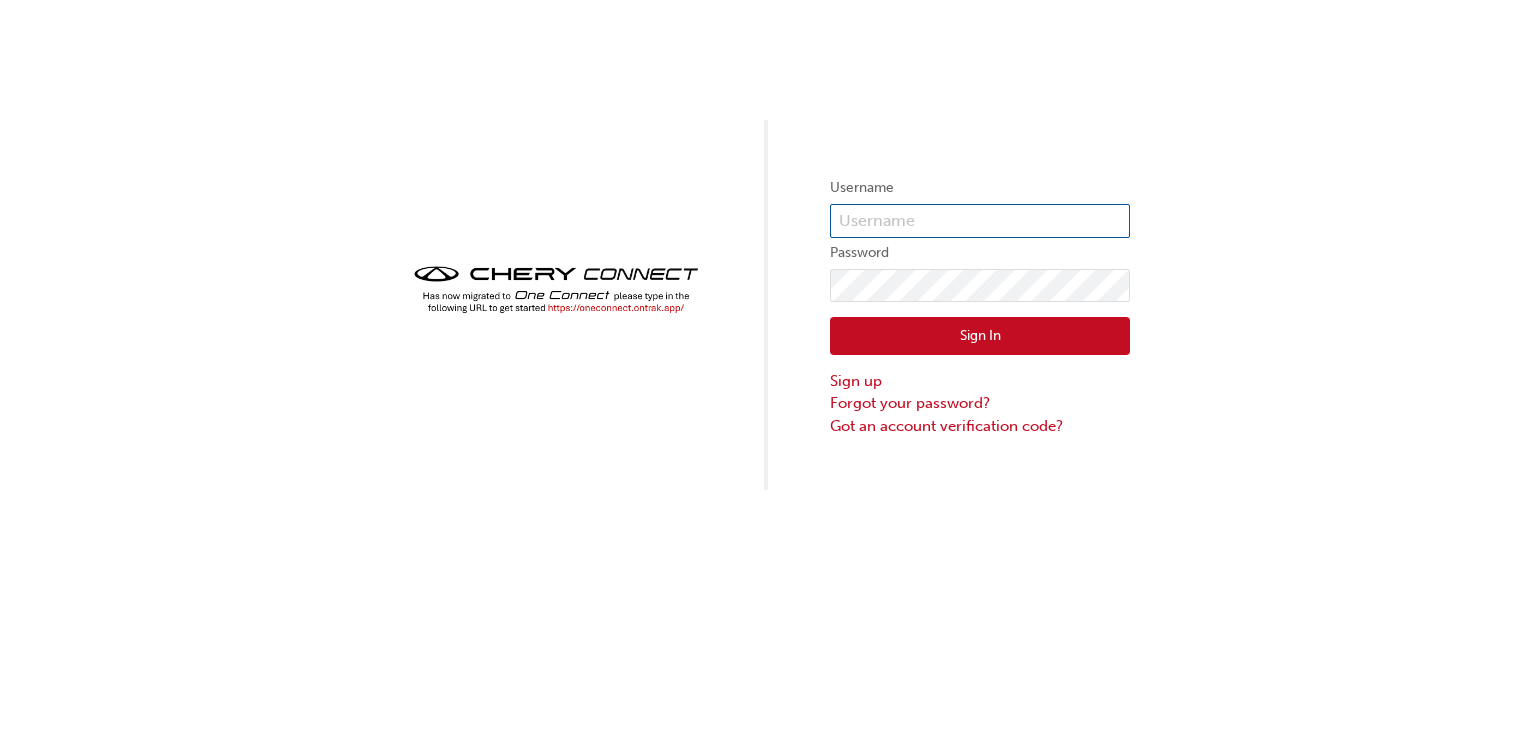 type on "CHAU1856" 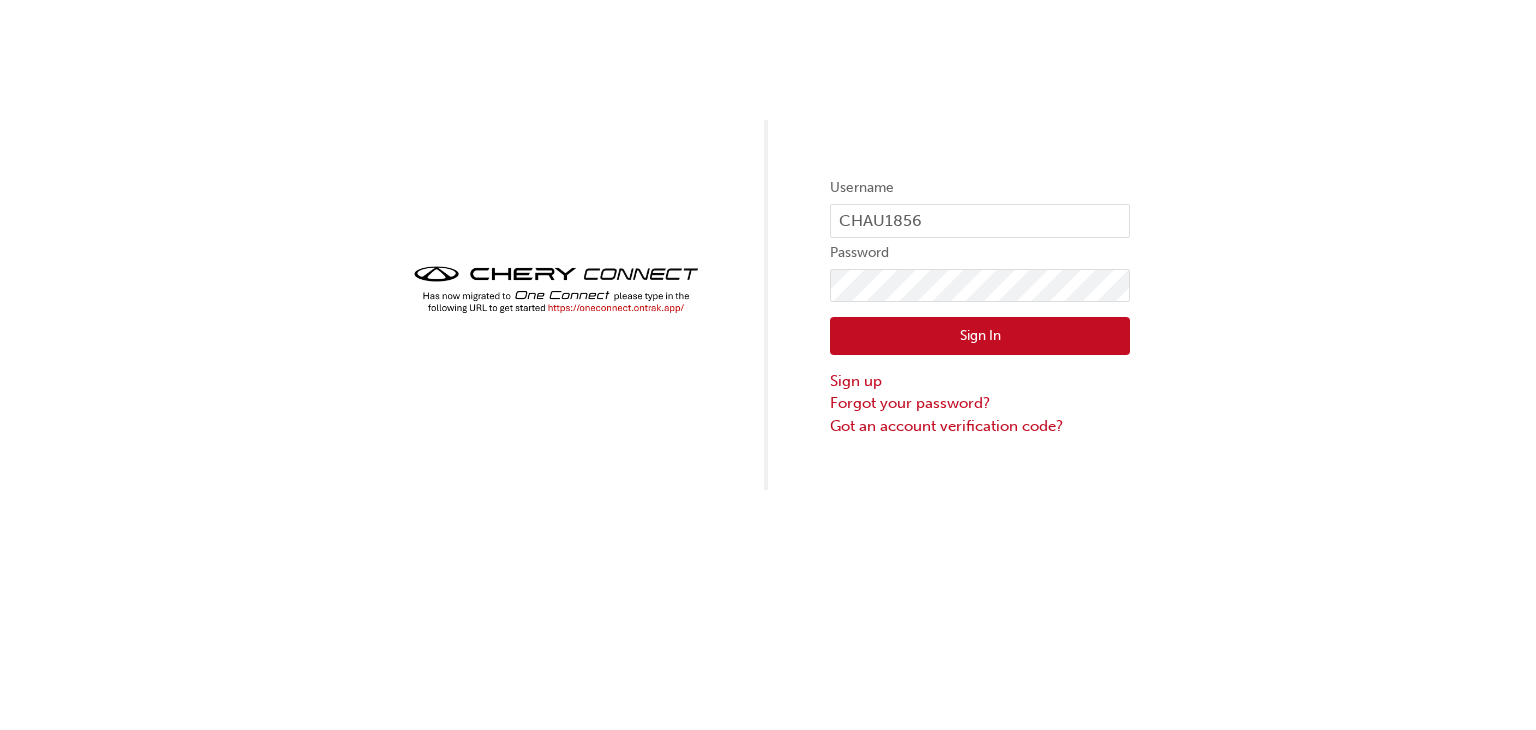 click on "Sign In" at bounding box center (980, 336) 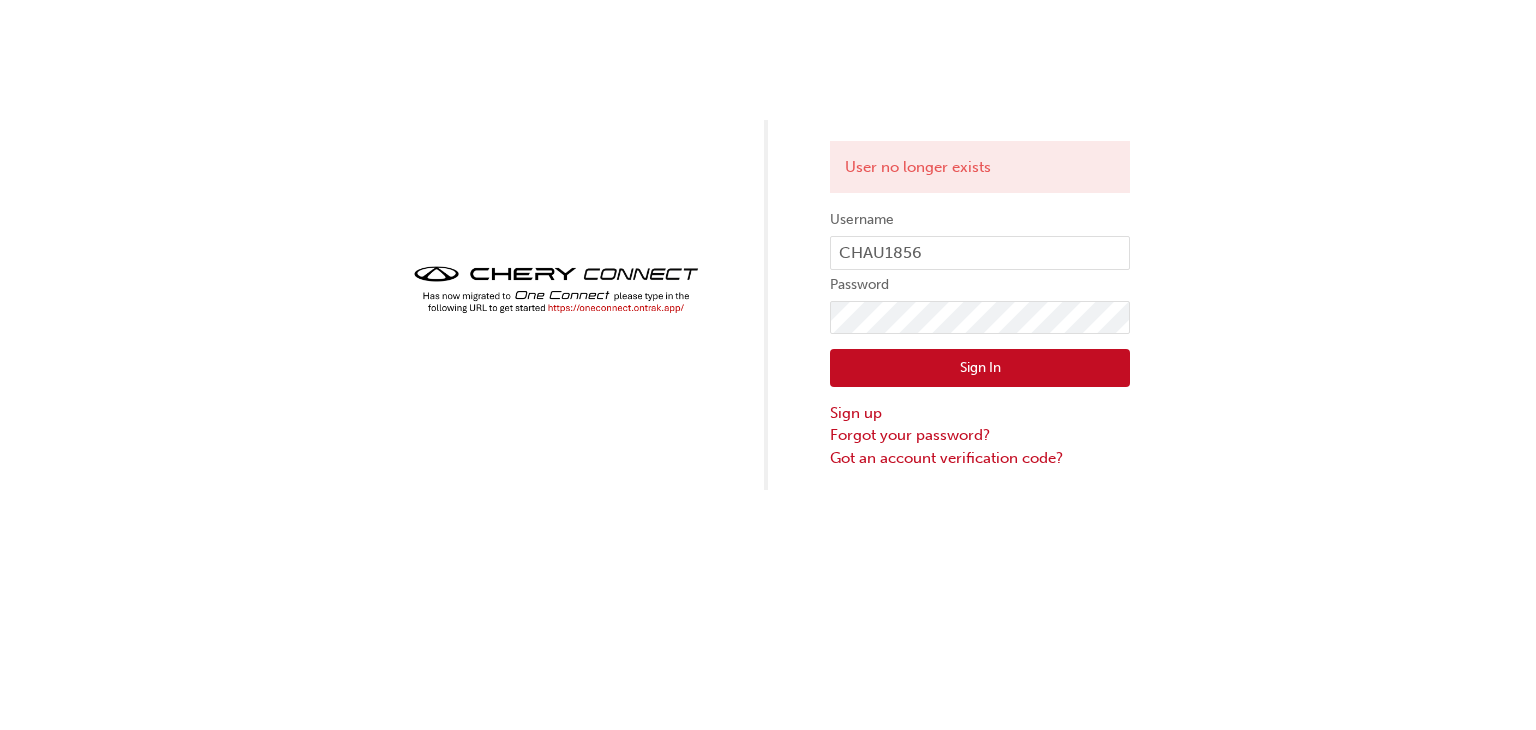 click at bounding box center (556, 289) 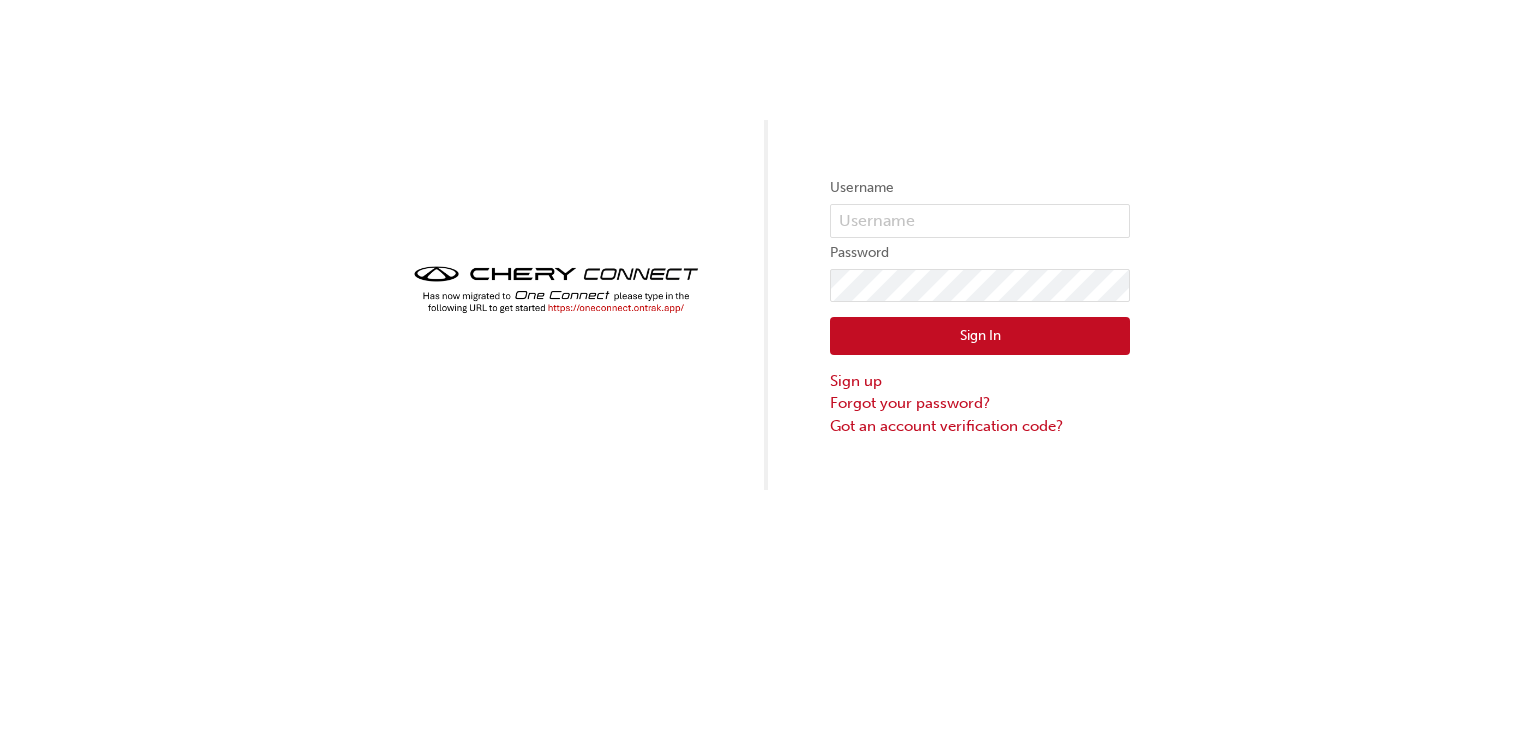 scroll, scrollTop: 0, scrollLeft: 0, axis: both 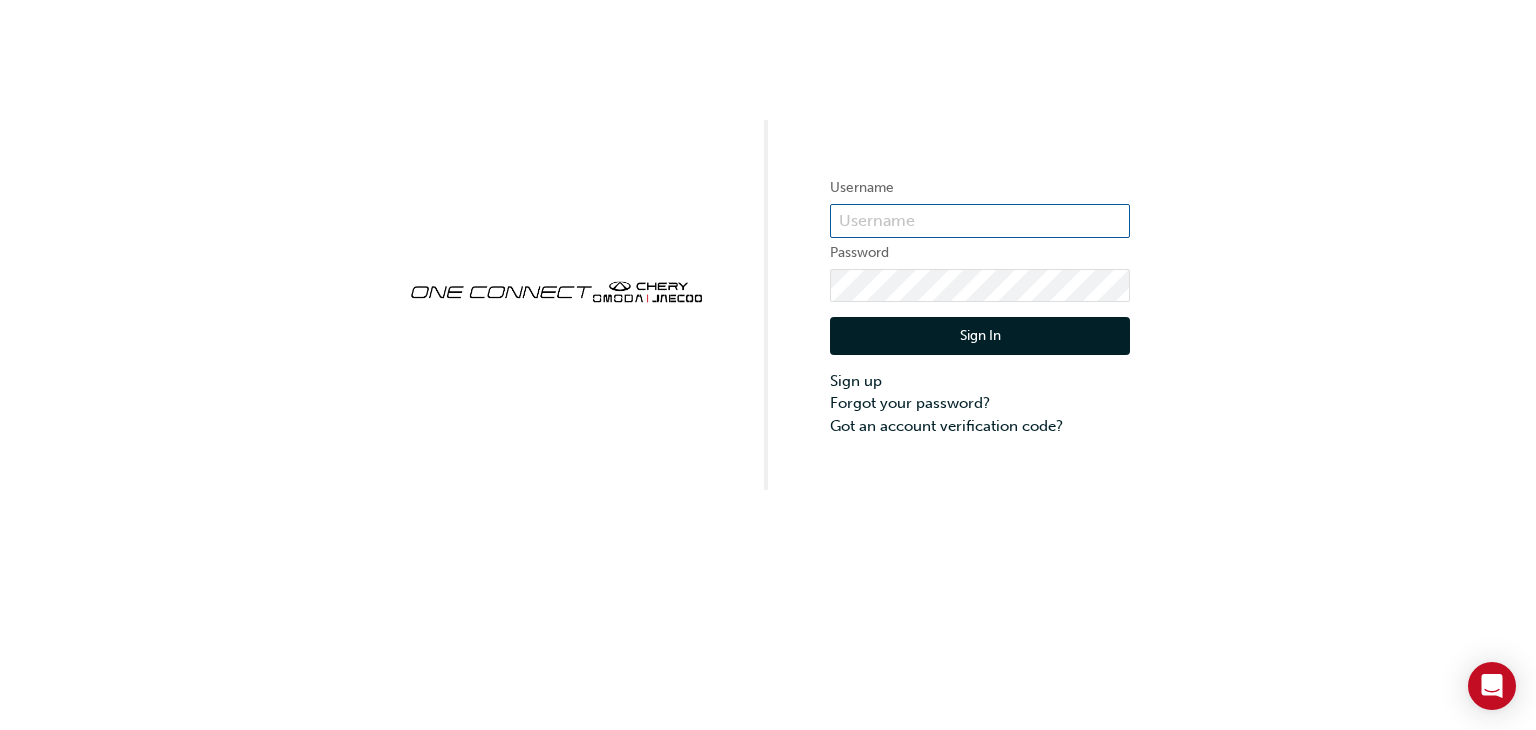 type on "CHAU1856" 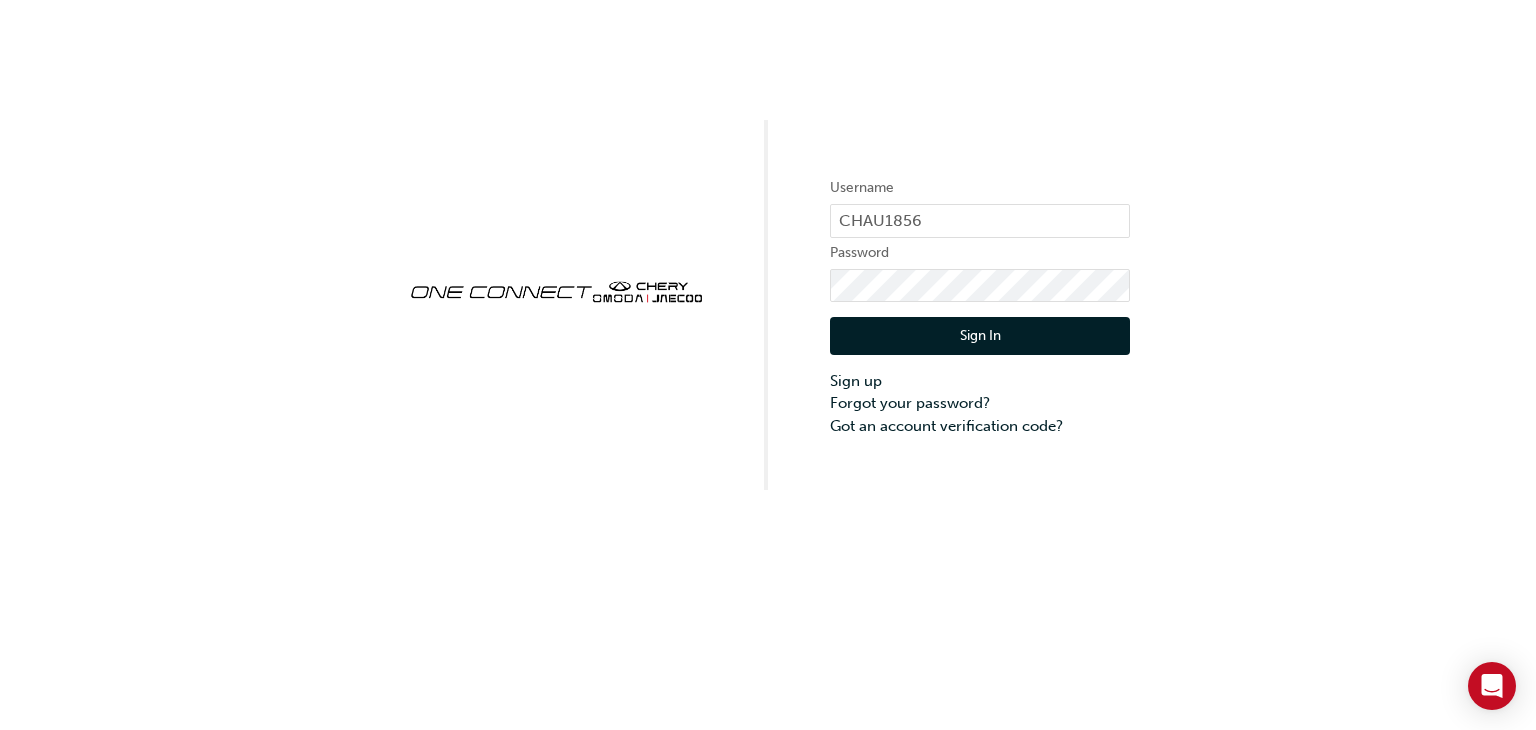 click on "Sign In" at bounding box center (980, 336) 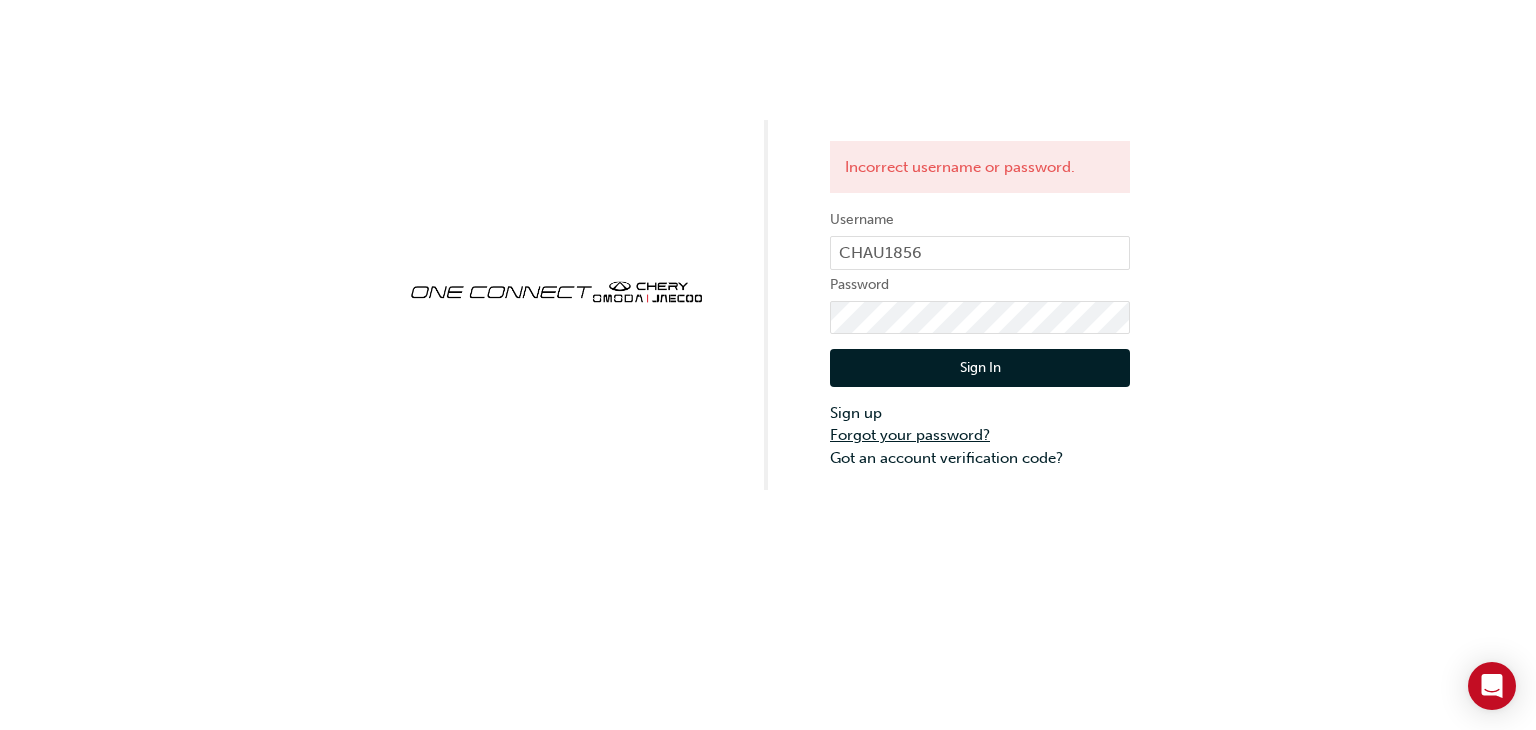 click on "Forgot your password?" at bounding box center (980, 435) 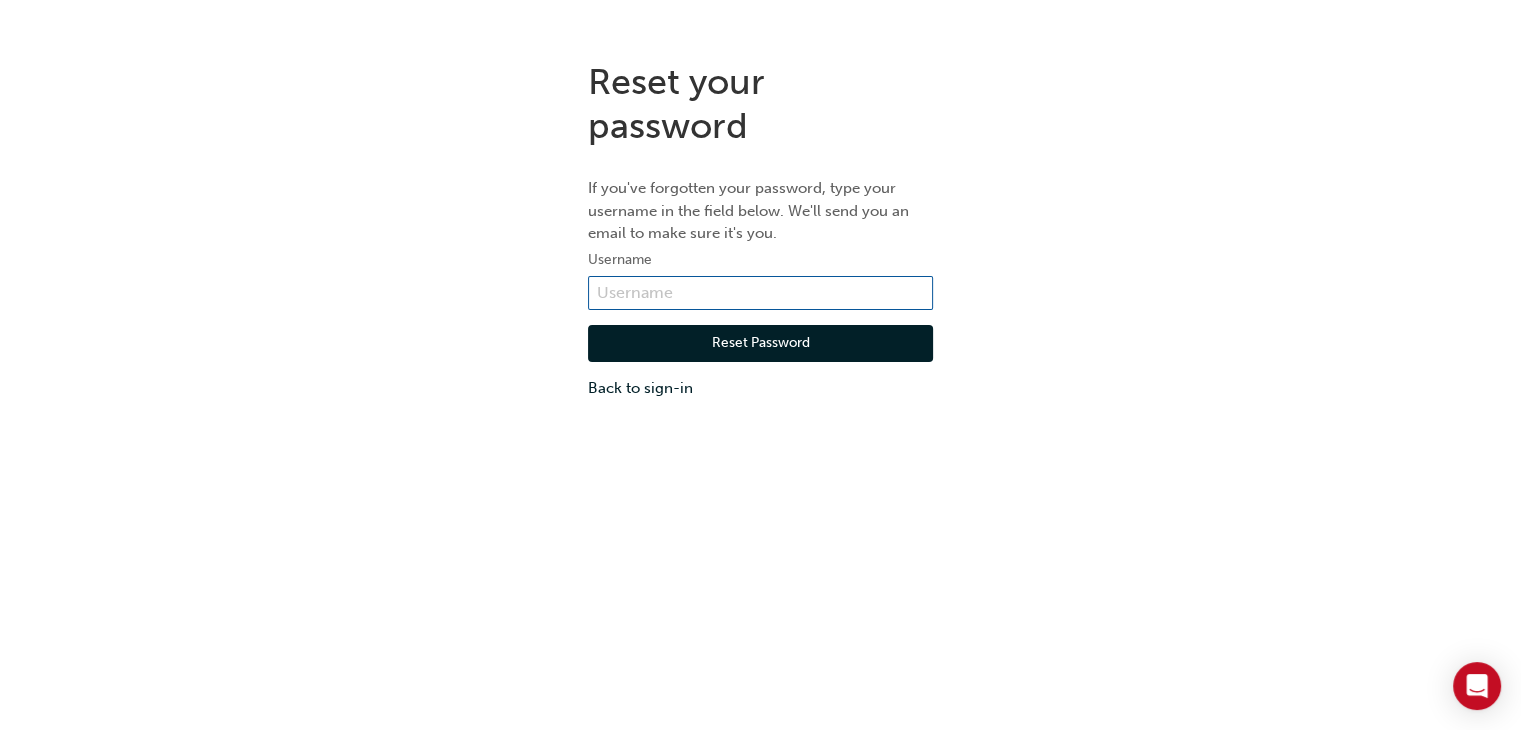 click at bounding box center [760, 293] 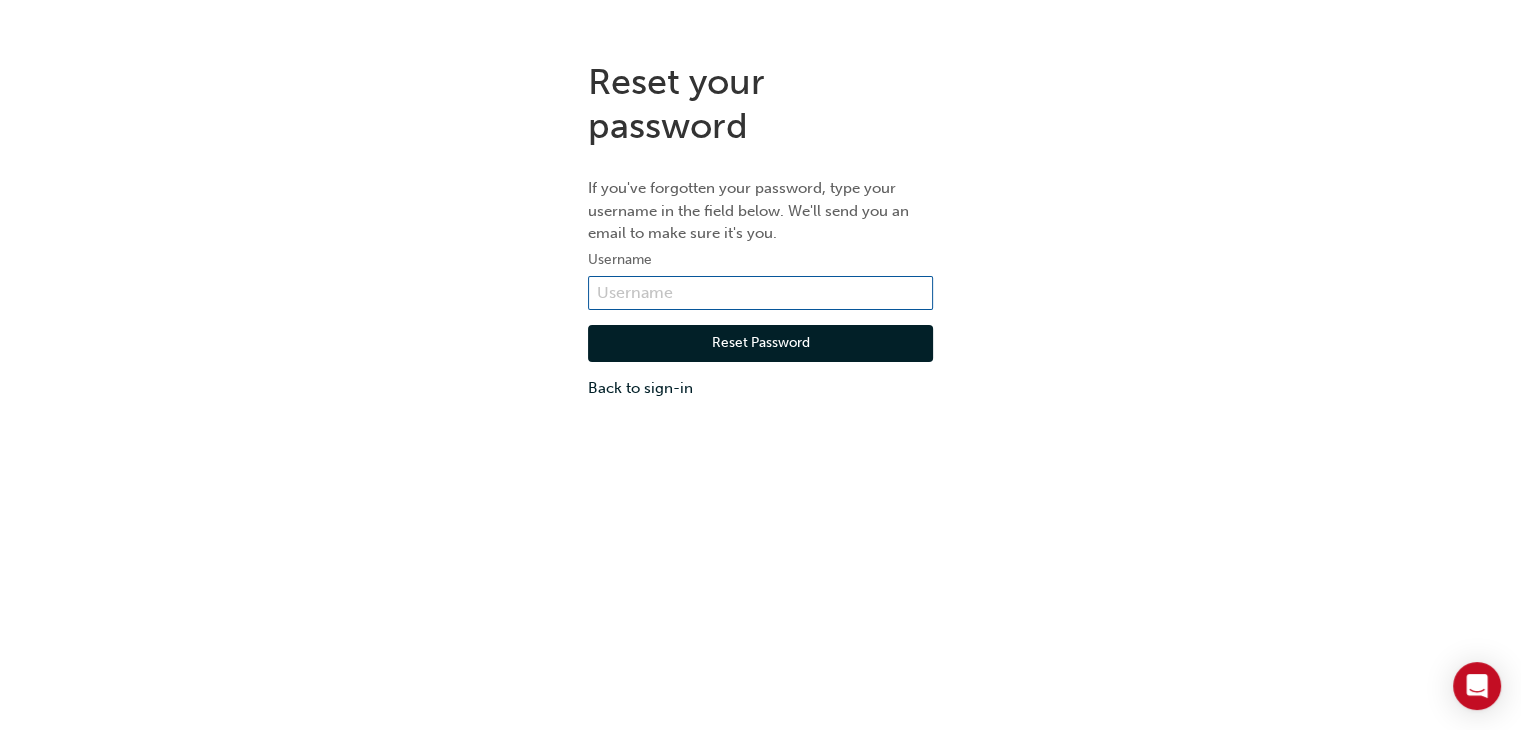 type on "[EMAIL]" 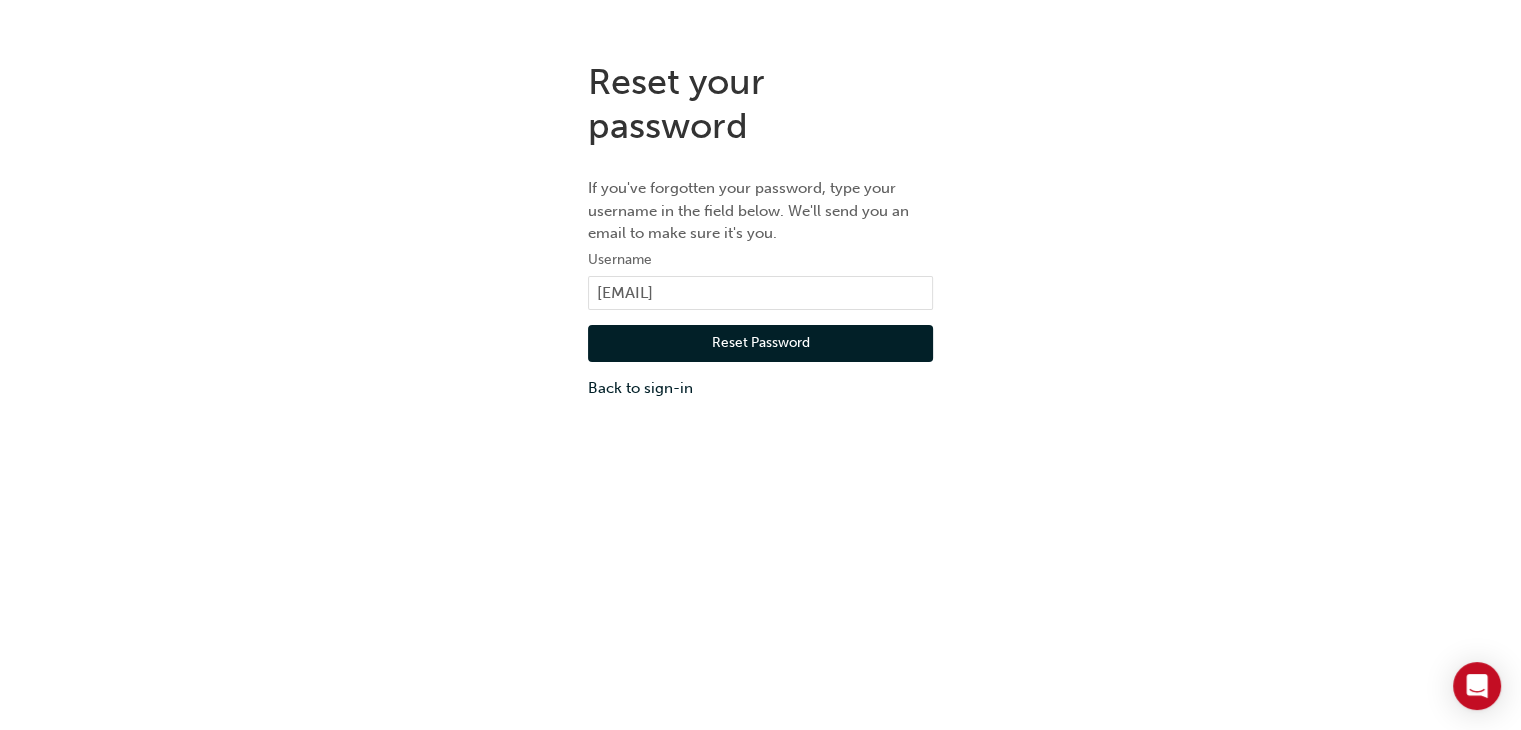 click on "Reset Password" at bounding box center [760, 344] 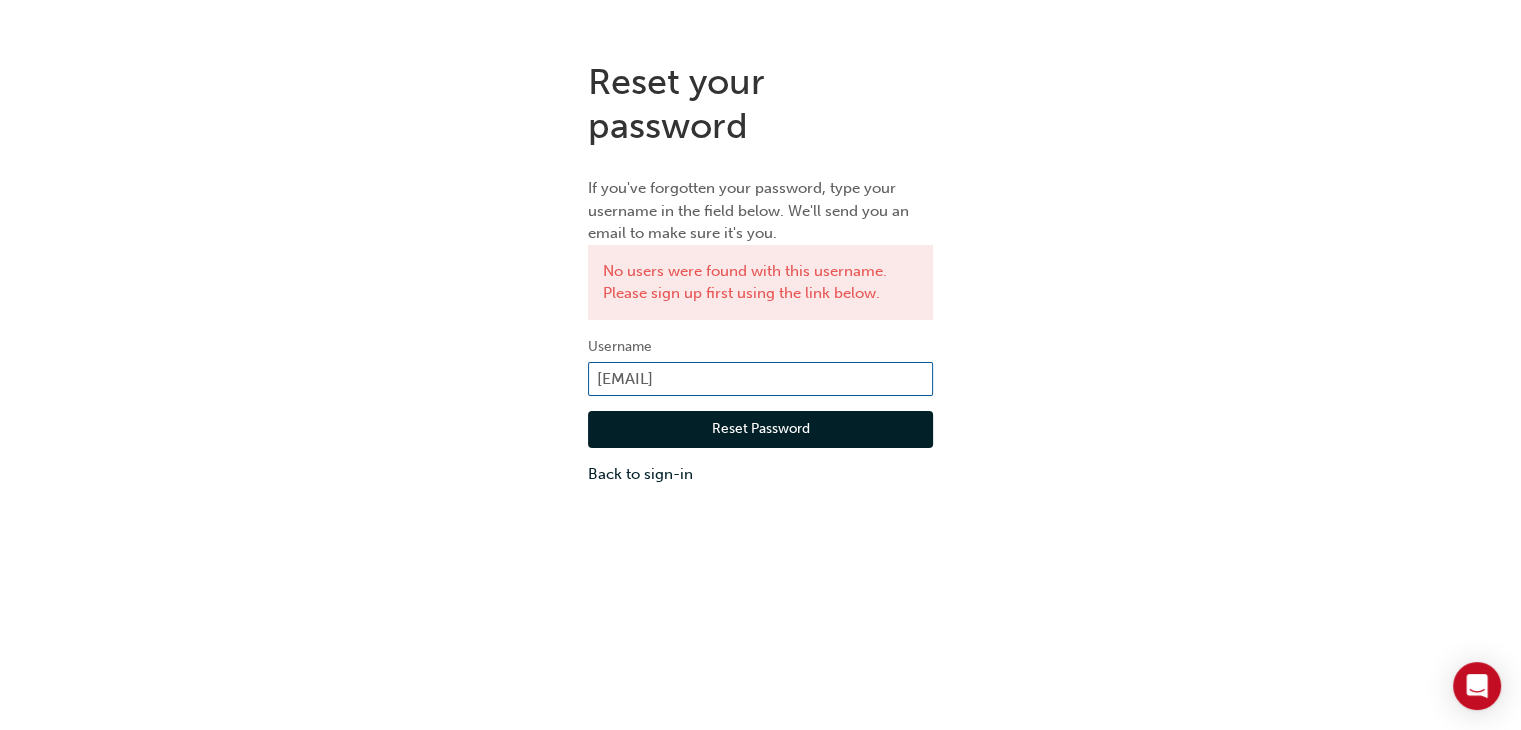 drag, startPoint x: 774, startPoint y: 381, endPoint x: 514, endPoint y: 368, distance: 260.3248 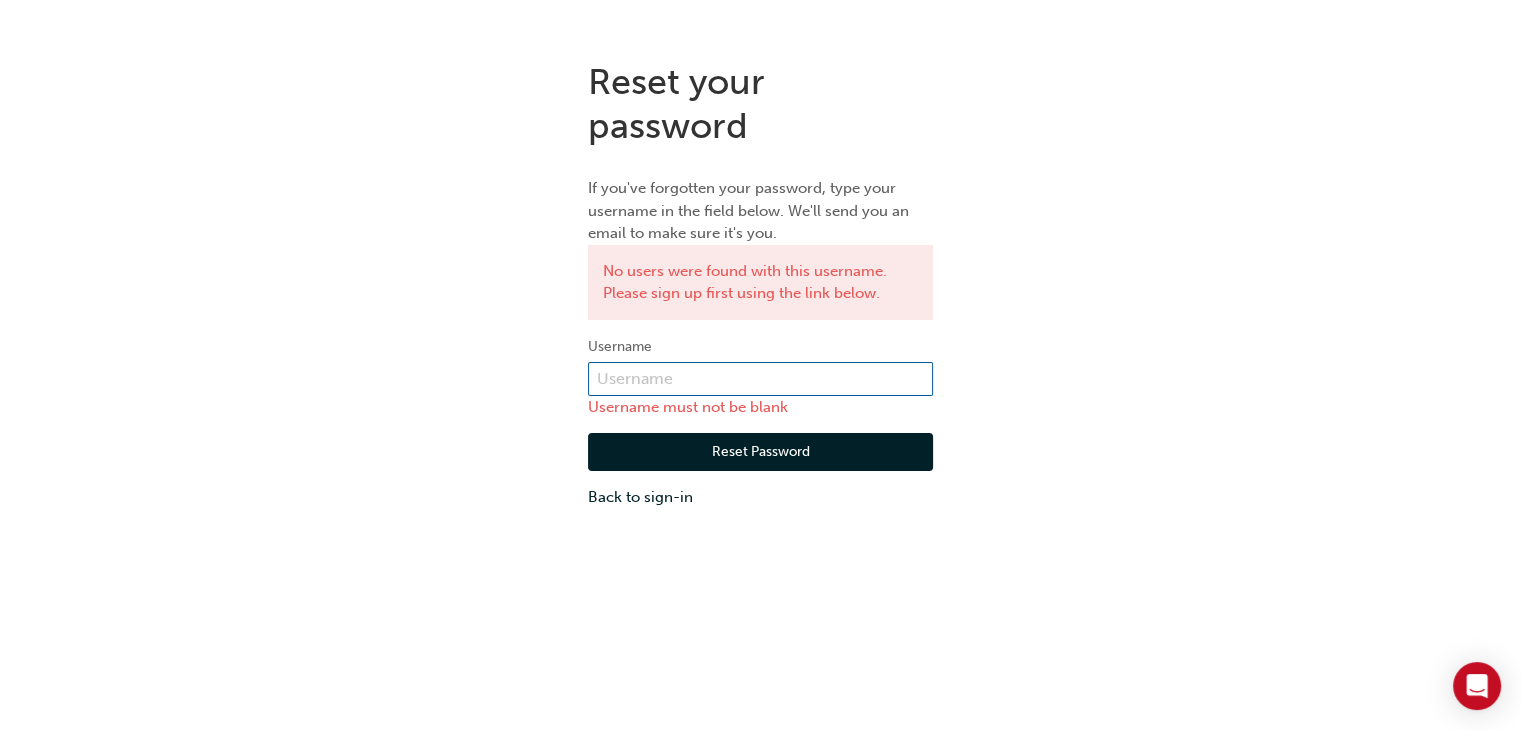 drag, startPoint x: 589, startPoint y: 365, endPoint x: 628, endPoint y: 375, distance: 40.261642 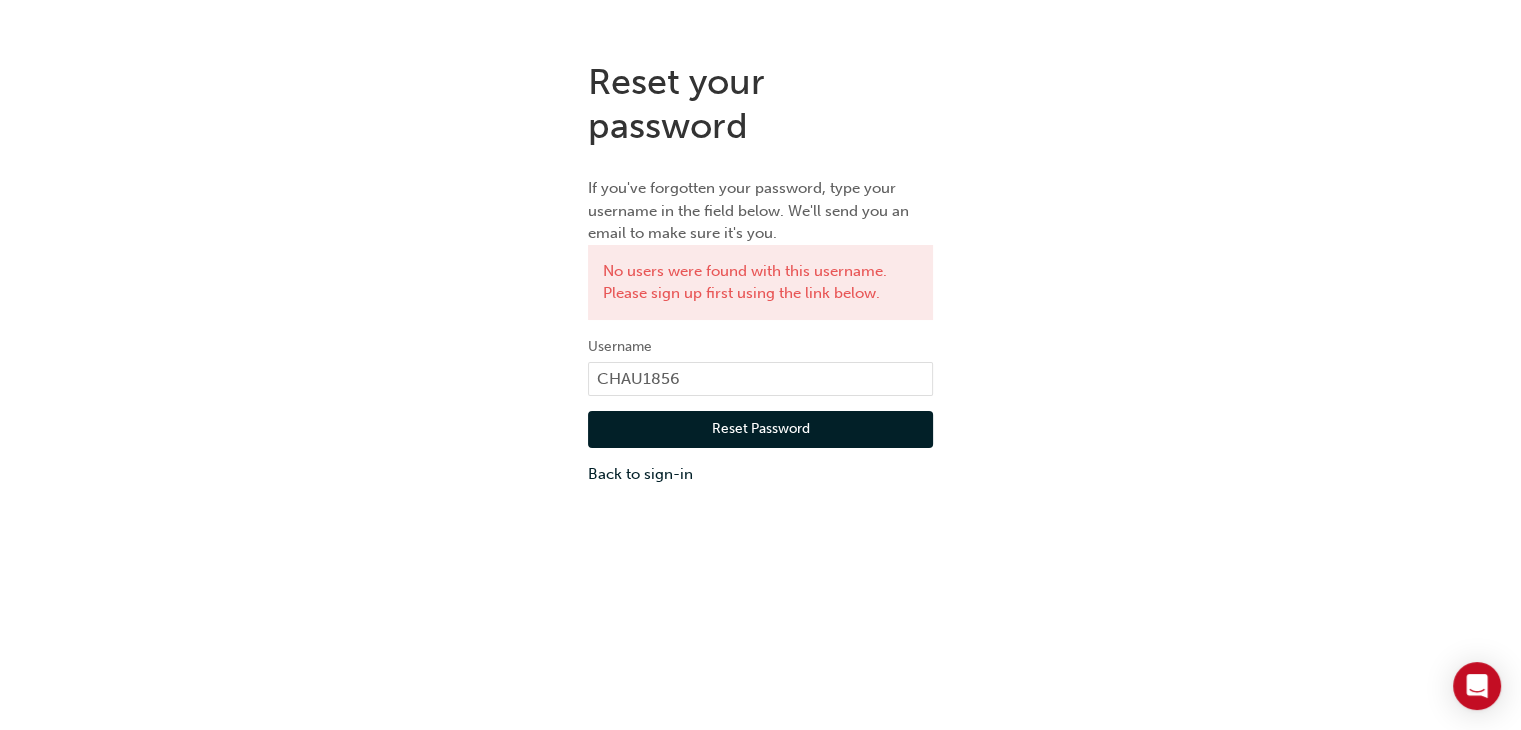 click on "Reset Password" at bounding box center (760, 430) 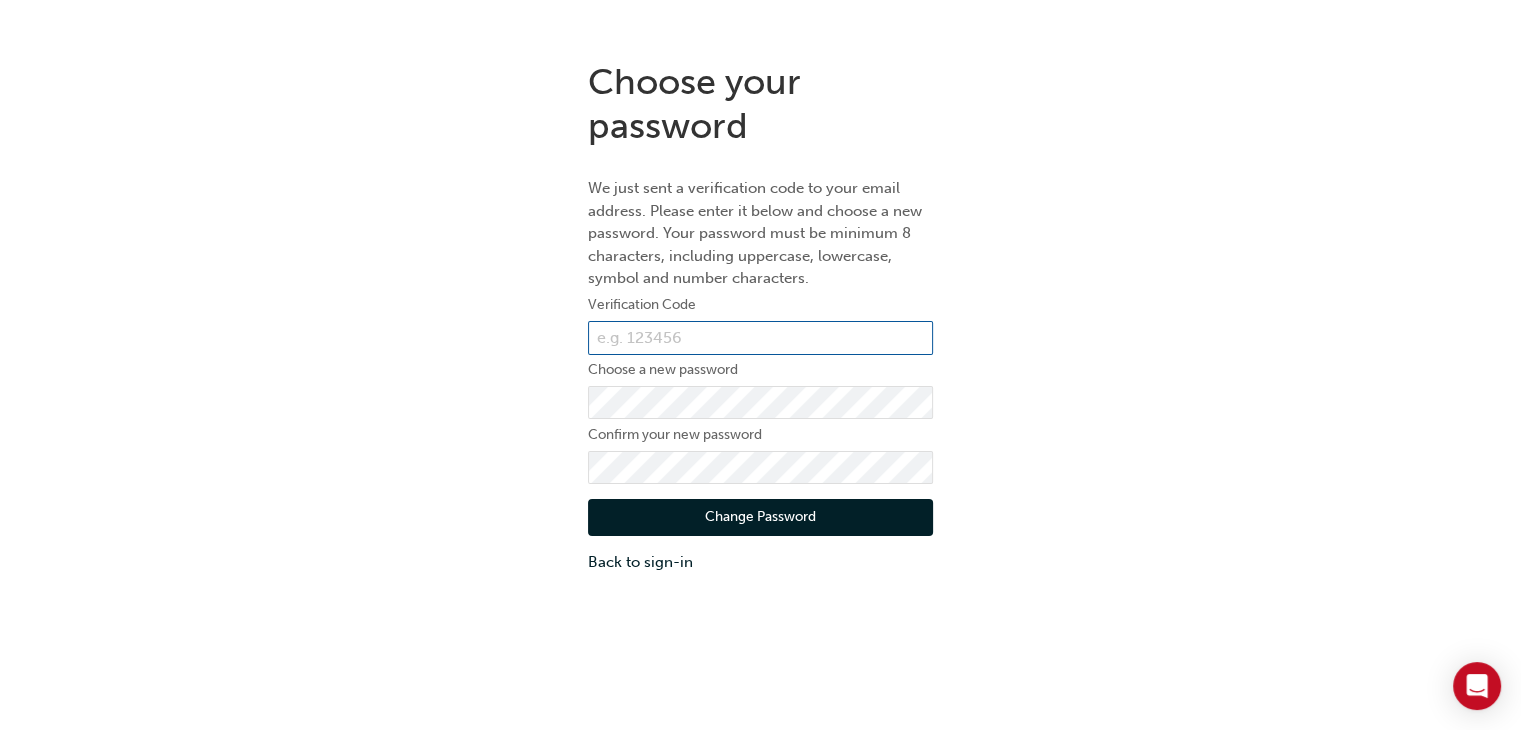 click at bounding box center [760, 338] 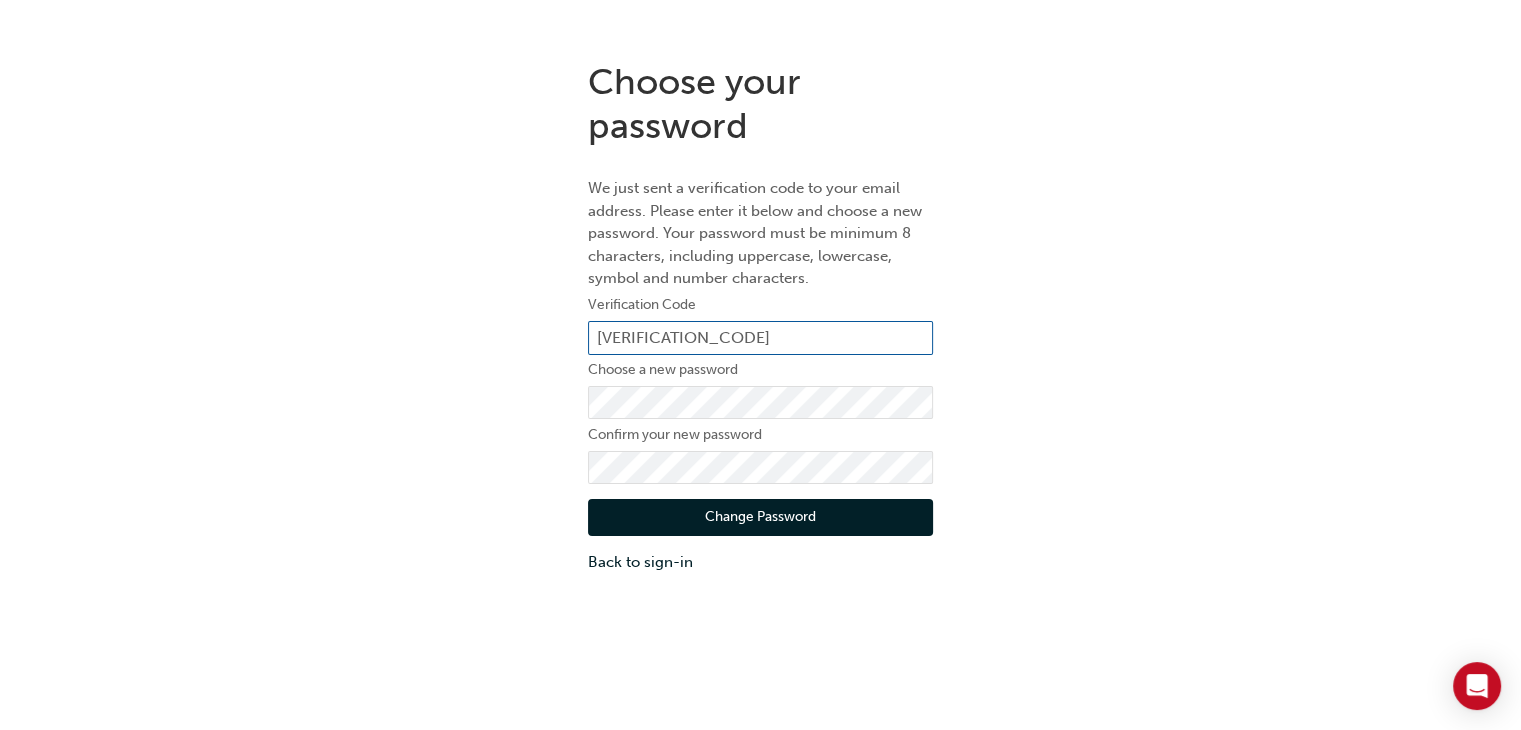 type on "[VERIFICATION_CODE]" 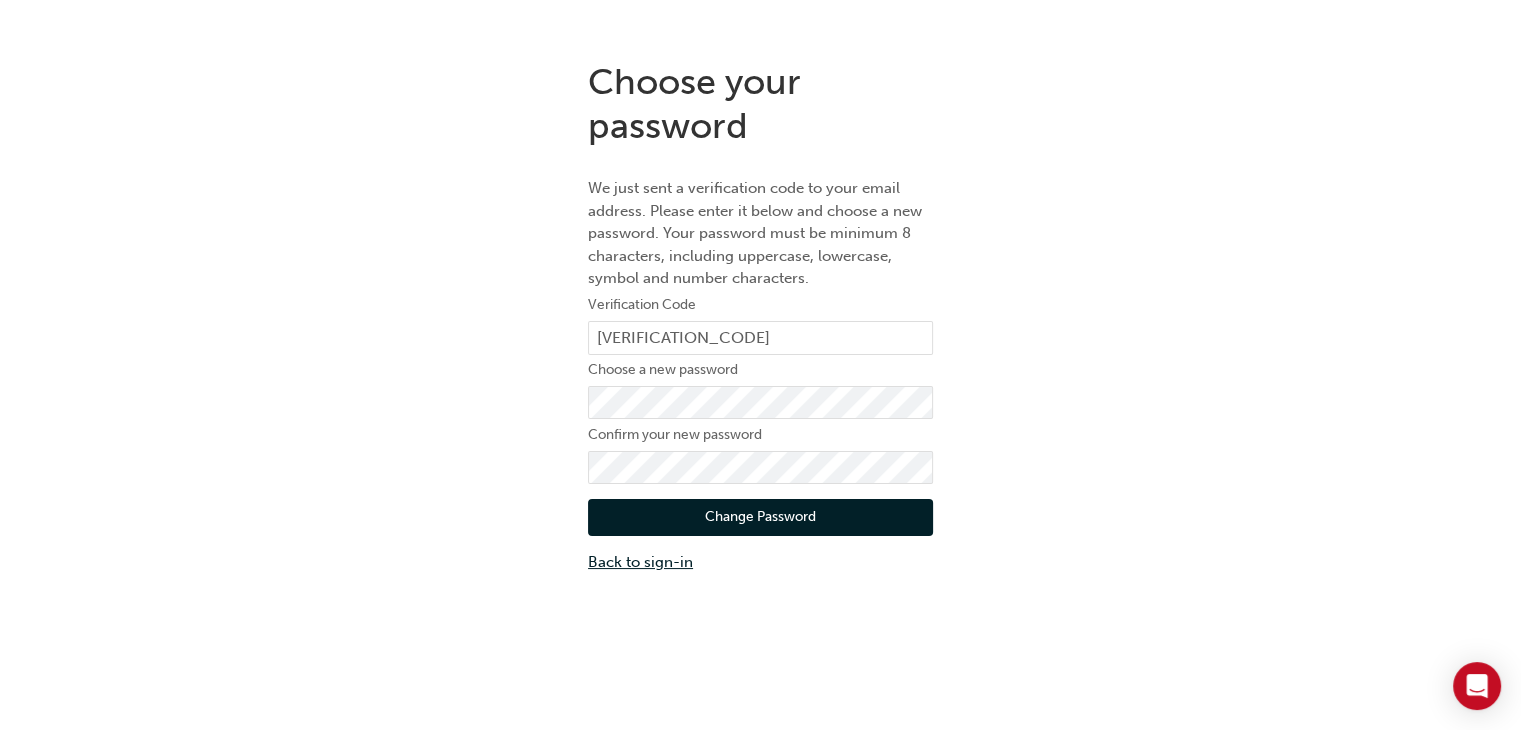 click on "Back to sign-in" at bounding box center [760, 562] 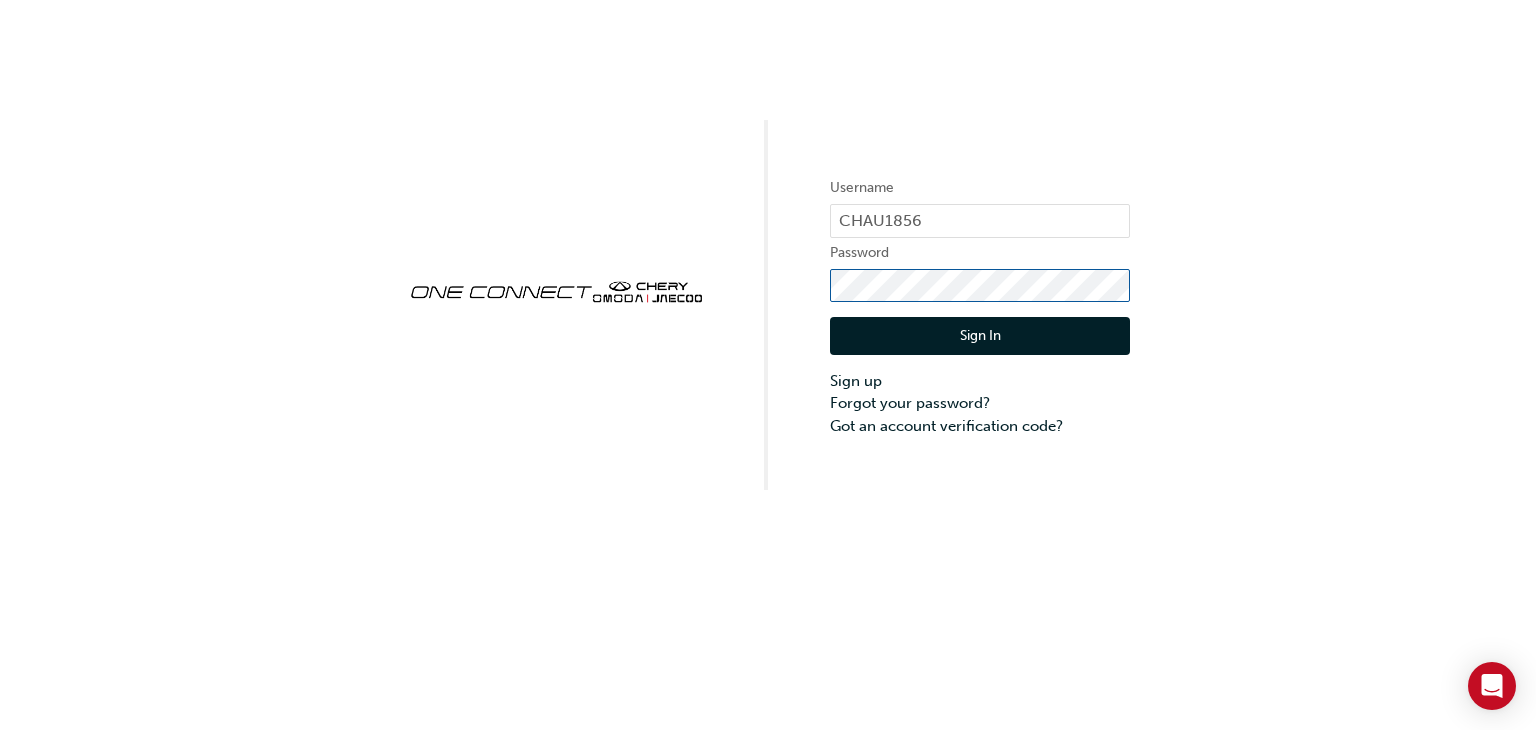 click on "Username [USERNAME] Password Sign In Sign up Forgot your password? Got an account verification code?" at bounding box center (768, 245) 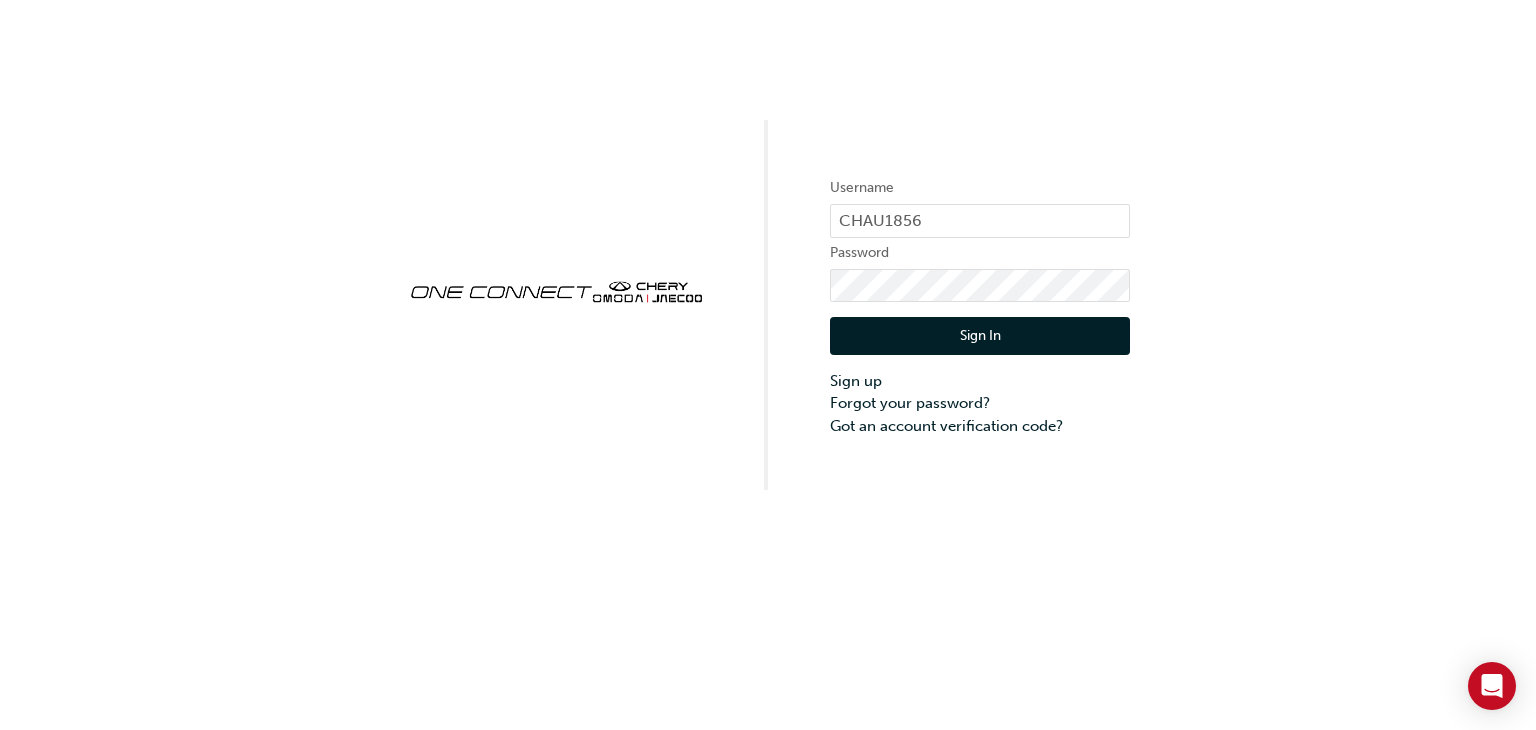 click on "Sign In" at bounding box center (980, 336) 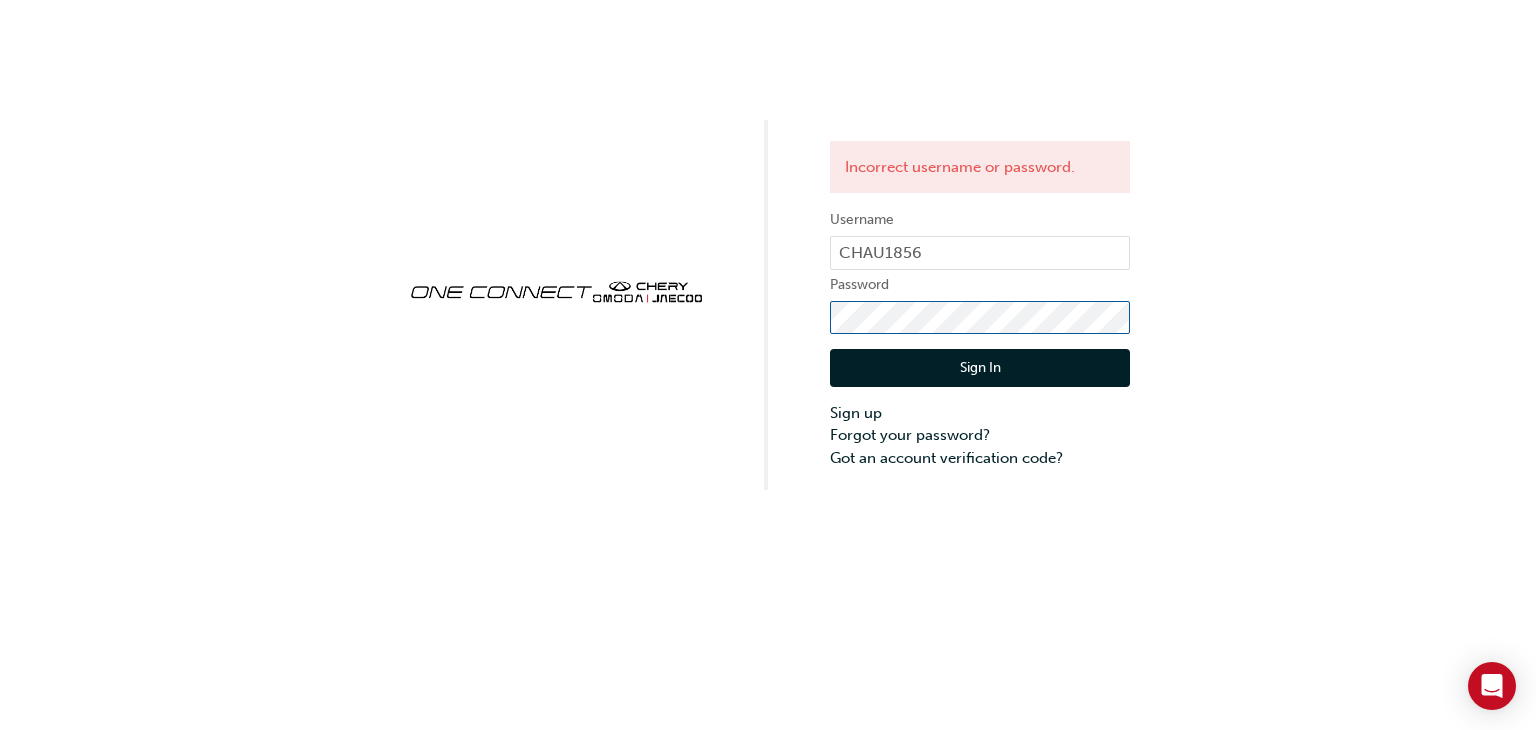 click on "Incorrect username or password. Username [USERNAME] Password Sign In Sign up Forgot your password? Got an account verification code?" at bounding box center (768, 245) 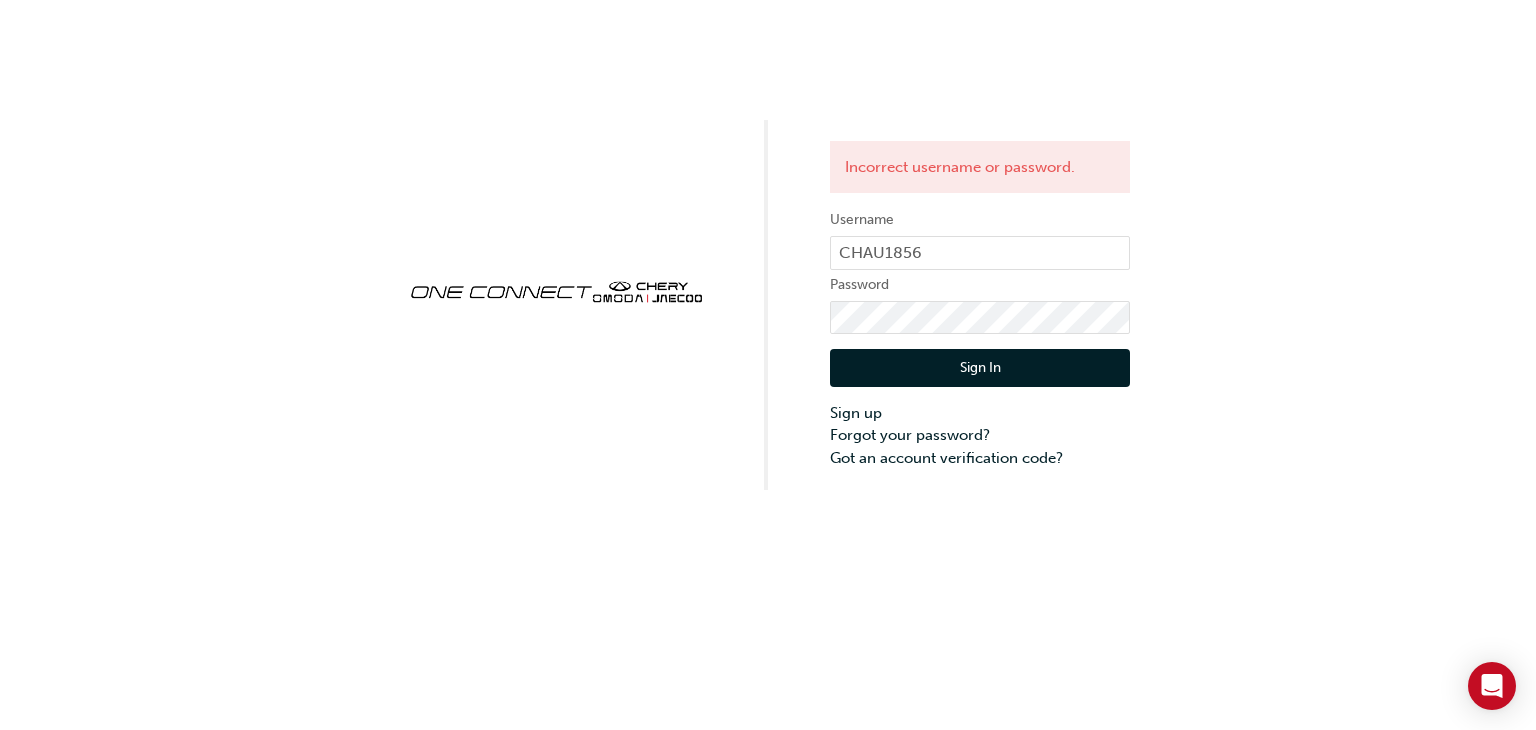 click on "Sign In" at bounding box center (980, 368) 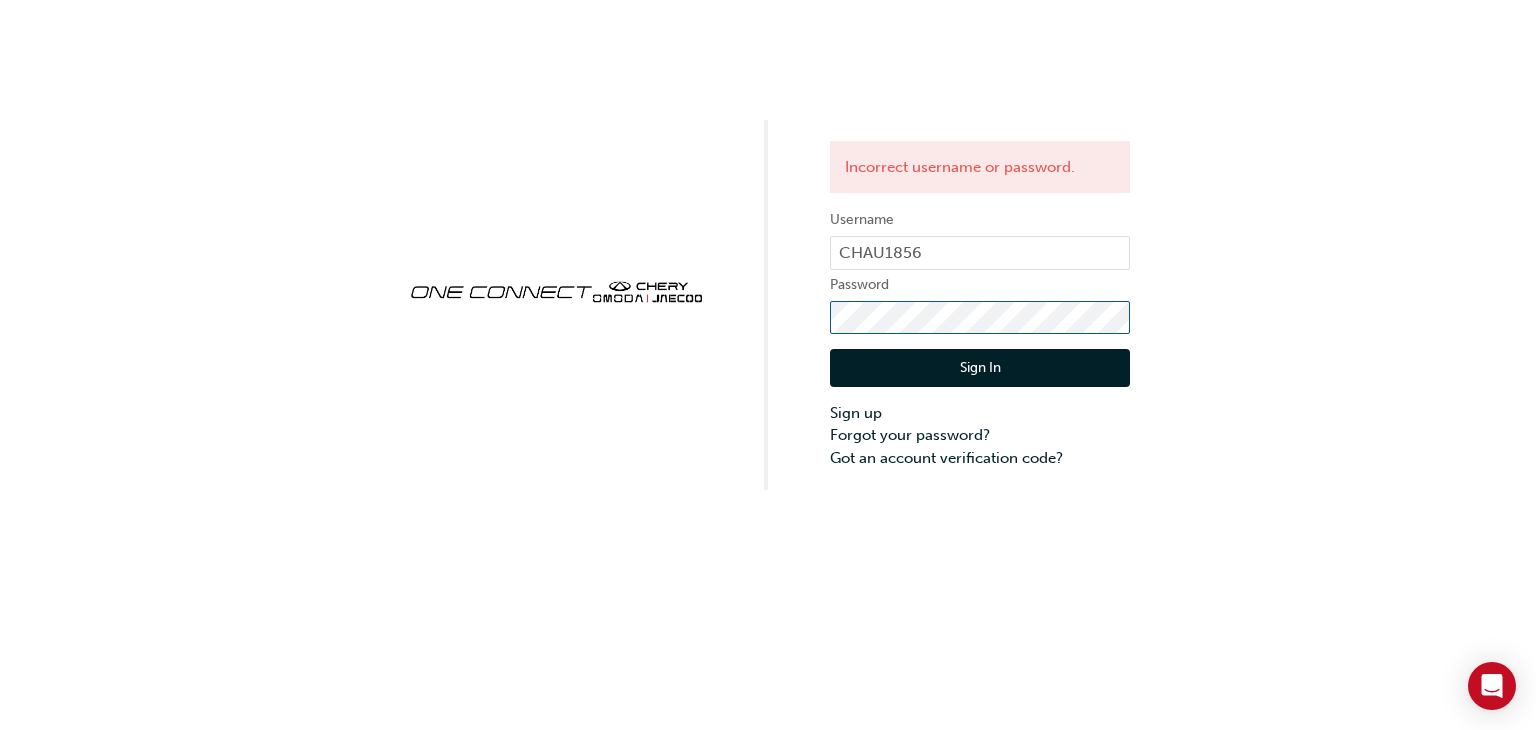 click on "Incorrect username or password. Username [USERNAME] Password Sign In Sign up Forgot your password? Got an account verification code?" at bounding box center (768, 245) 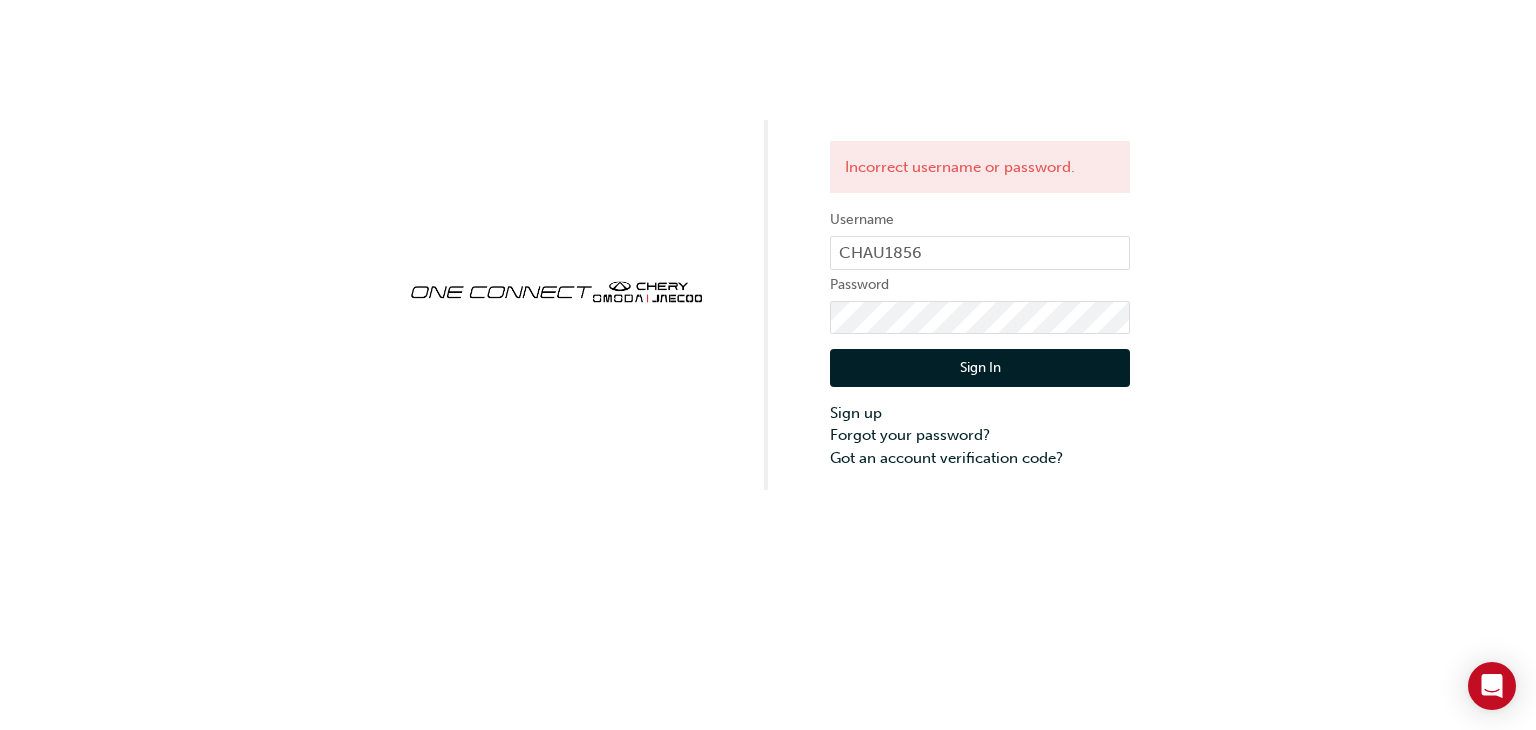 click on "Sign In" at bounding box center (980, 368) 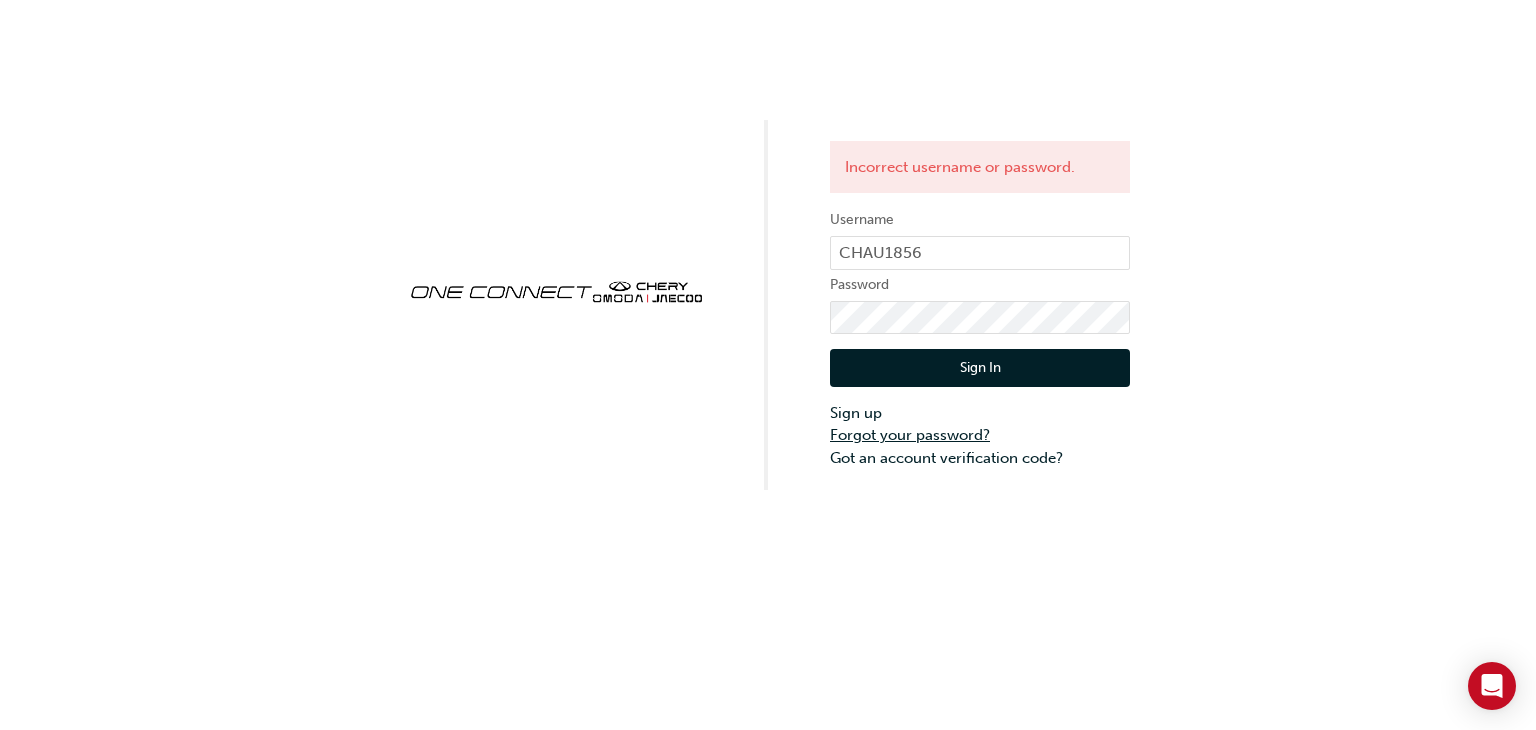 click on "Forgot your password?" at bounding box center [980, 435] 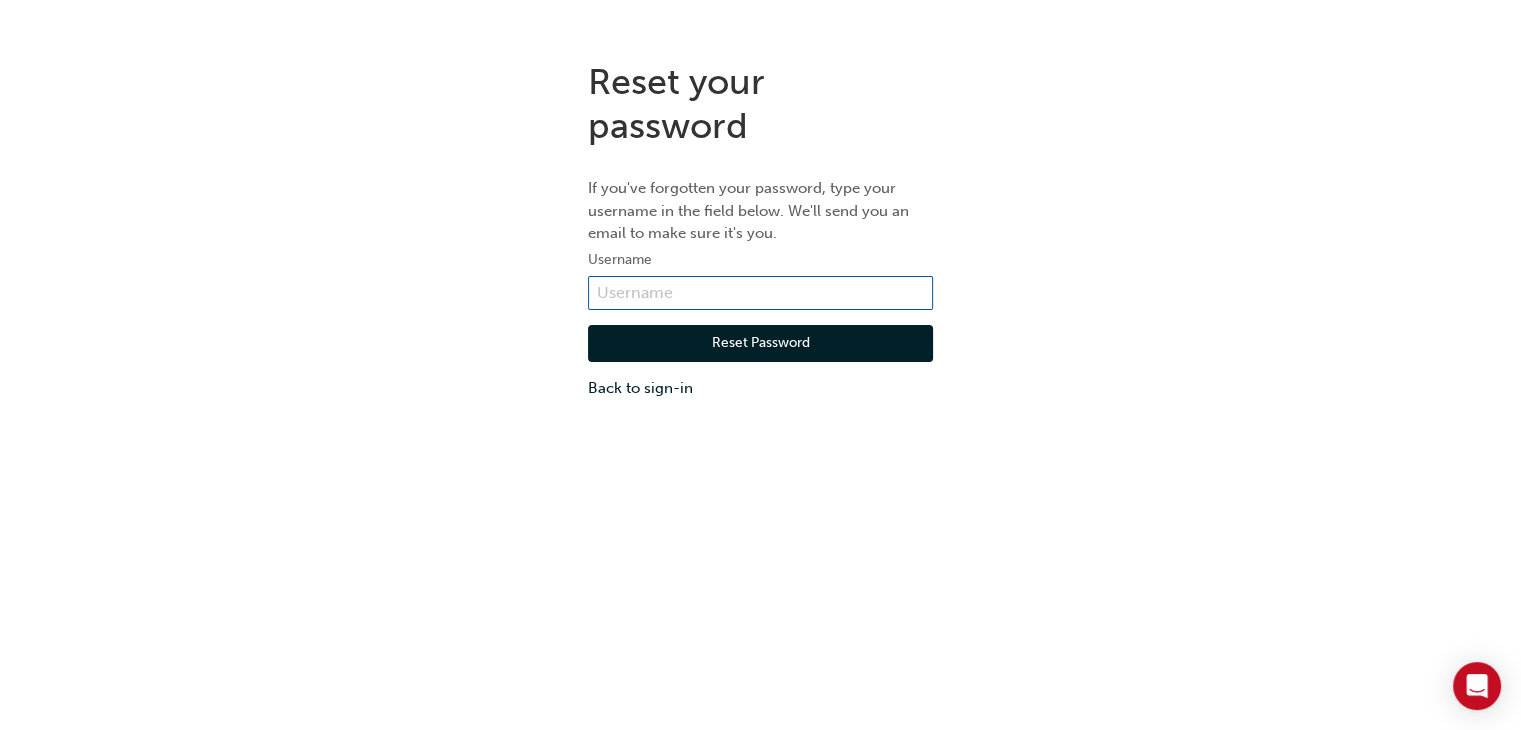 click at bounding box center [760, 293] 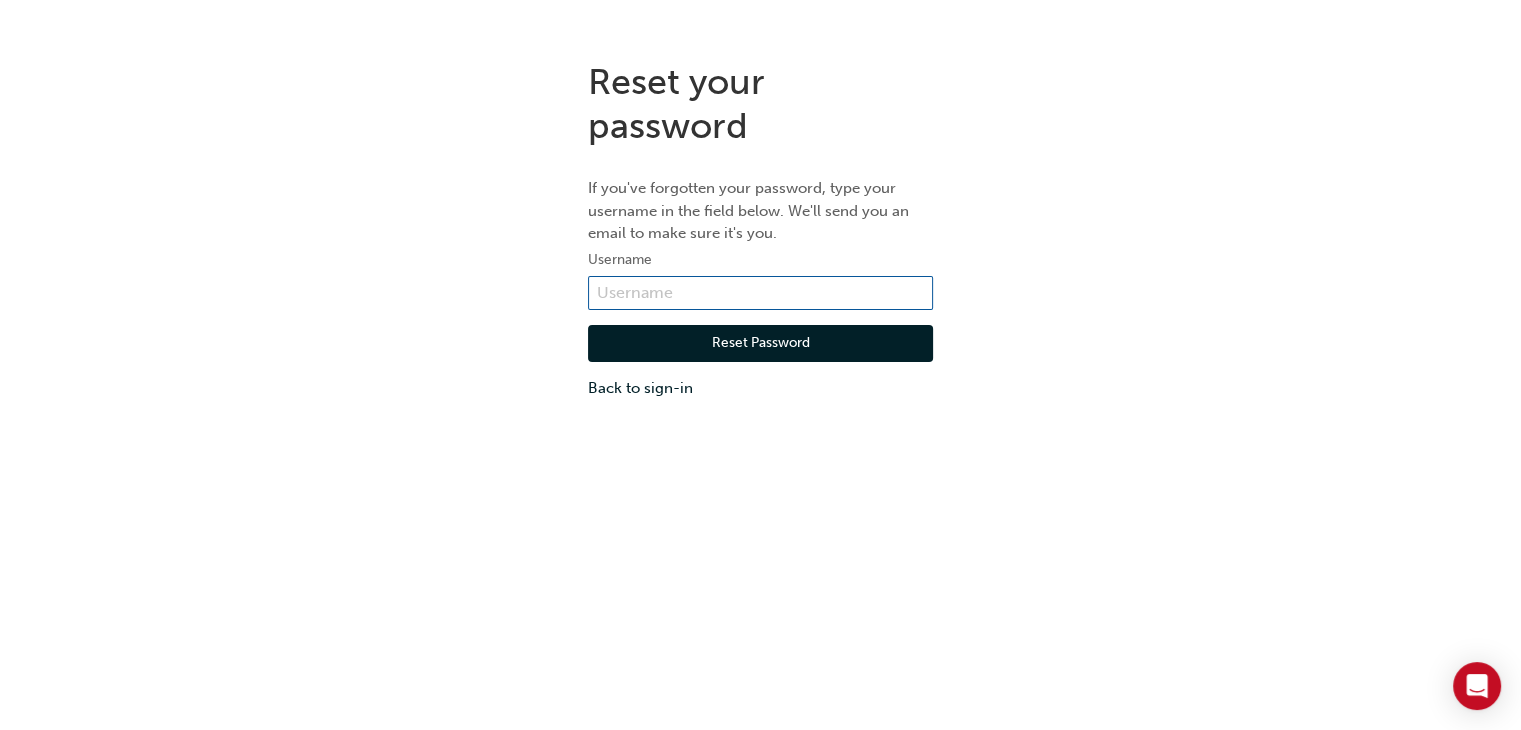 type on "CHAU1856" 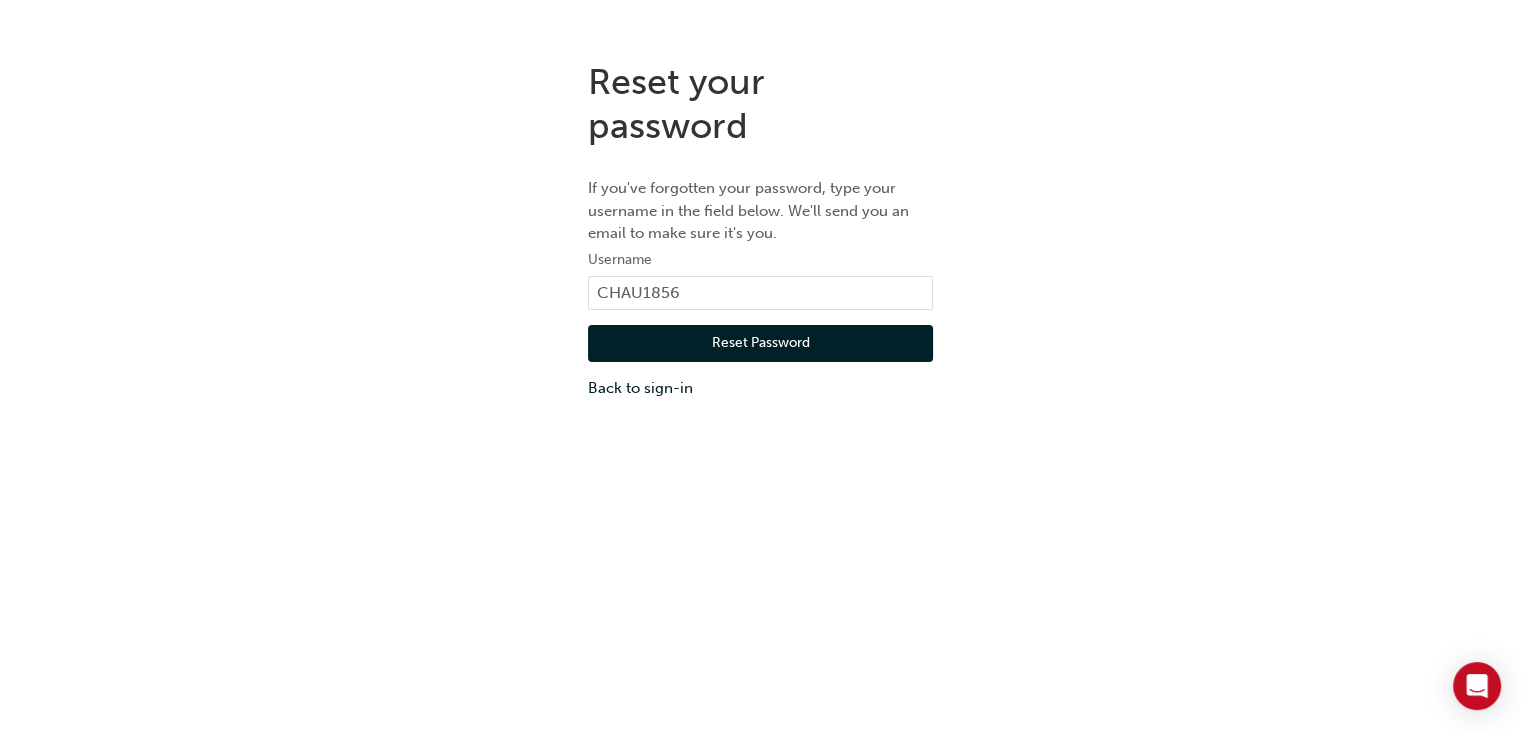 click on "Reset Password" at bounding box center [760, 344] 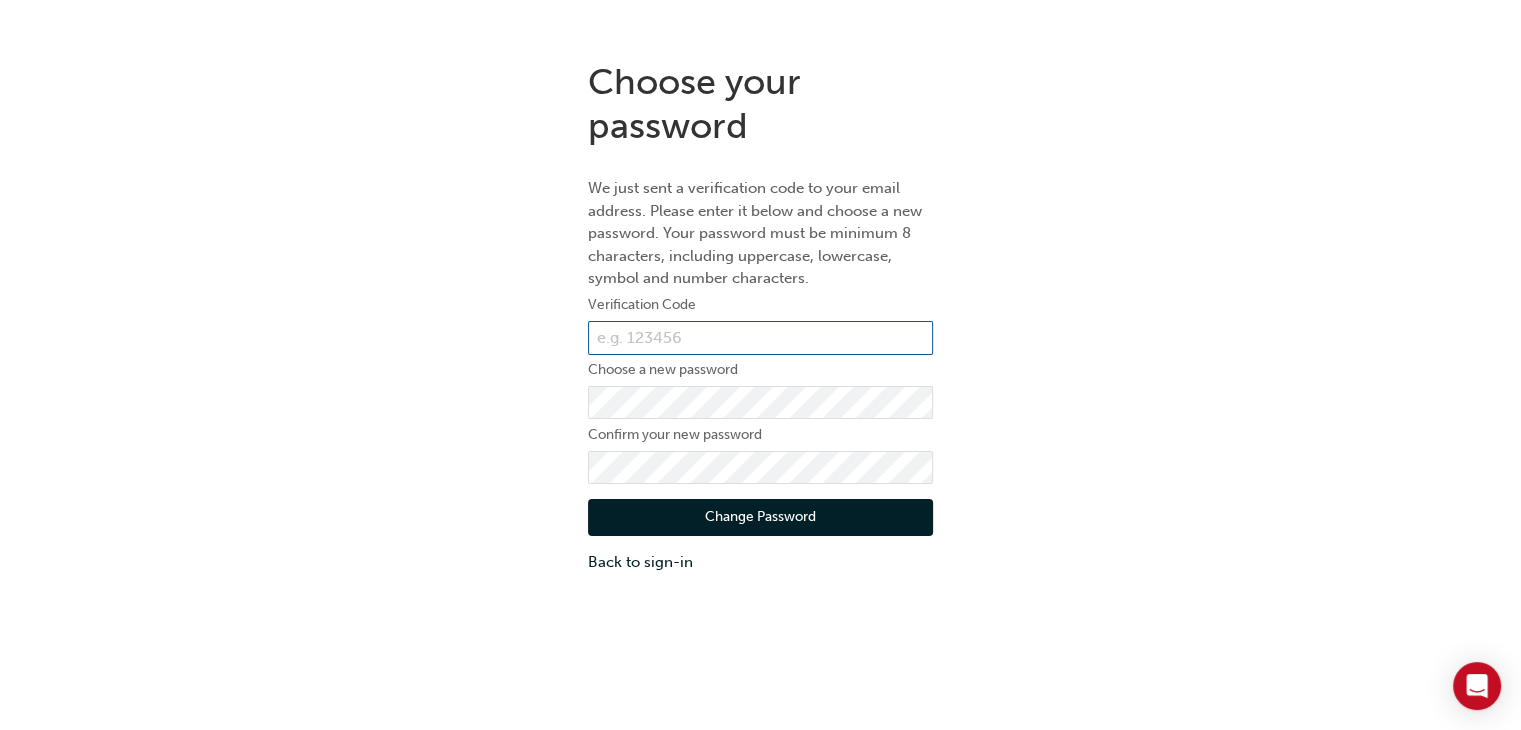 click at bounding box center (760, 338) 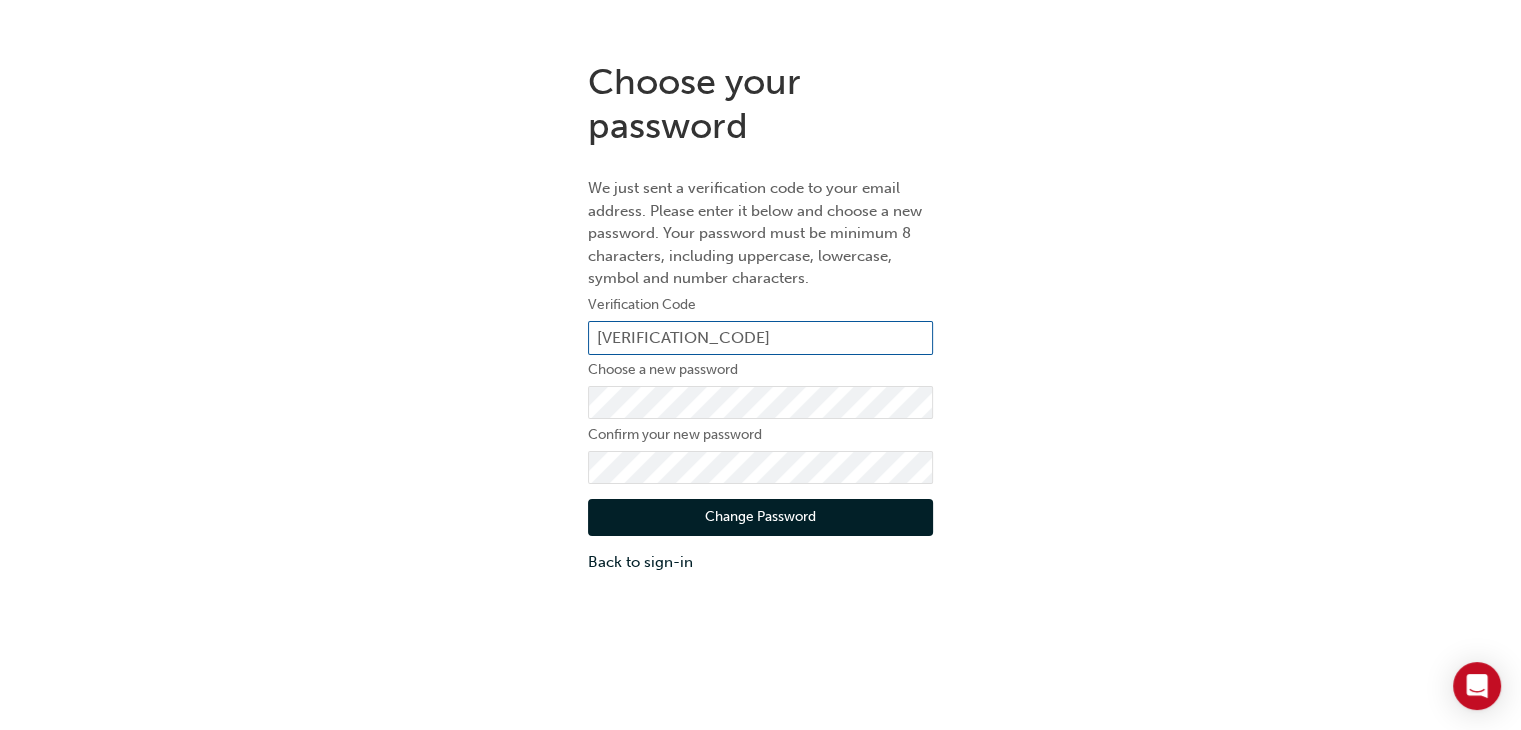 type on "[VERIFICATION_CODE]" 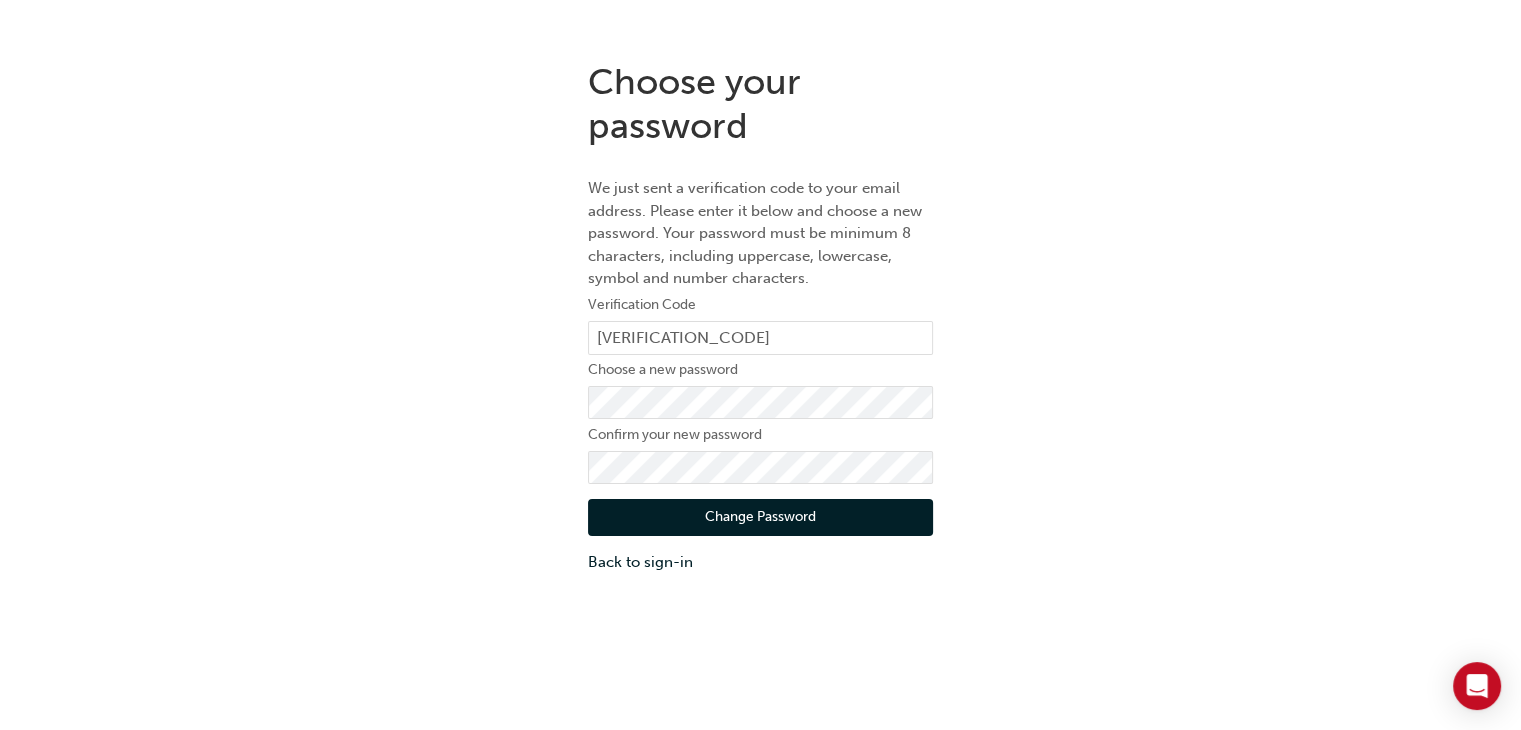 click on "Change Password" at bounding box center [760, 518] 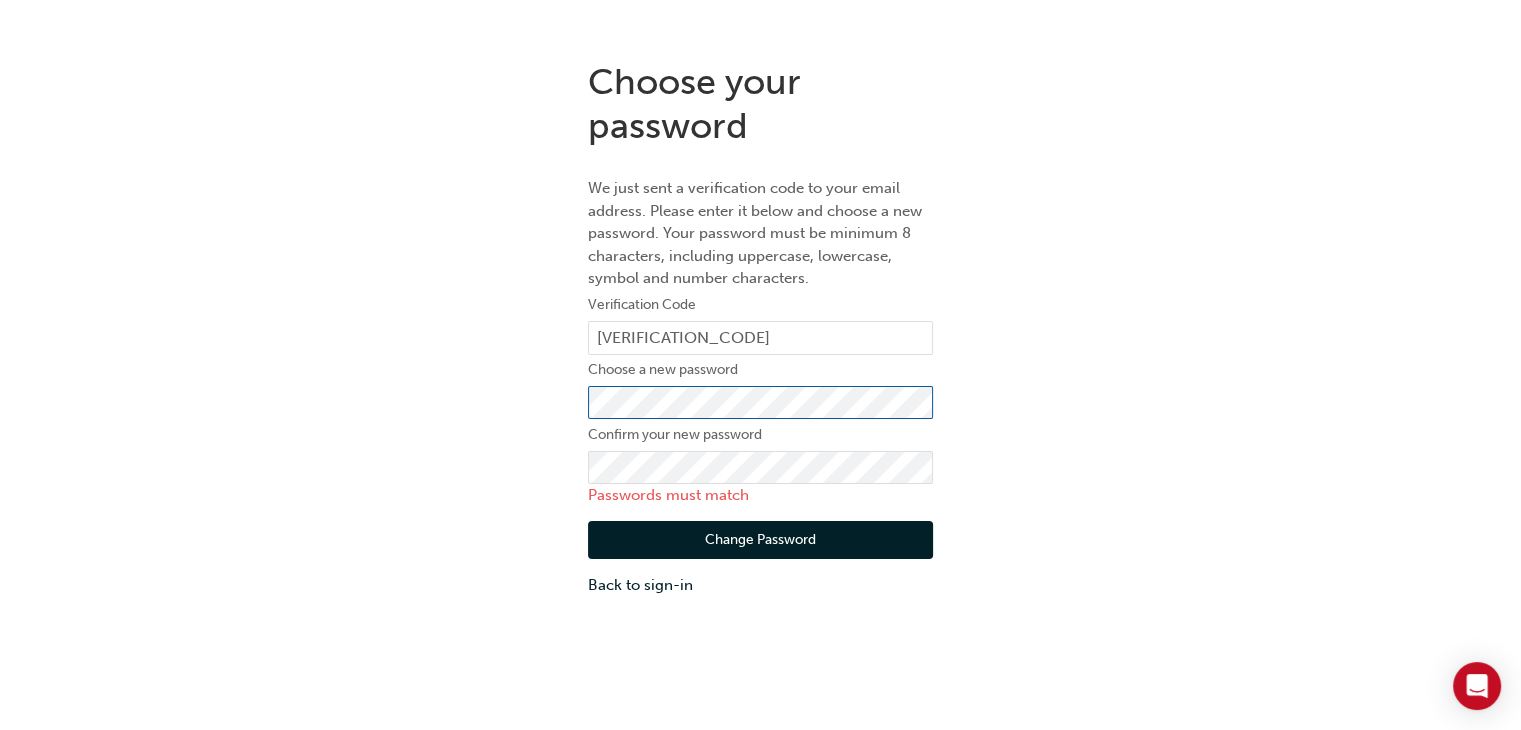 click on "Choose your password We just sent a verification code to your email address. Please enter it below and choose a new password. Your password must be minimum 8 characters, including uppercase, lowercase, symbol and number characters. Verification Code [VERIFICATION_CODE] Choose a new password Confirm your new password Passwords must match Change Password Back to sign-in" at bounding box center (760, 328) 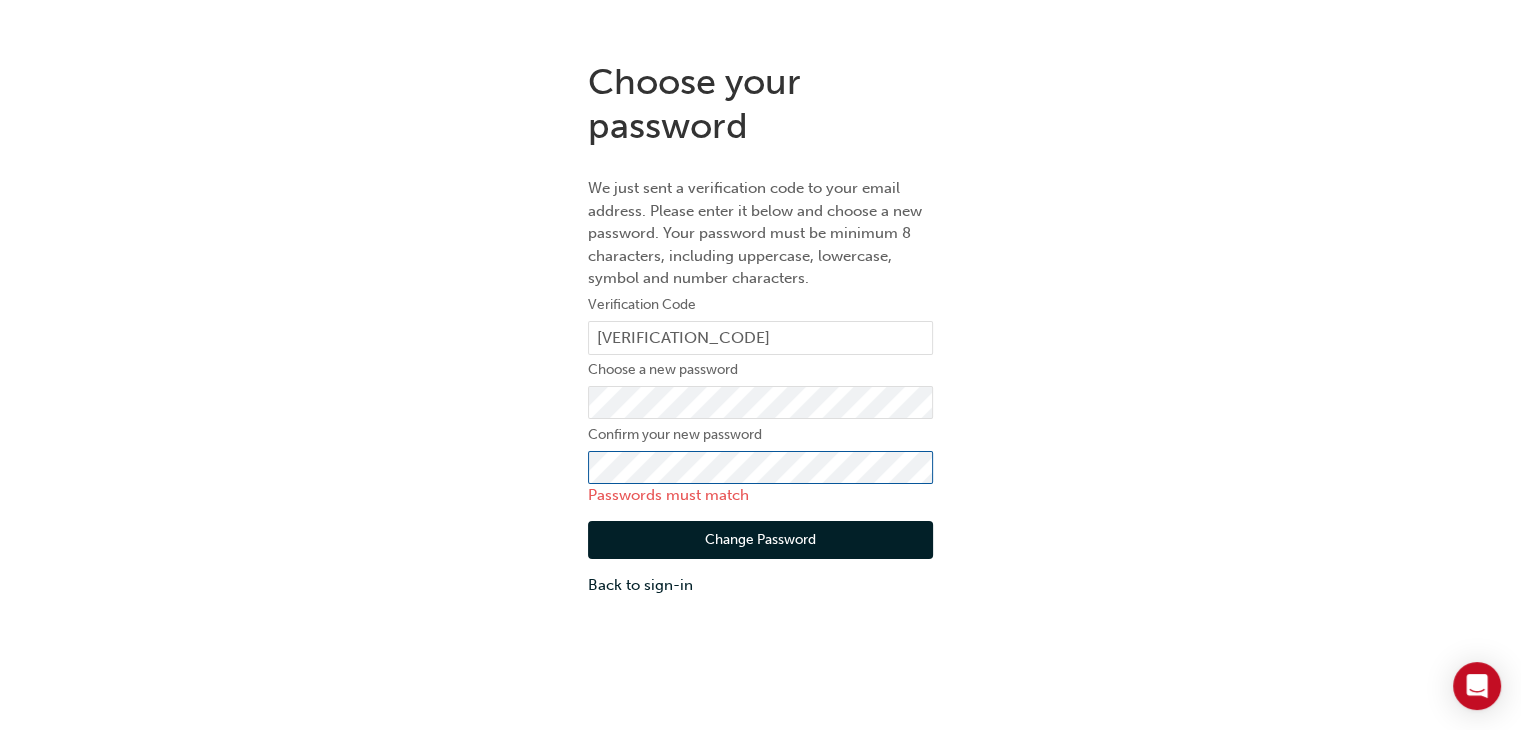 click on "Choose your password We just sent a verification code to your email address. Please enter it below and choose a new password. Your password must be minimum 8 characters, including uppercase, lowercase, symbol and number characters. Verification Code [VERIFICATION_CODE] Choose a new password Confirm your new password Passwords must match Change Password Back to sign-in" at bounding box center (760, 328) 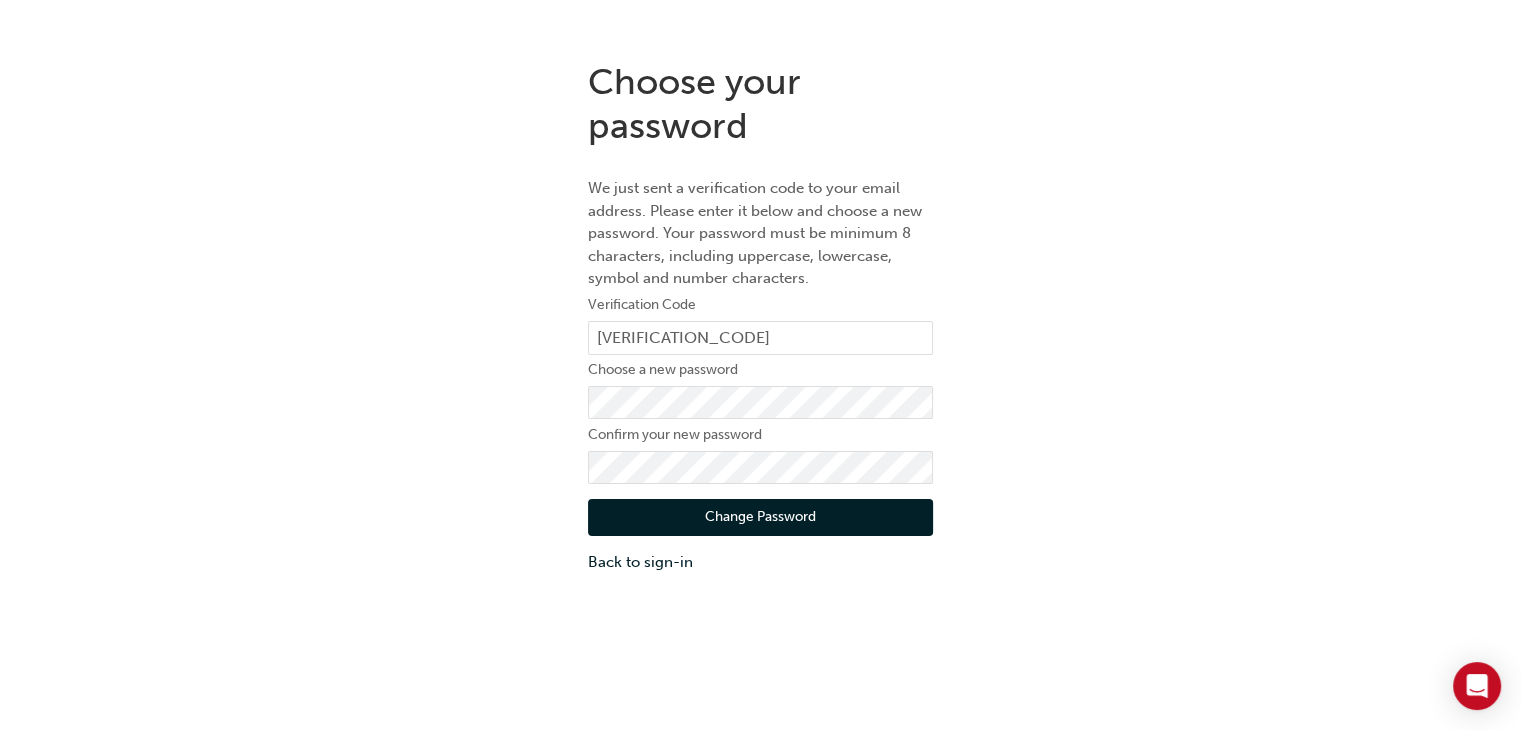 click on "Change Password" at bounding box center (760, 518) 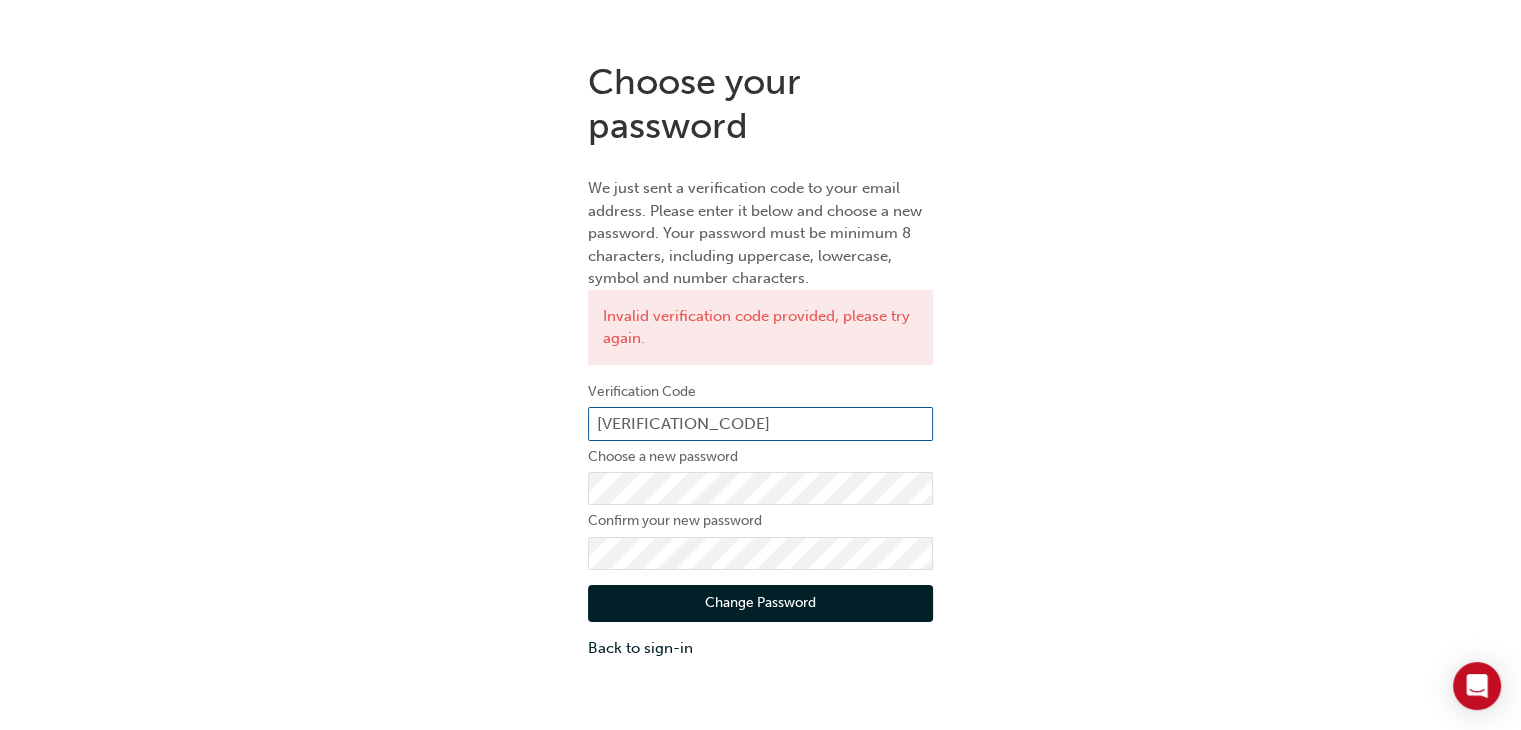 drag, startPoint x: 745, startPoint y: 428, endPoint x: 544, endPoint y: 402, distance: 202.67462 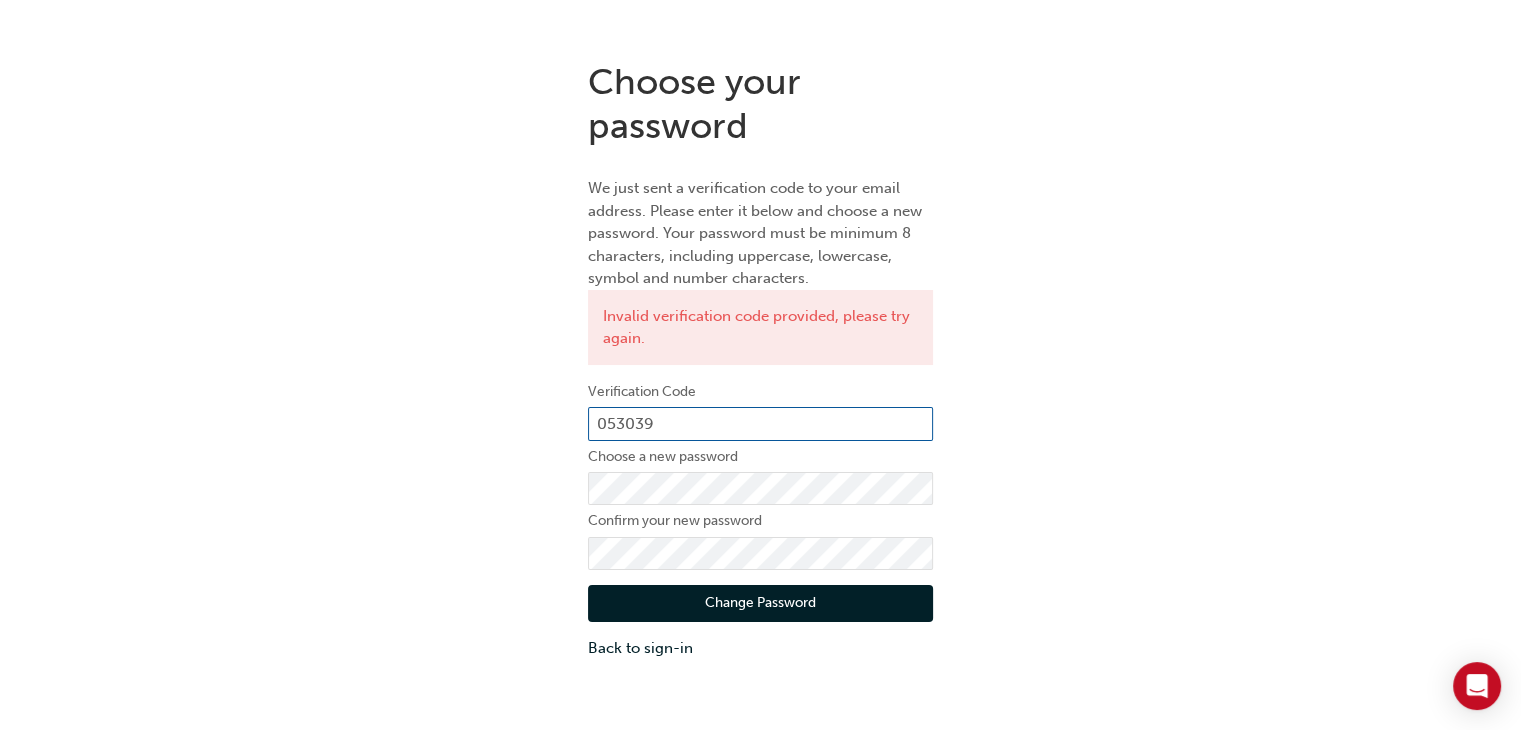 type on "053039" 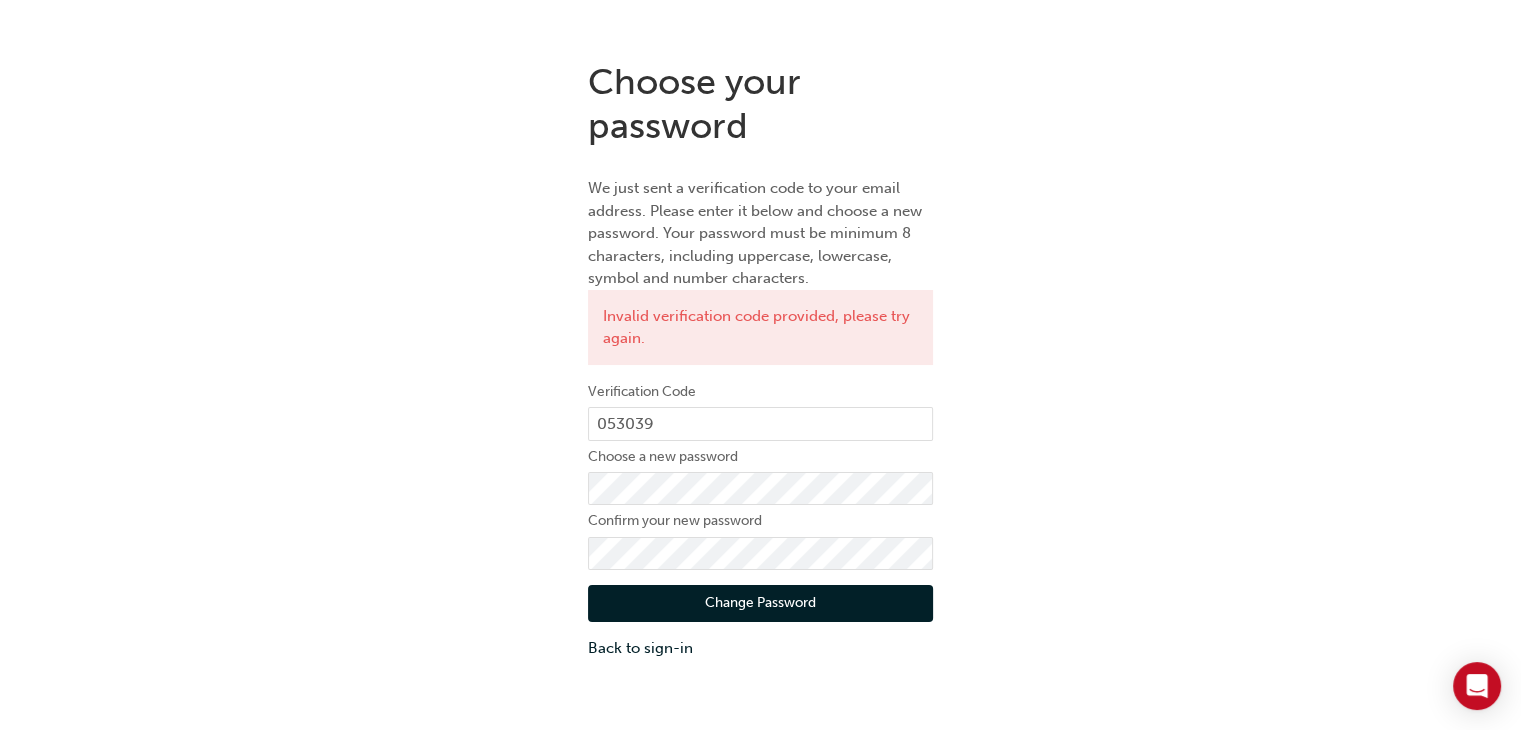 click on "Change Password" at bounding box center (760, 604) 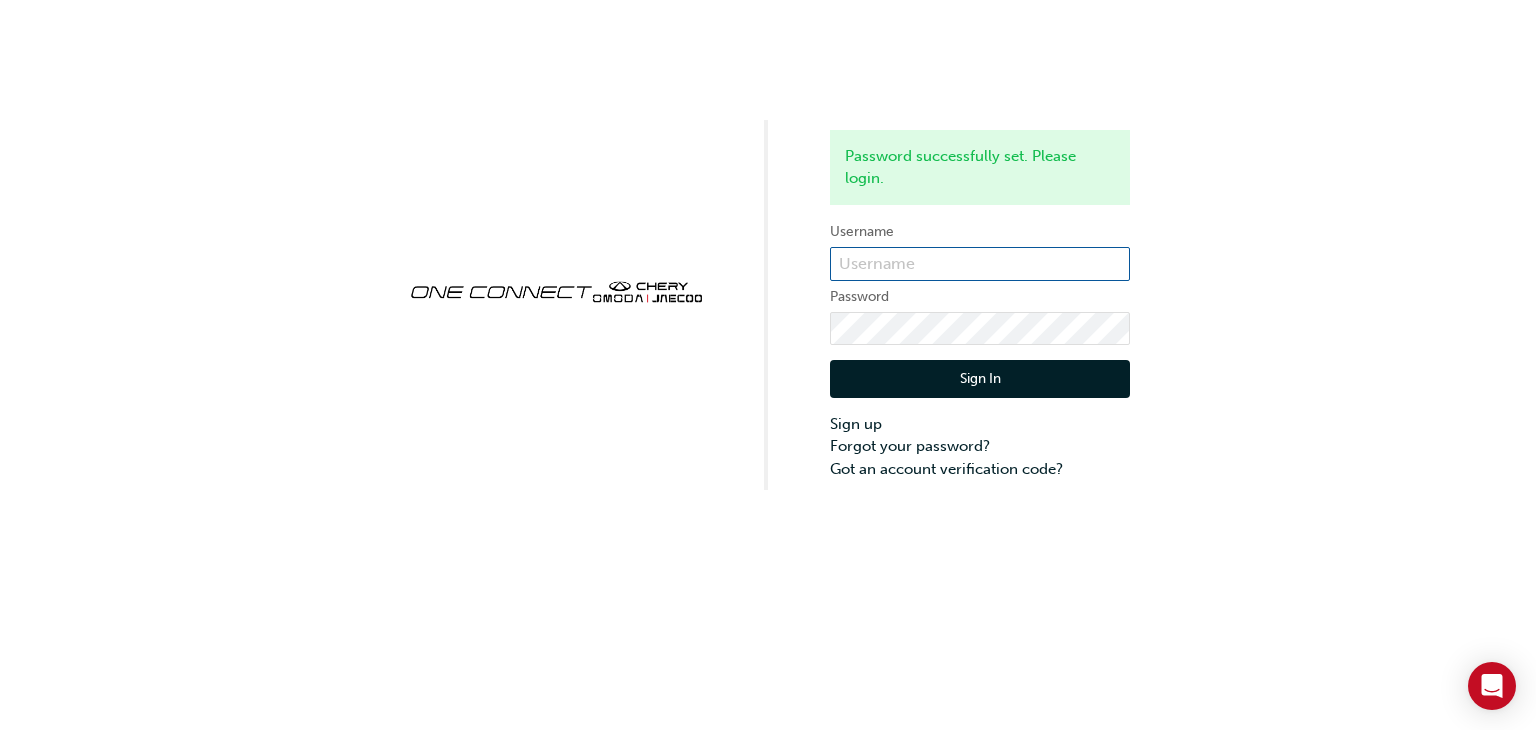 type on "CHAU1856" 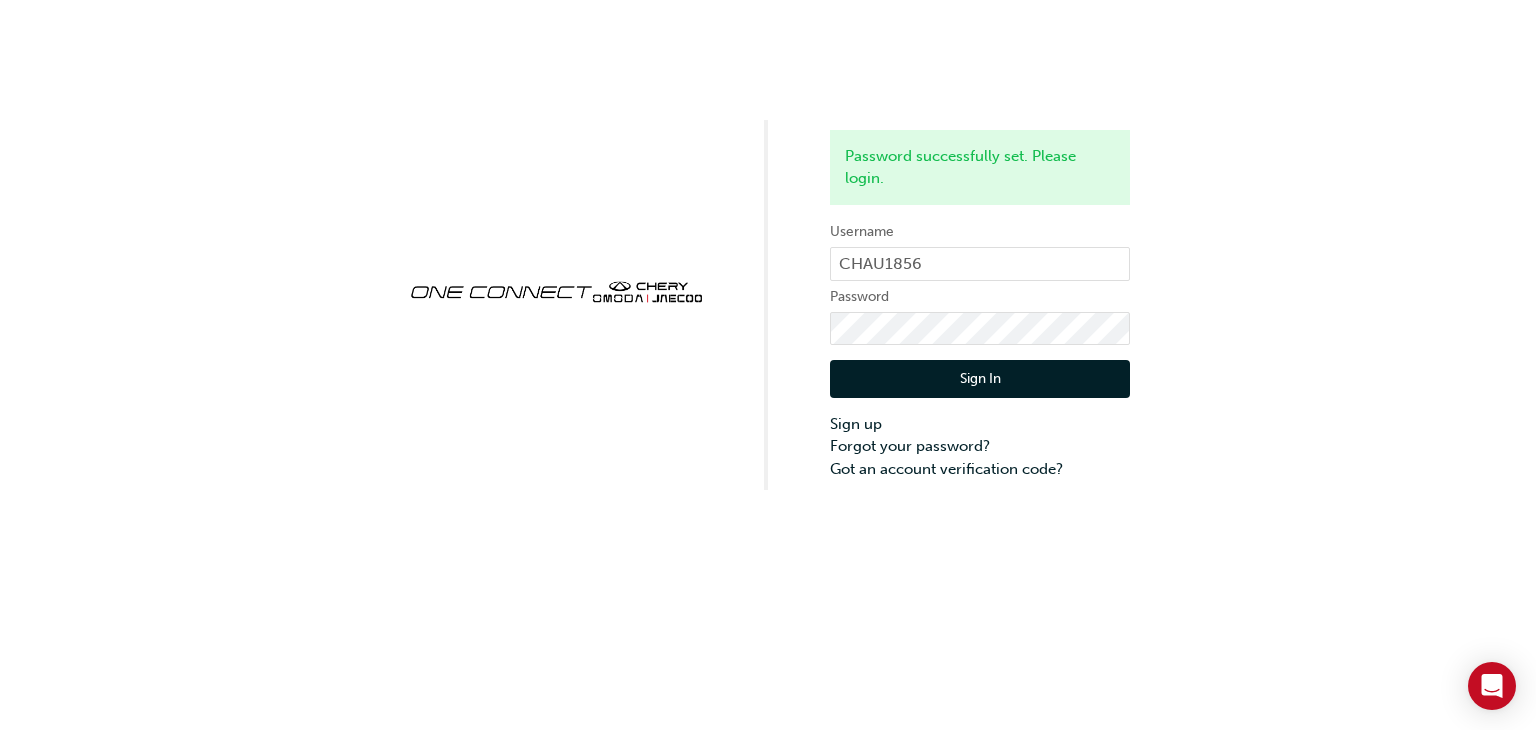 click on "Sign In" at bounding box center [980, 379] 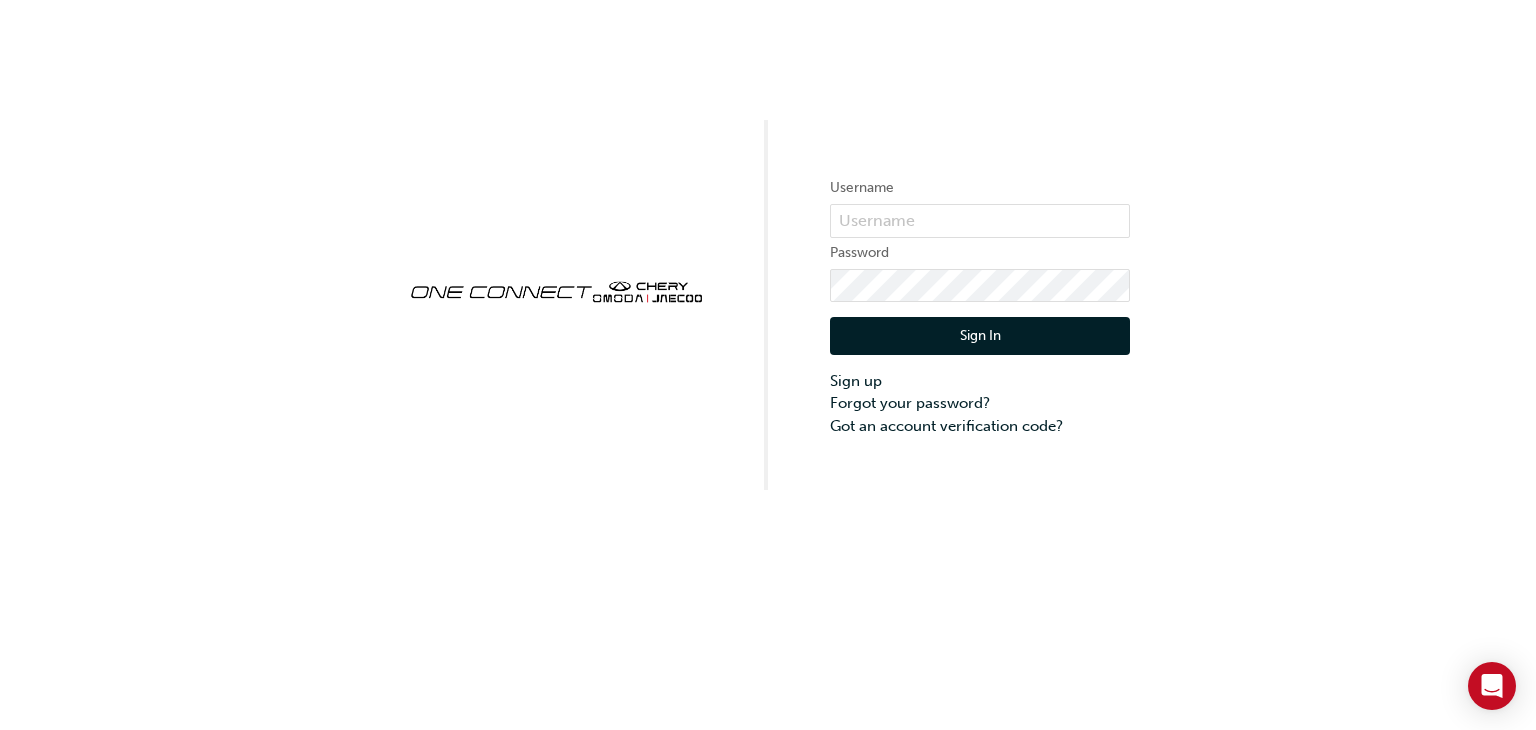 scroll, scrollTop: 0, scrollLeft: 0, axis: both 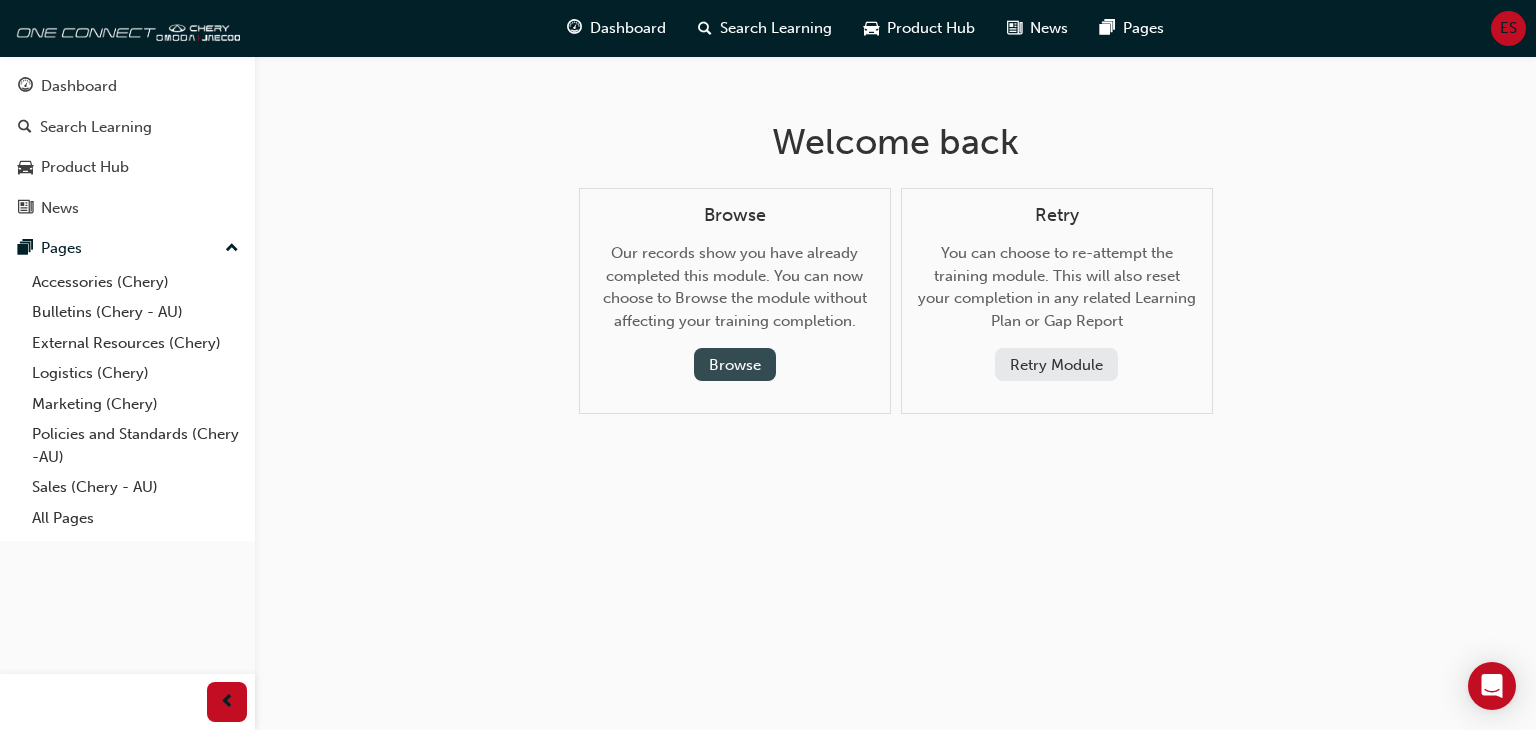 click on "Browse" at bounding box center (735, 364) 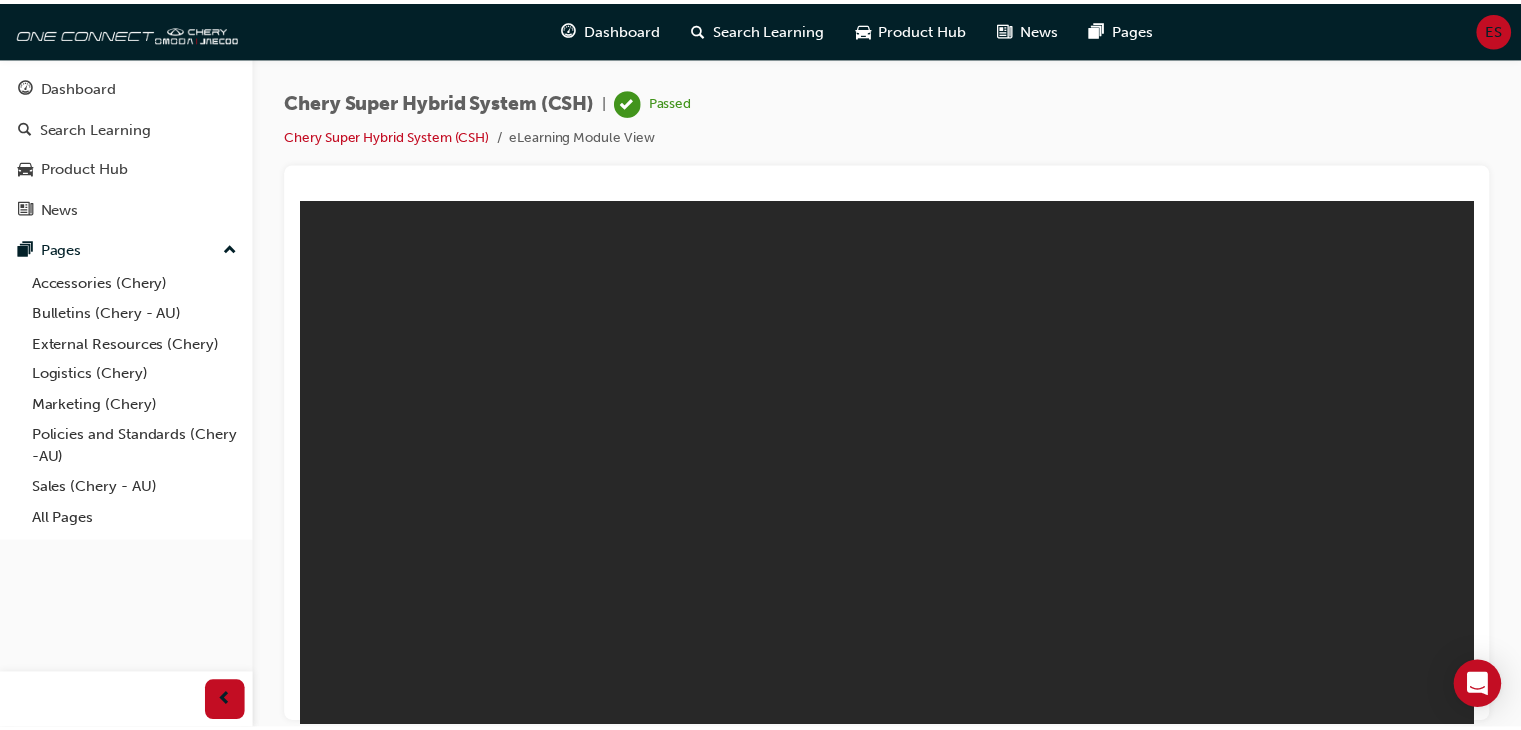 scroll, scrollTop: 0, scrollLeft: 0, axis: both 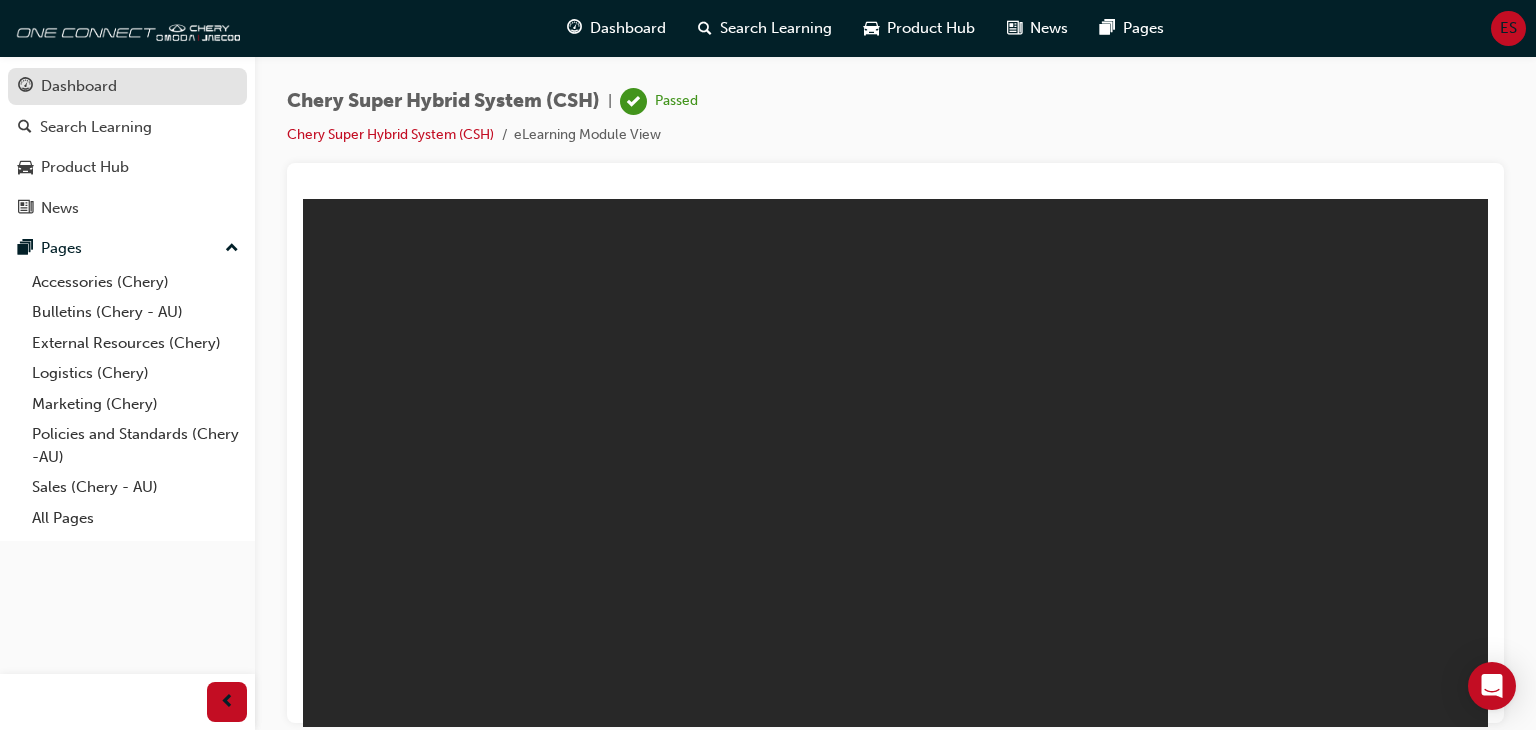 click on "Dashboard" at bounding box center [79, 86] 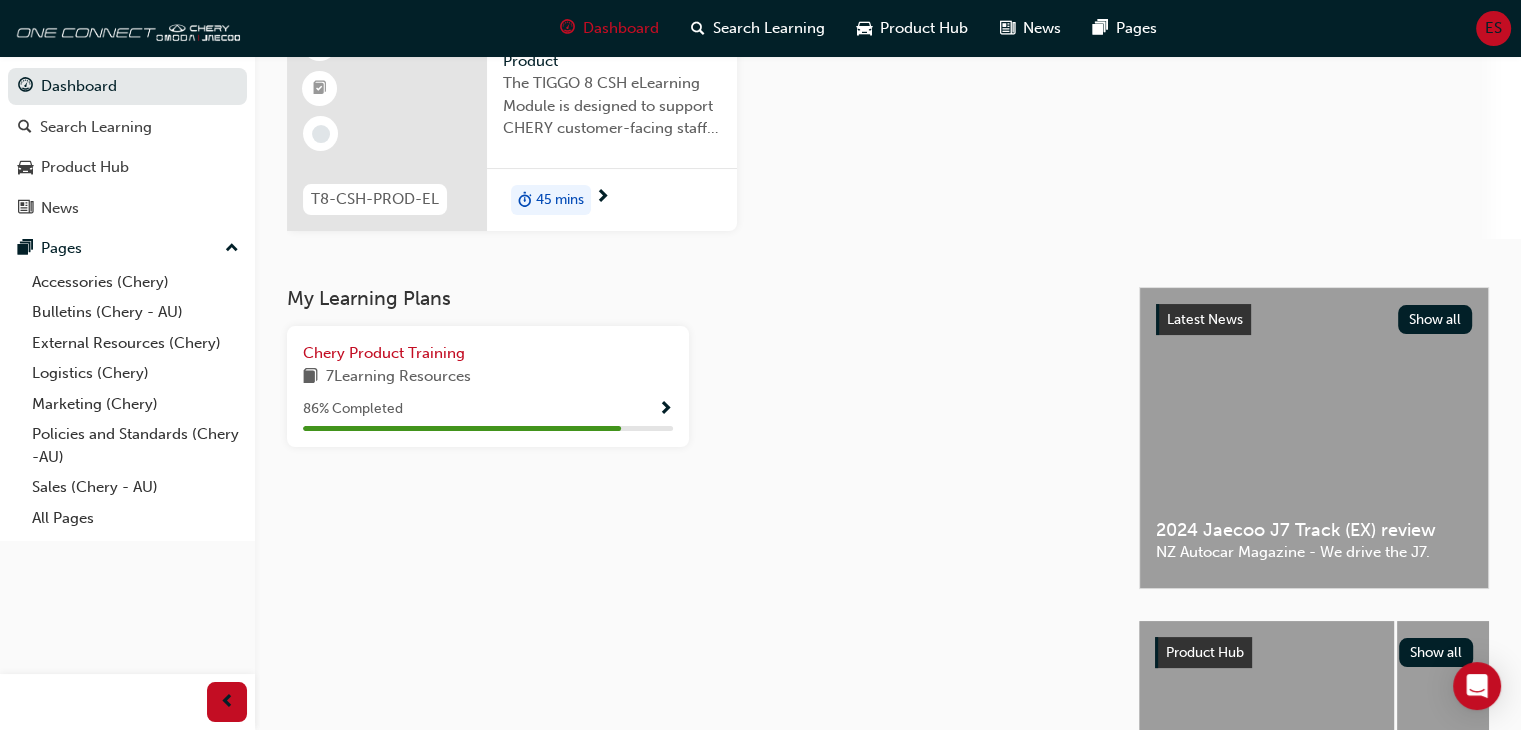 scroll, scrollTop: 100, scrollLeft: 0, axis: vertical 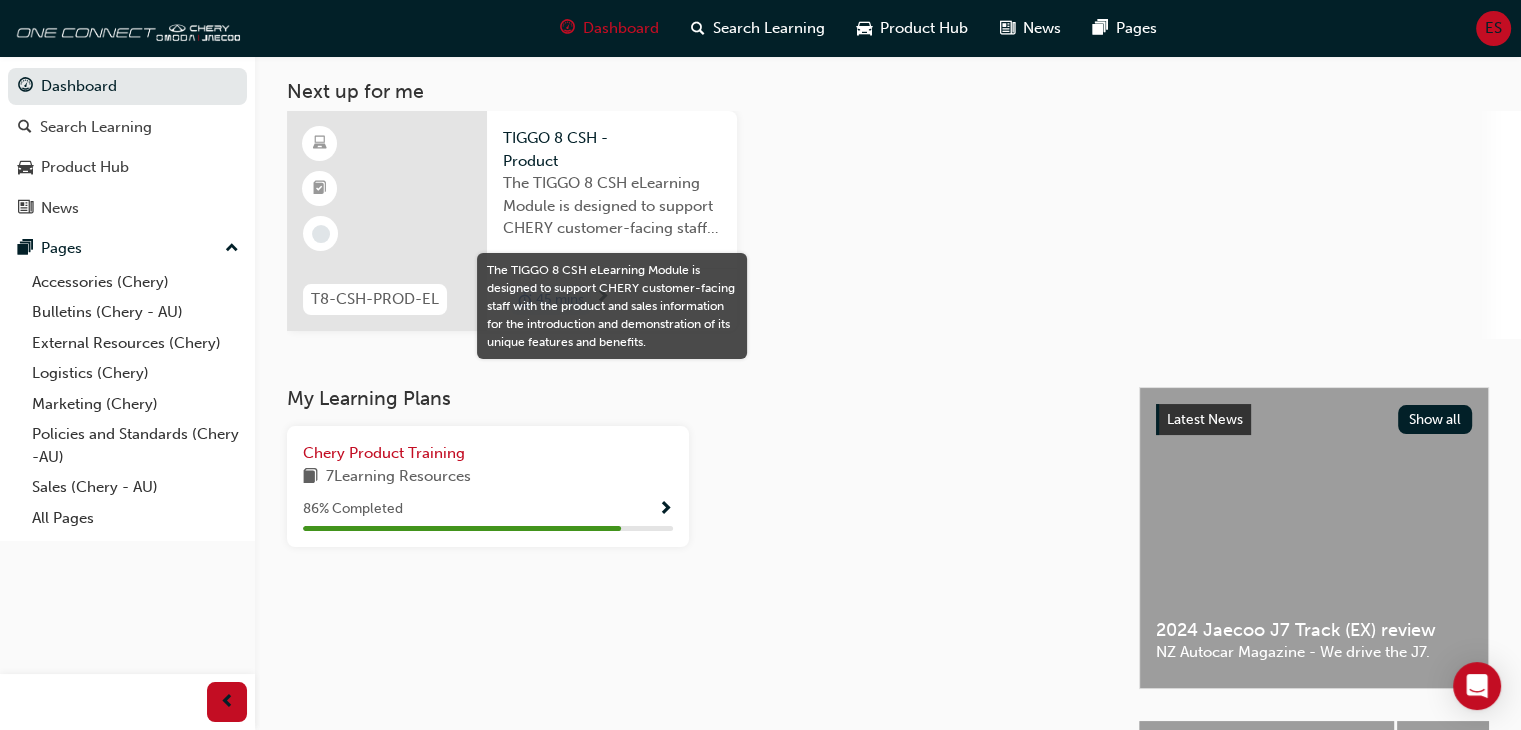 click at bounding box center [665, 510] 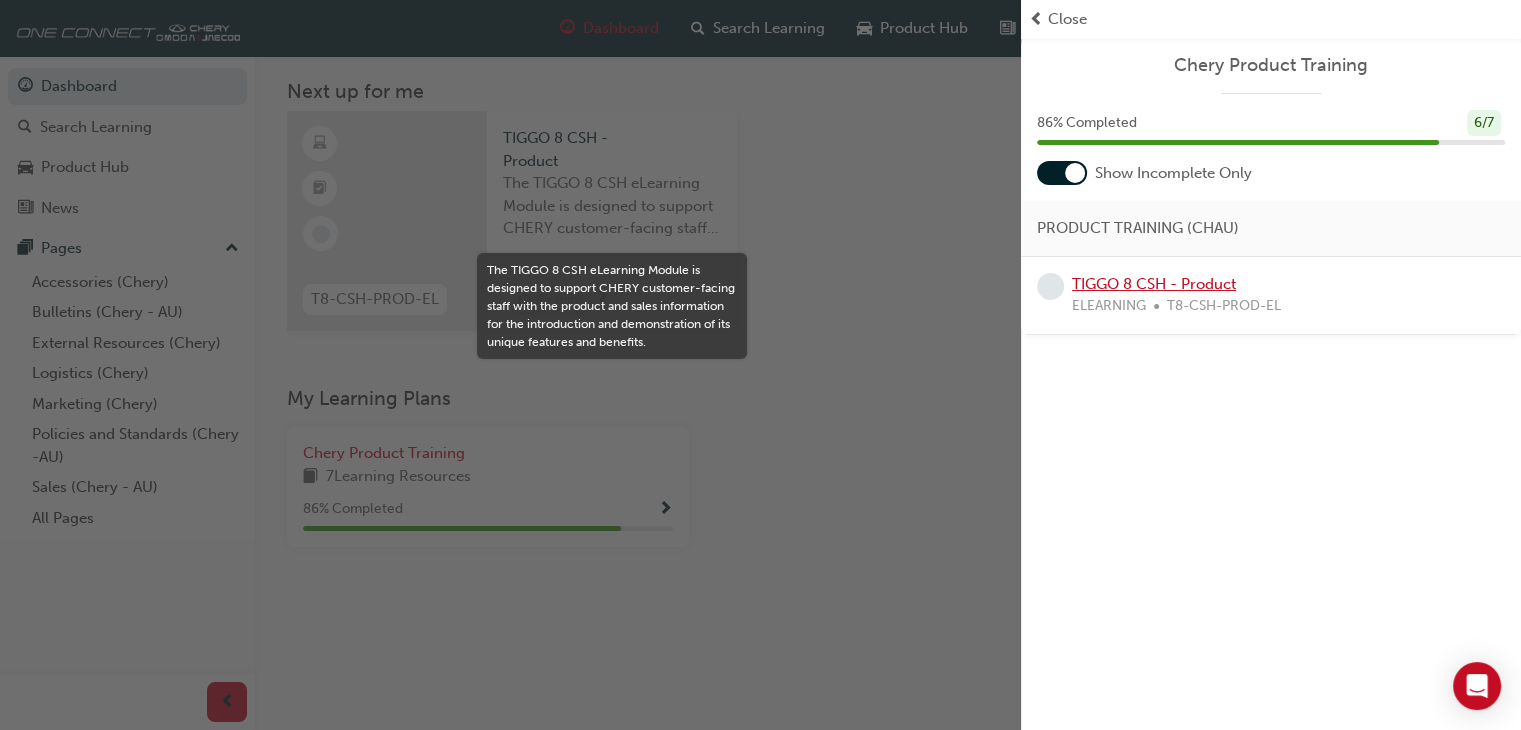 click on "TIGGO 8 CSH - Product" at bounding box center [1154, 284] 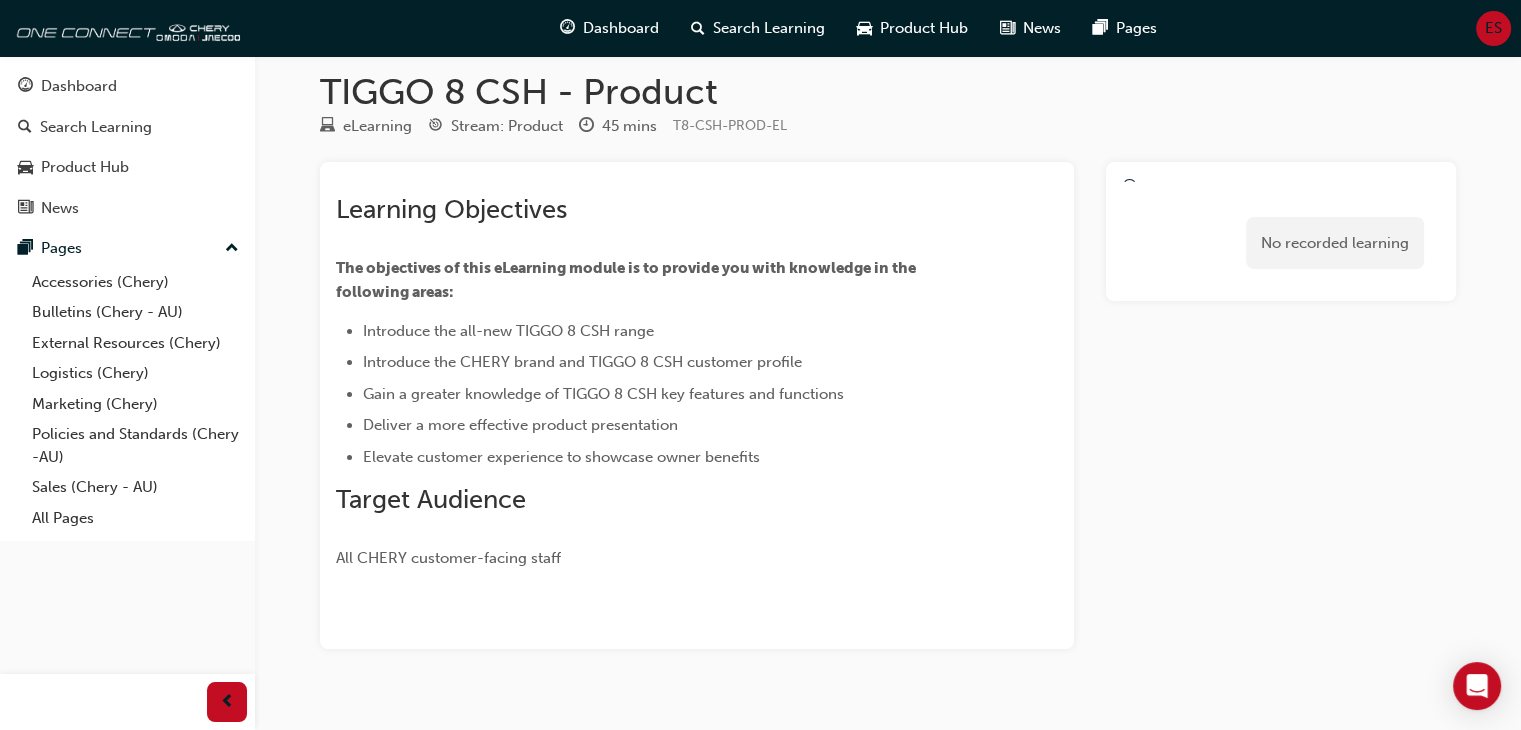 scroll, scrollTop: 0, scrollLeft: 0, axis: both 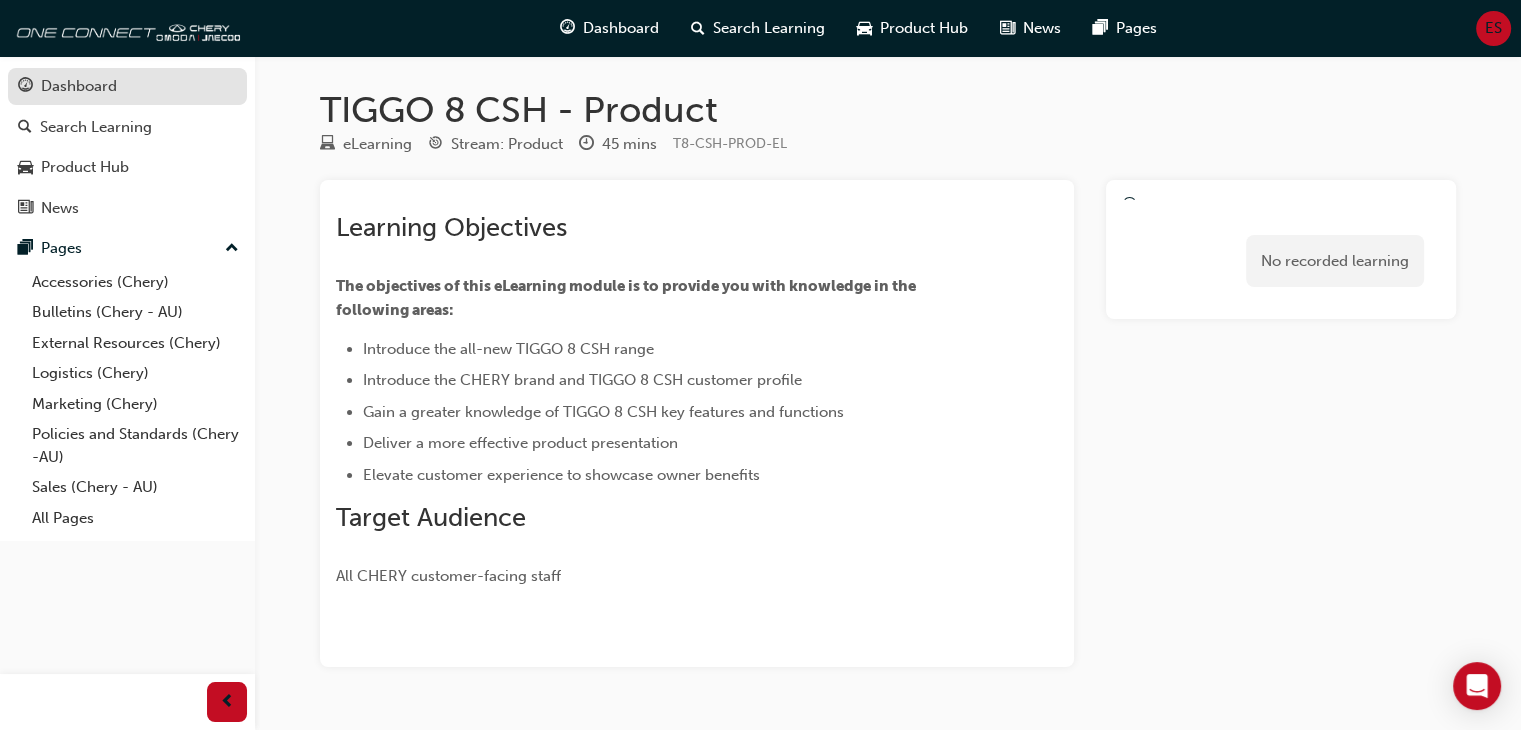 click on "Dashboard" at bounding box center (79, 86) 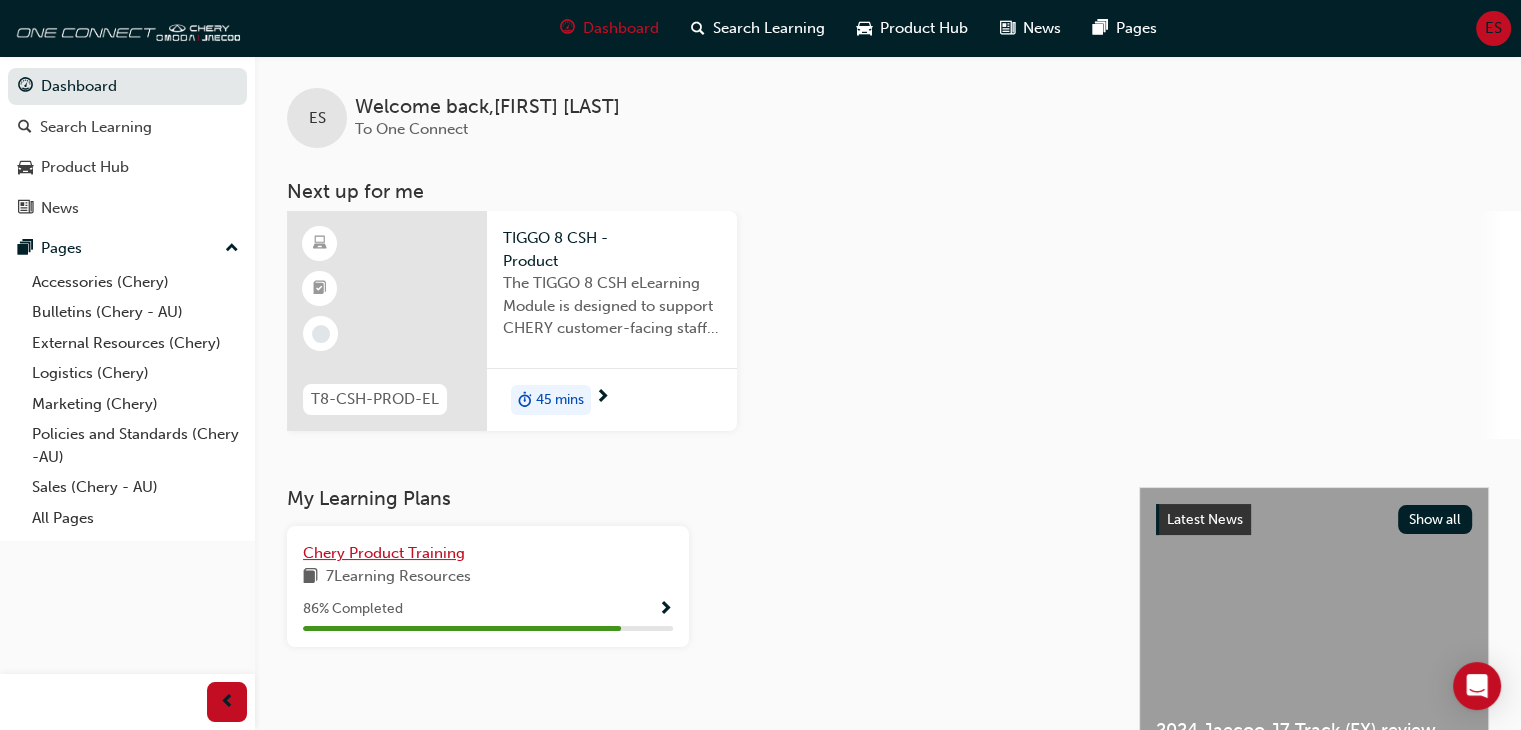 click on "Chery Product Training" at bounding box center (384, 553) 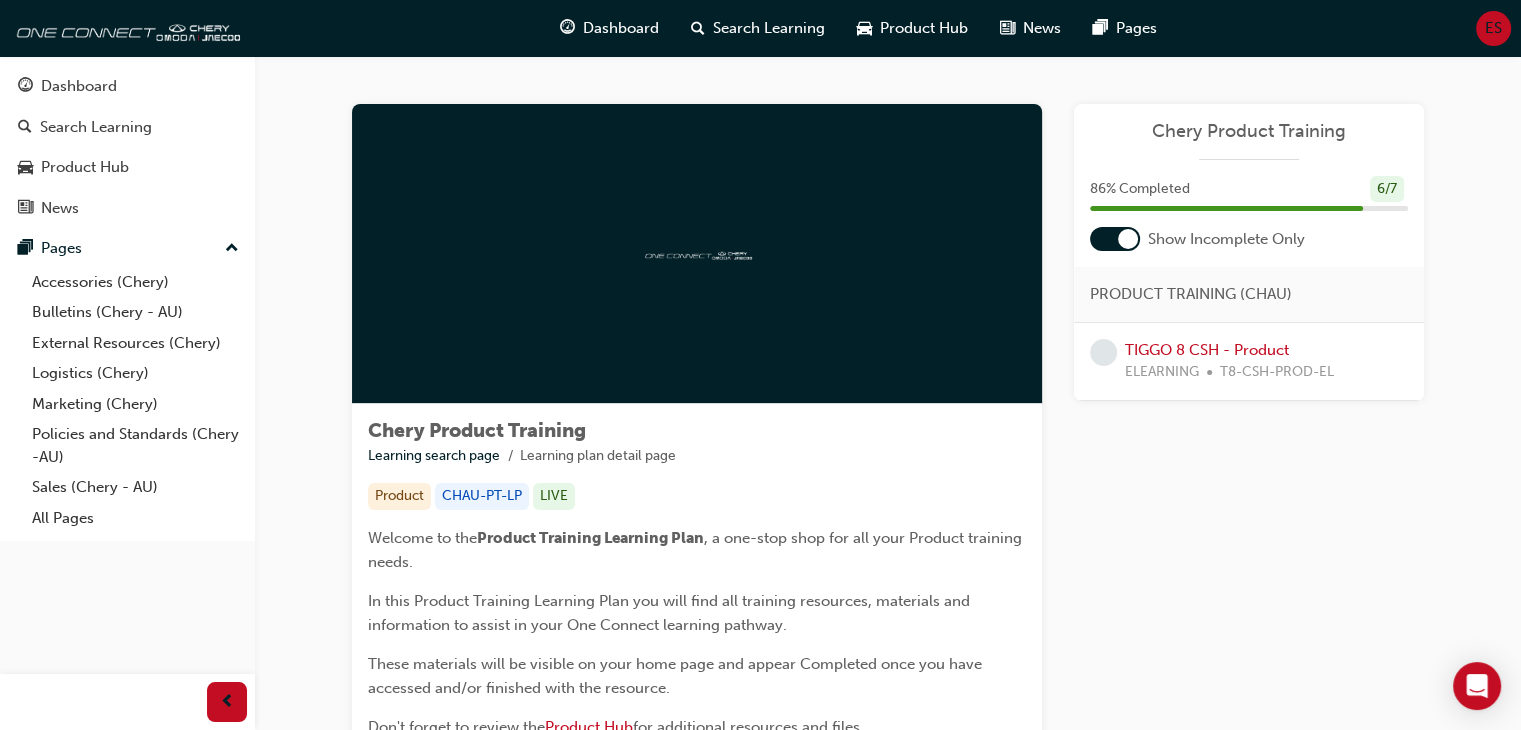 click at bounding box center (697, 253) 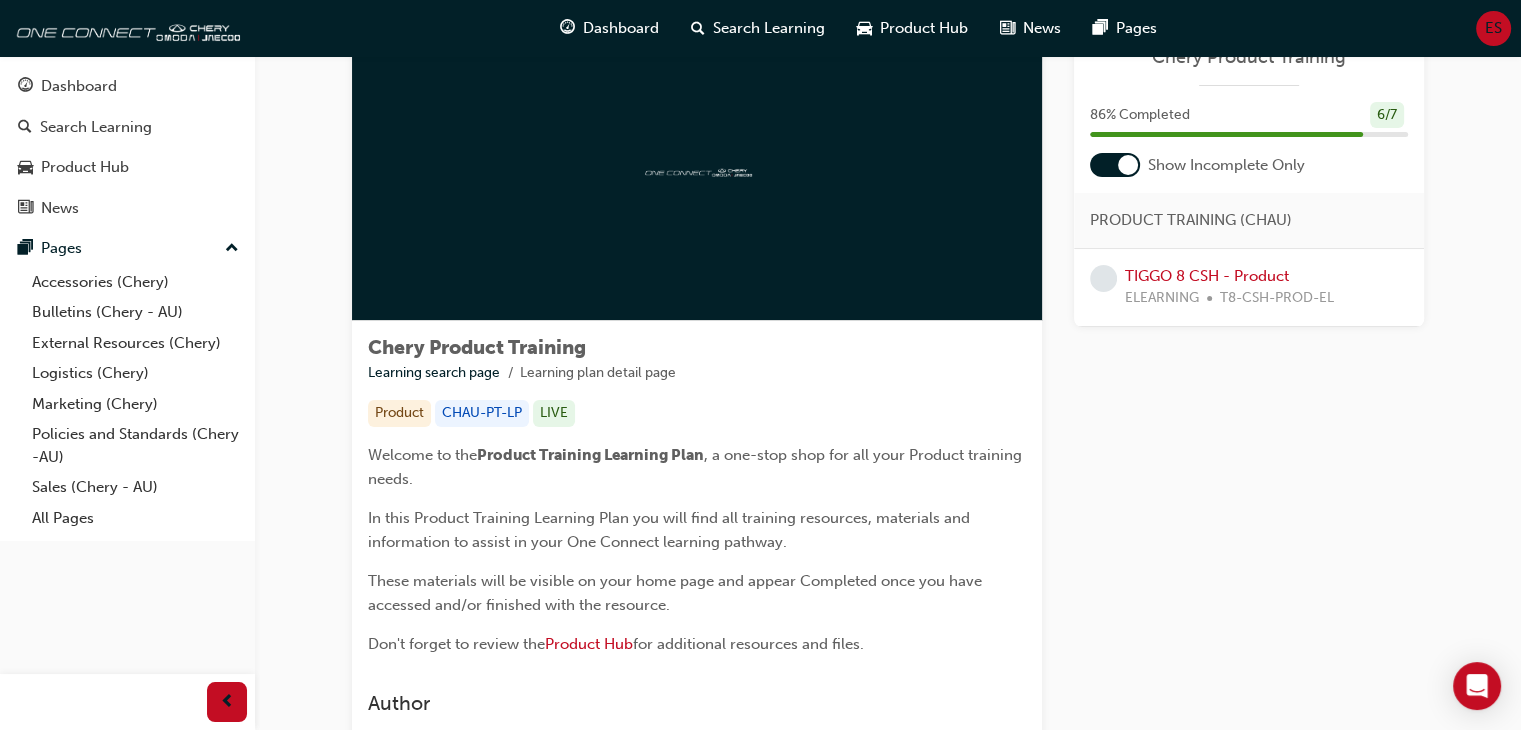 scroll, scrollTop: 0, scrollLeft: 0, axis: both 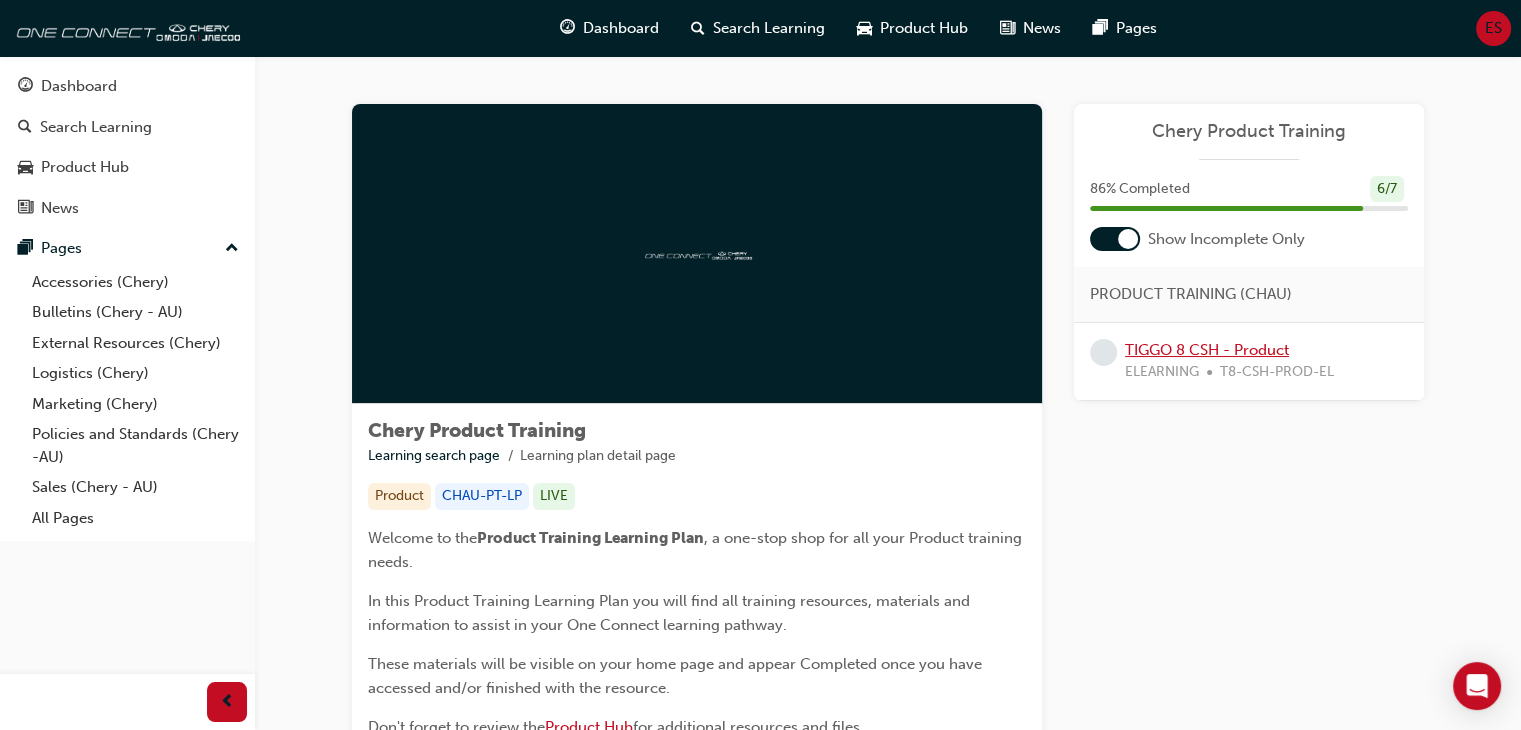 click on "TIGGO 8 CSH - Product" at bounding box center [1207, 350] 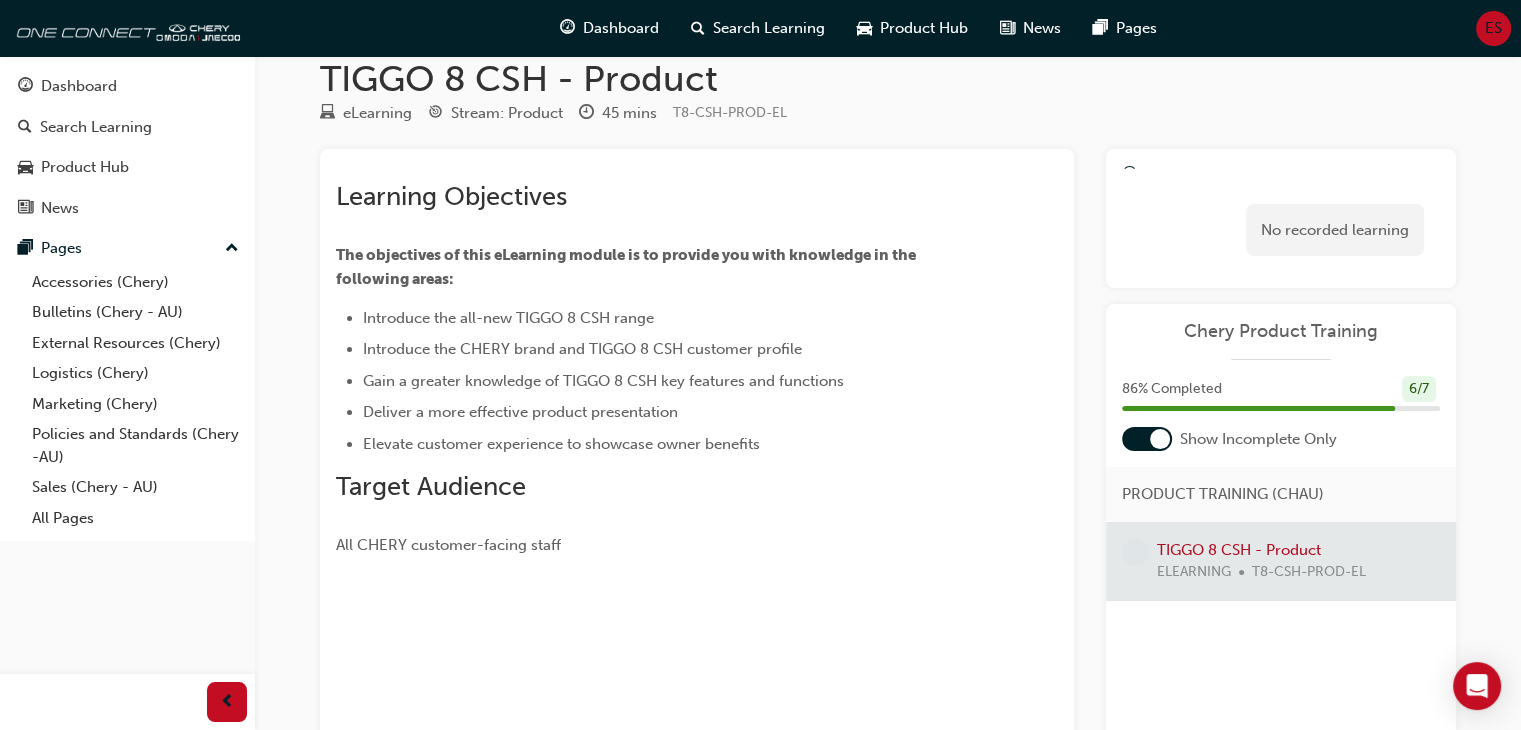 scroll, scrollTop: 282, scrollLeft: 0, axis: vertical 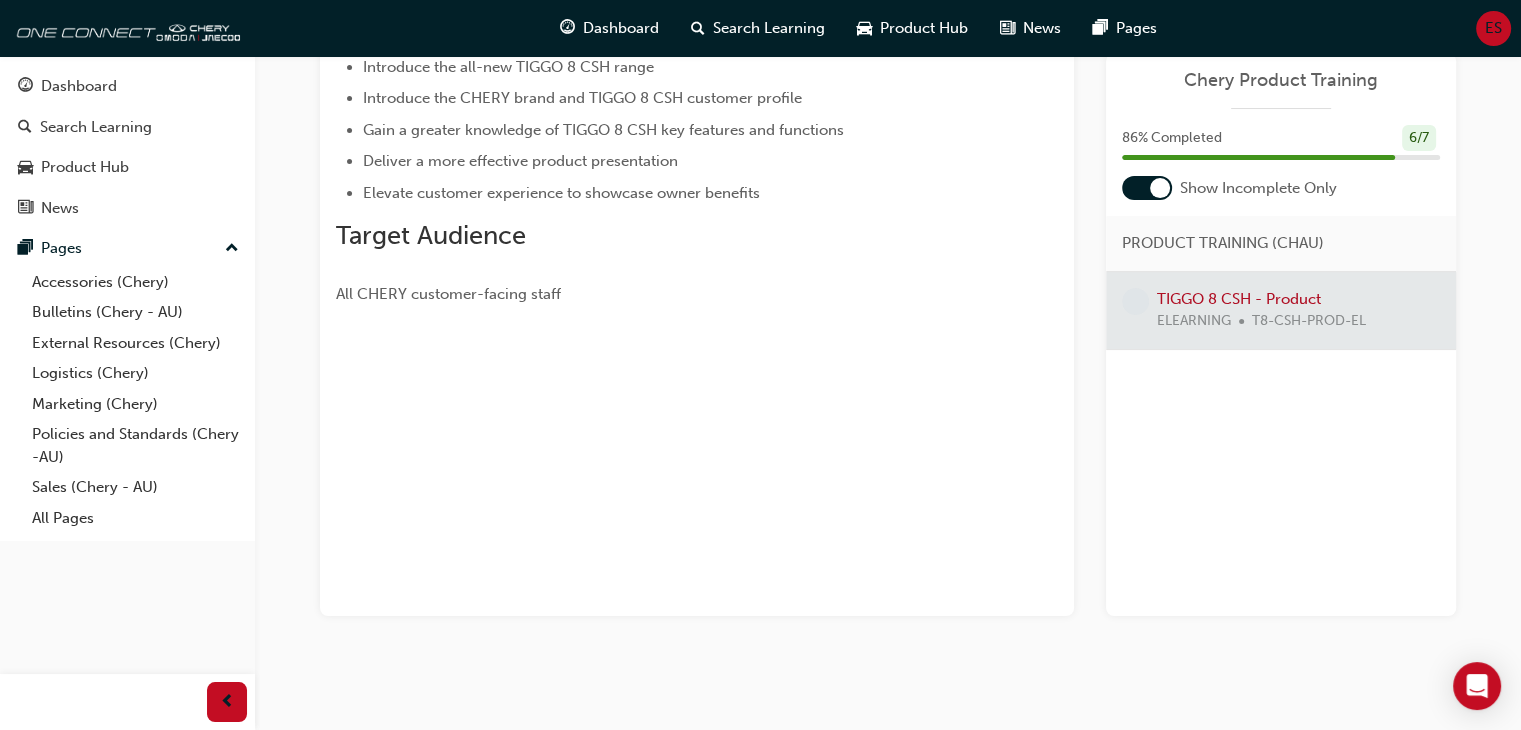 click at bounding box center [1281, 310] 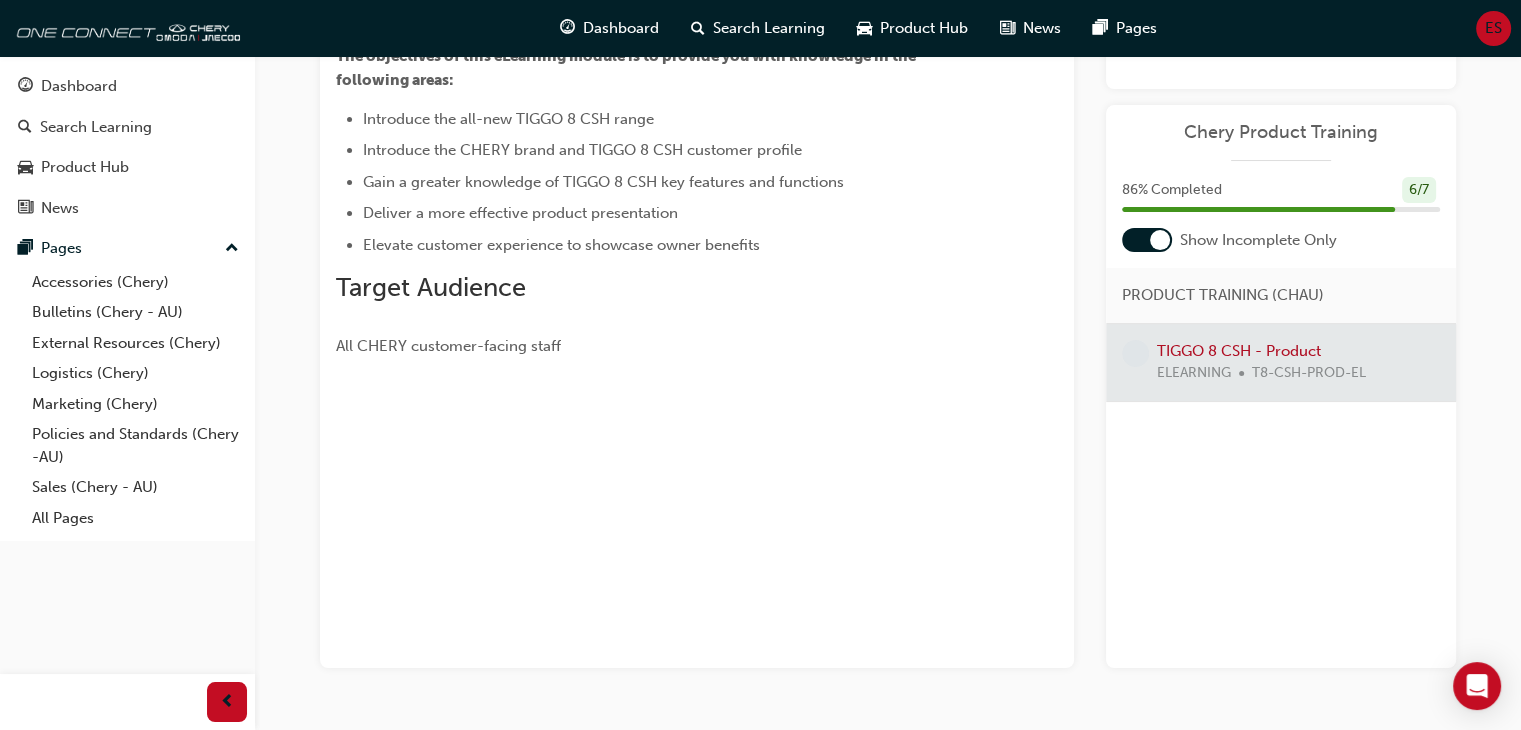 scroll, scrollTop: 0, scrollLeft: 0, axis: both 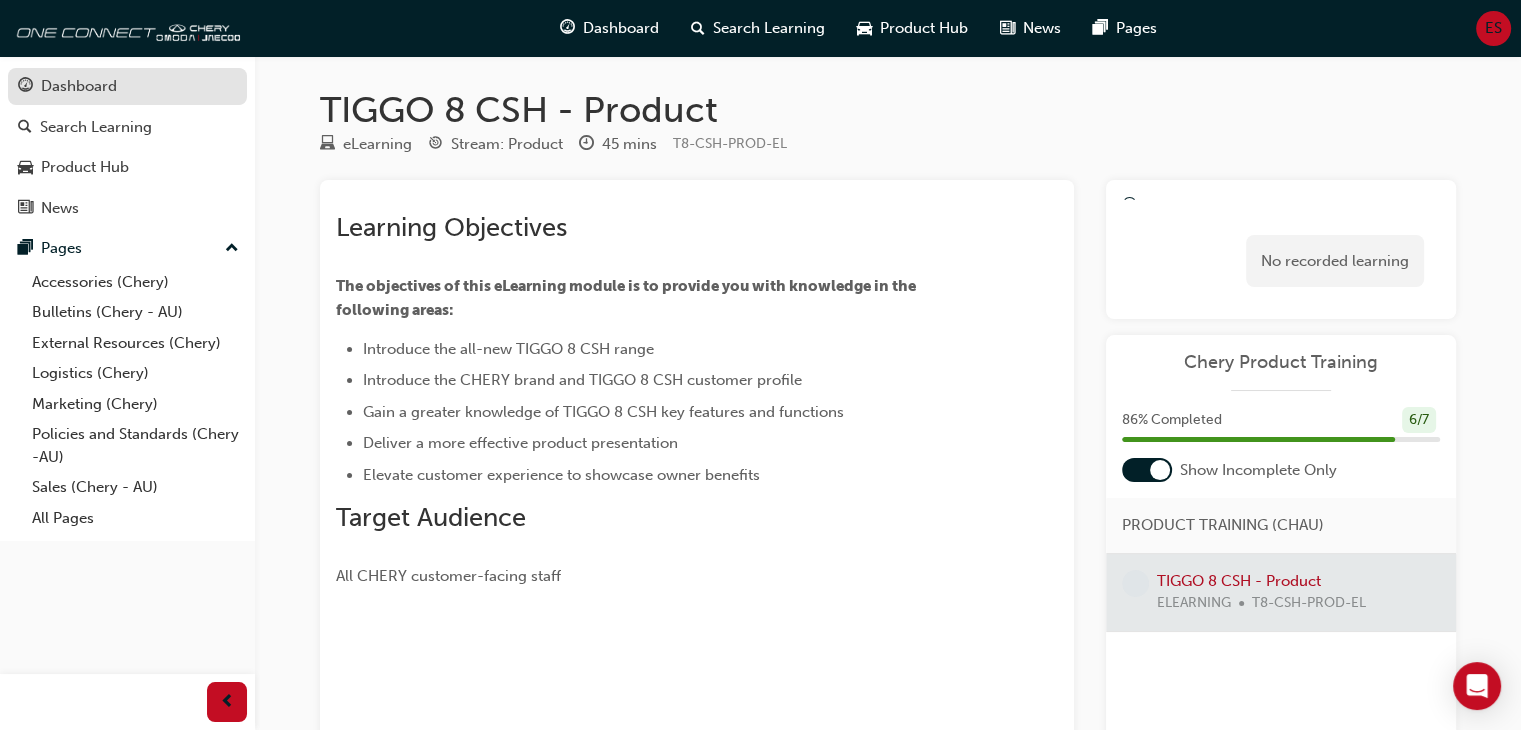 click on "Dashboard" at bounding box center [79, 86] 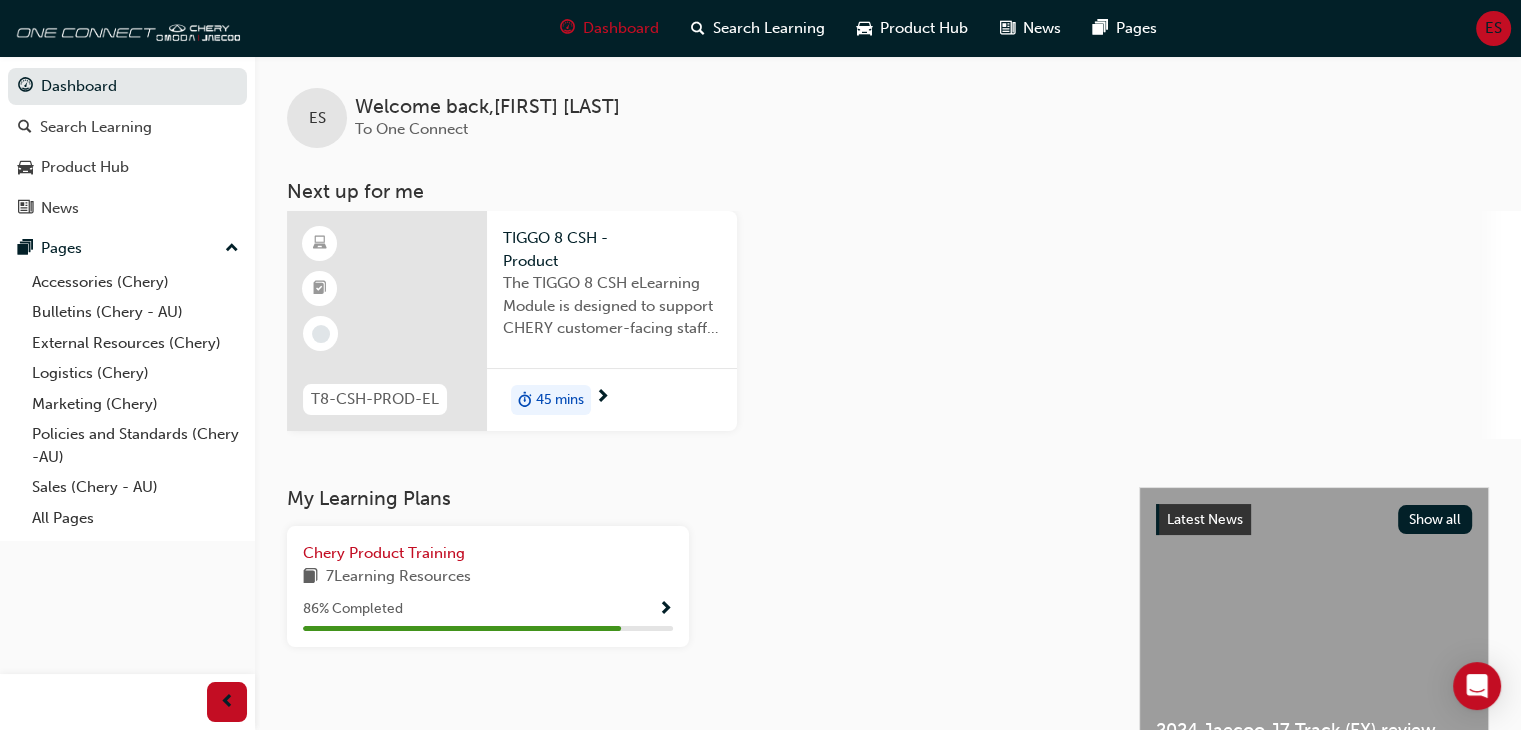 click on "45 mins" at bounding box center [560, 400] 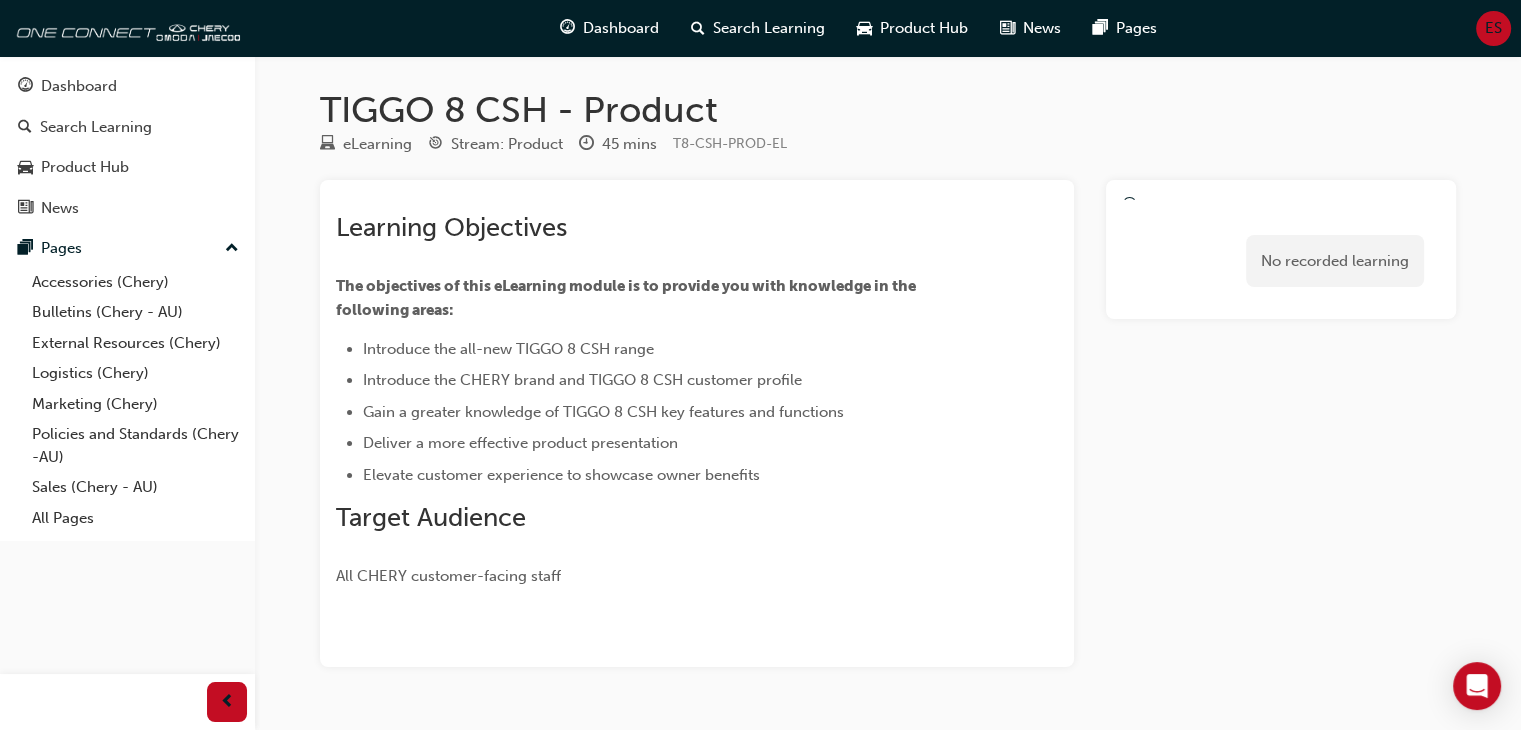 scroll, scrollTop: 0, scrollLeft: 0, axis: both 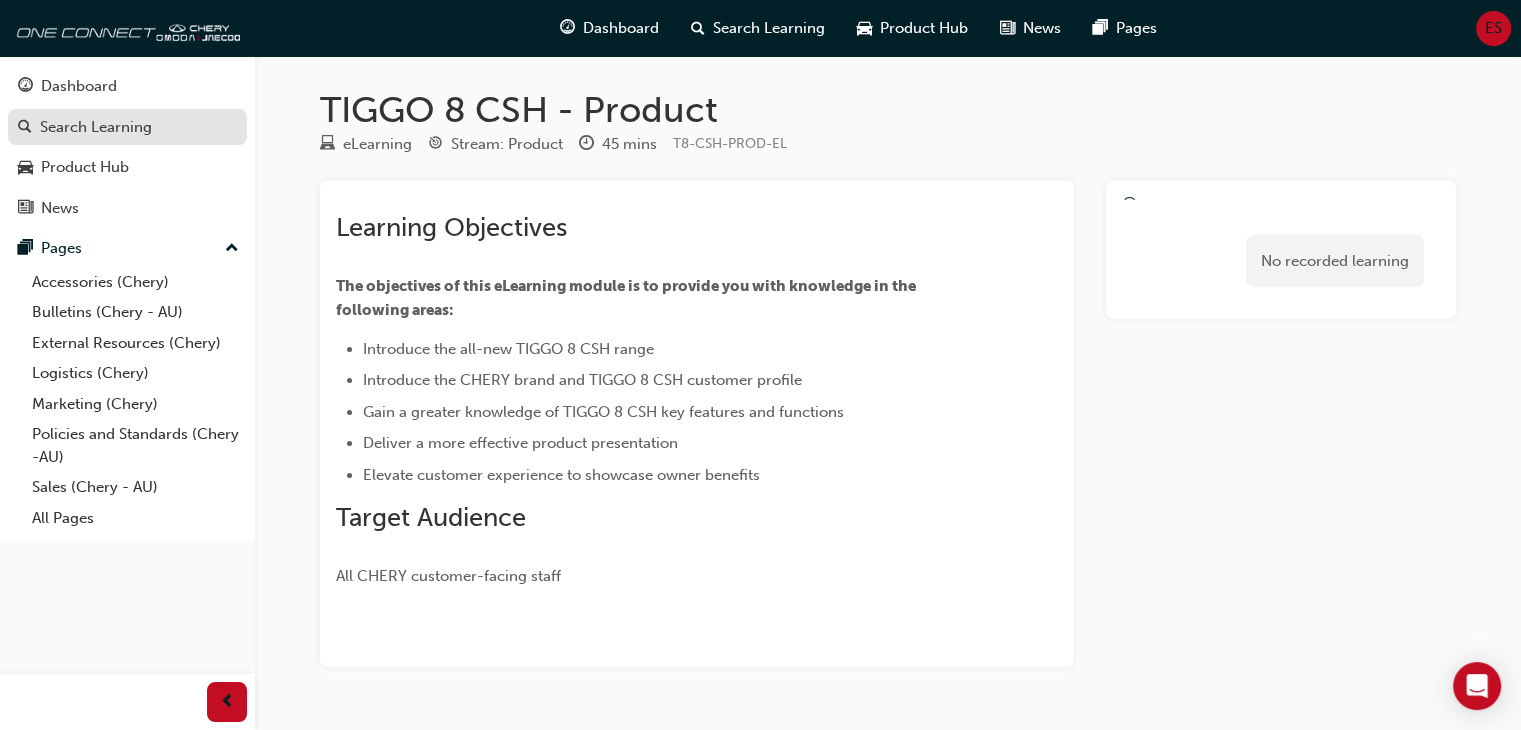click on "Search Learning" at bounding box center (96, 127) 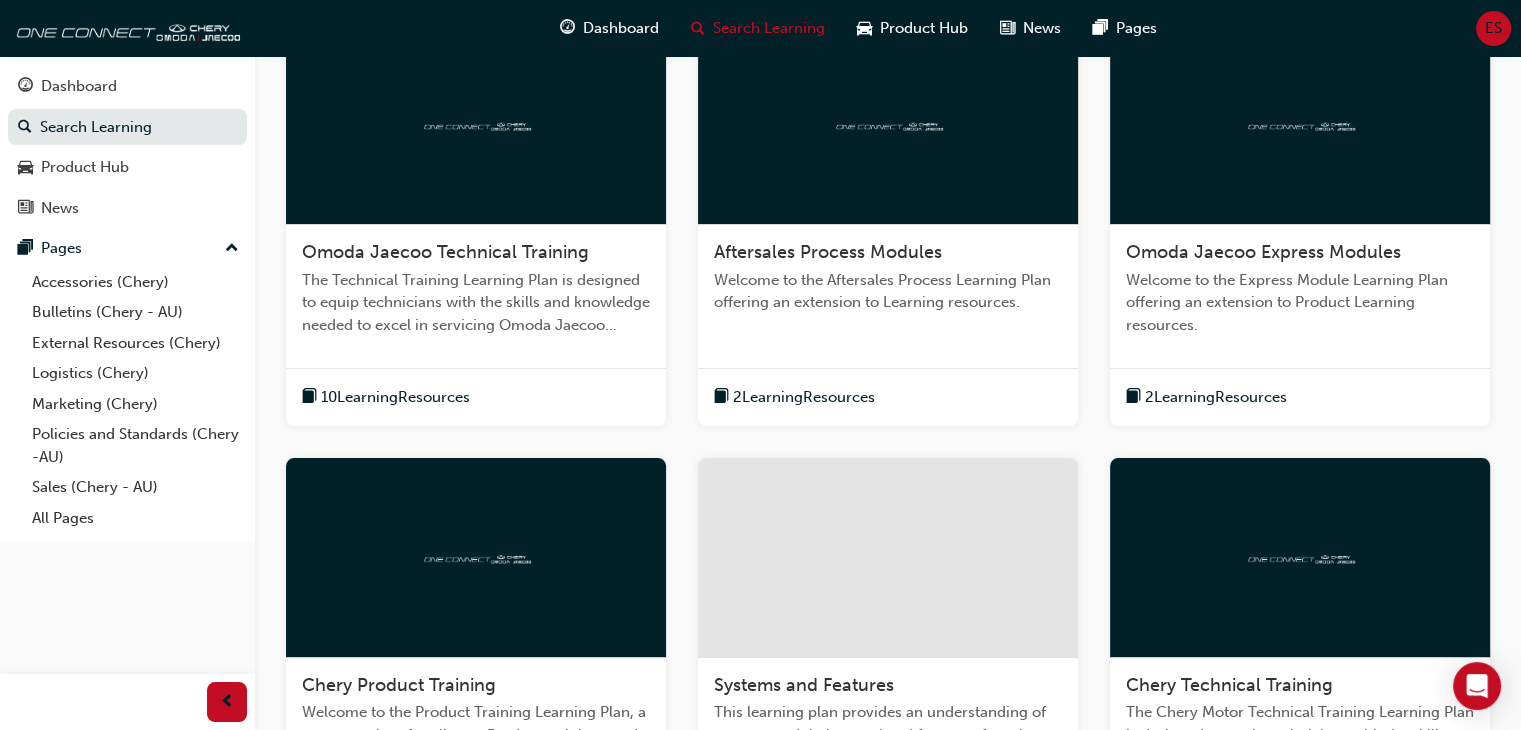 scroll, scrollTop: 552, scrollLeft: 0, axis: vertical 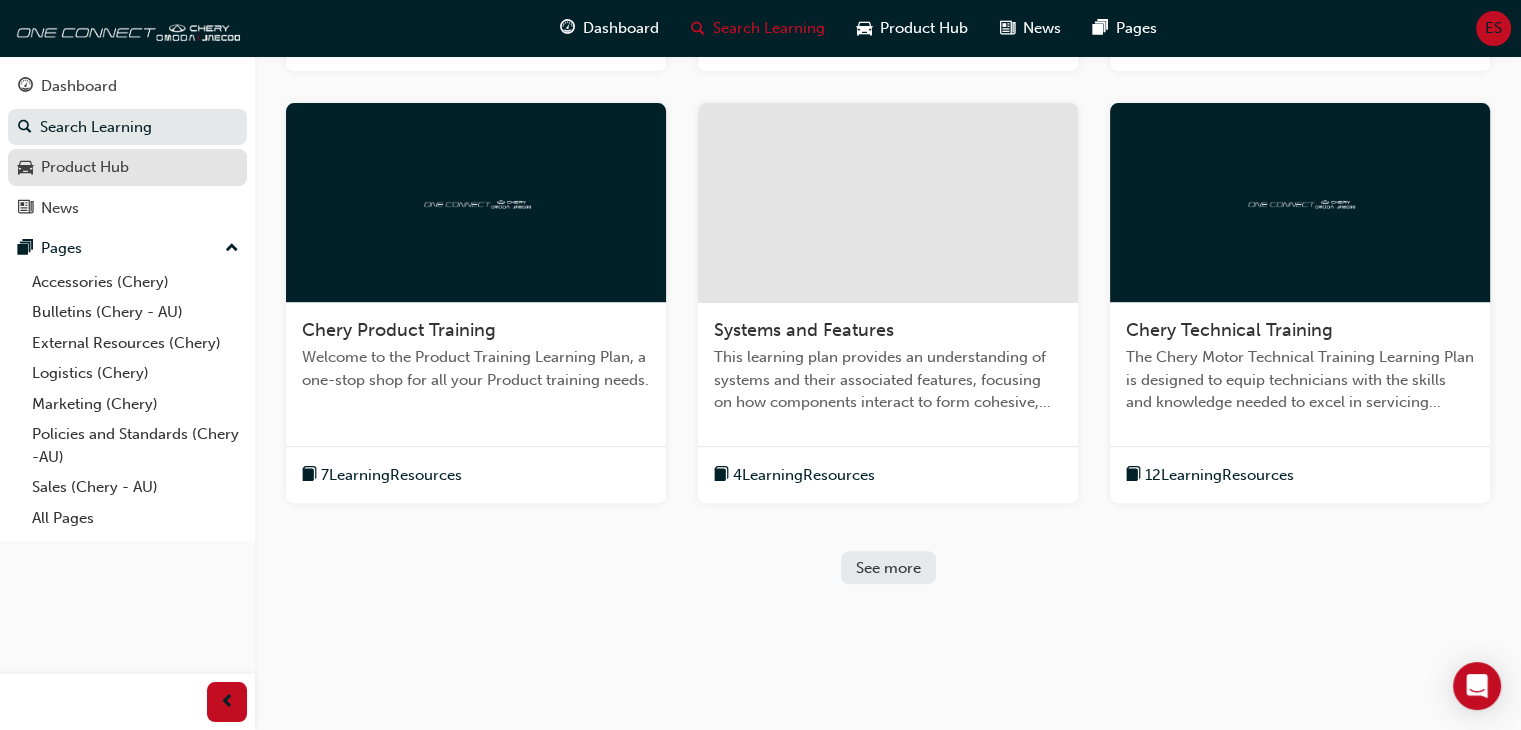 click on "Product Hub" at bounding box center (85, 167) 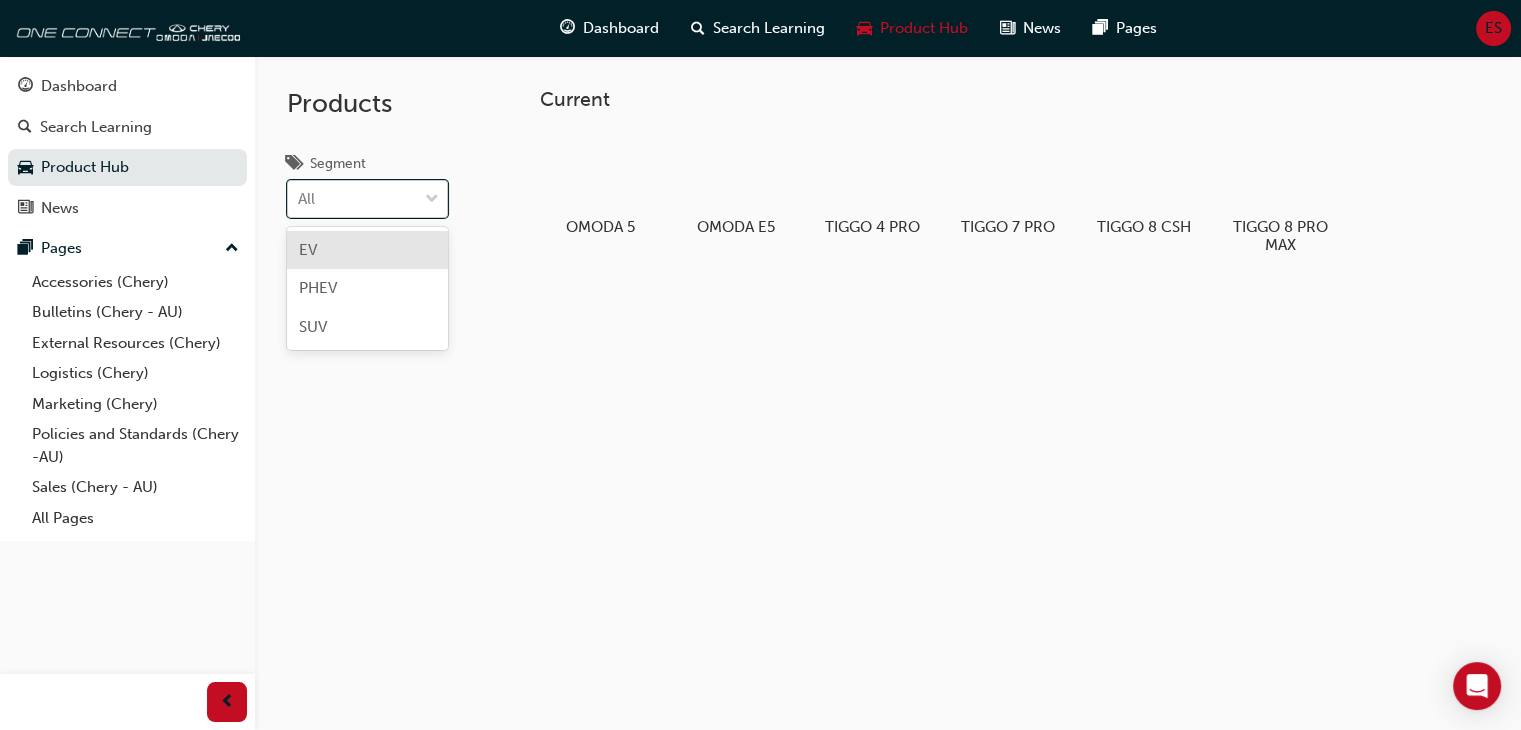 click on "All" at bounding box center [352, 199] 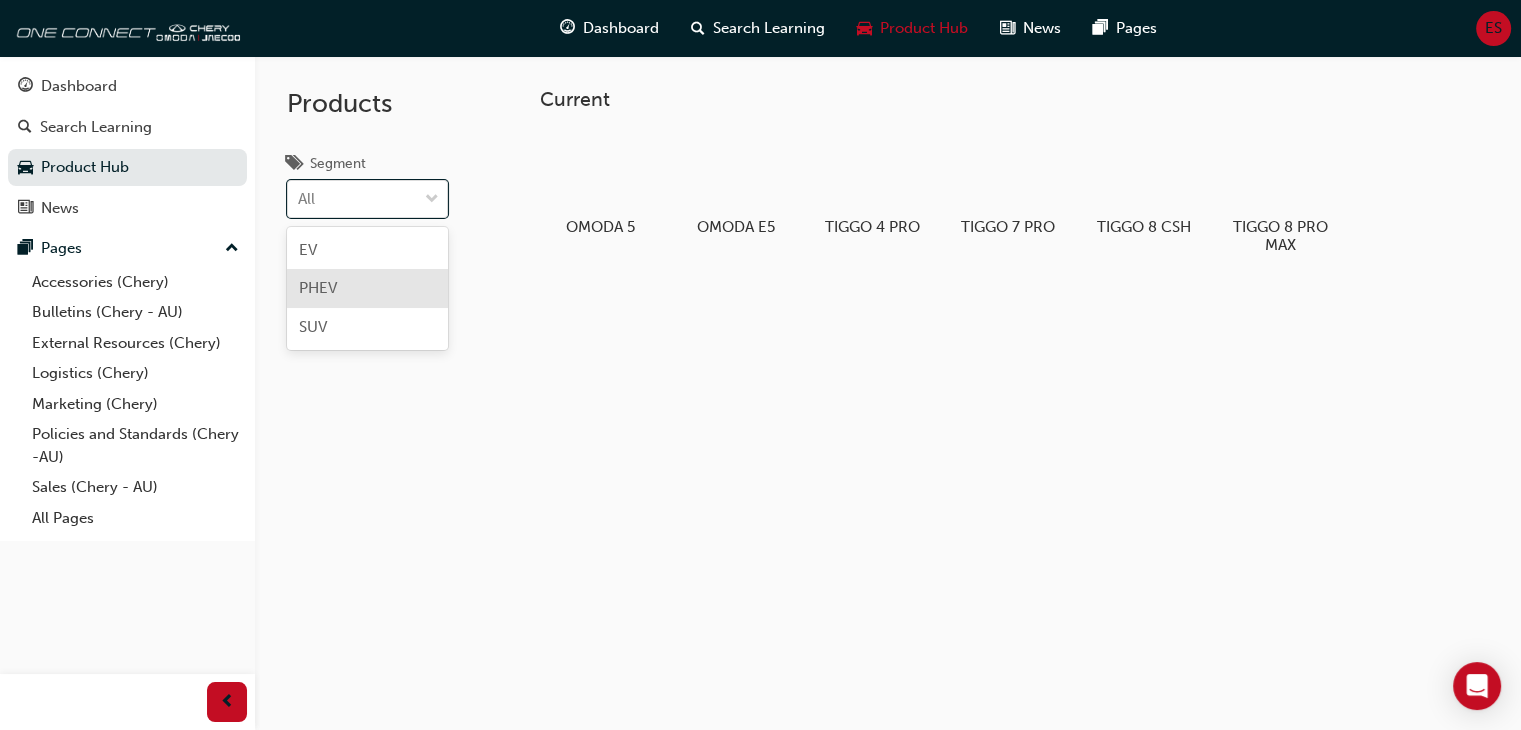 click on "PHEV" at bounding box center (367, 288) 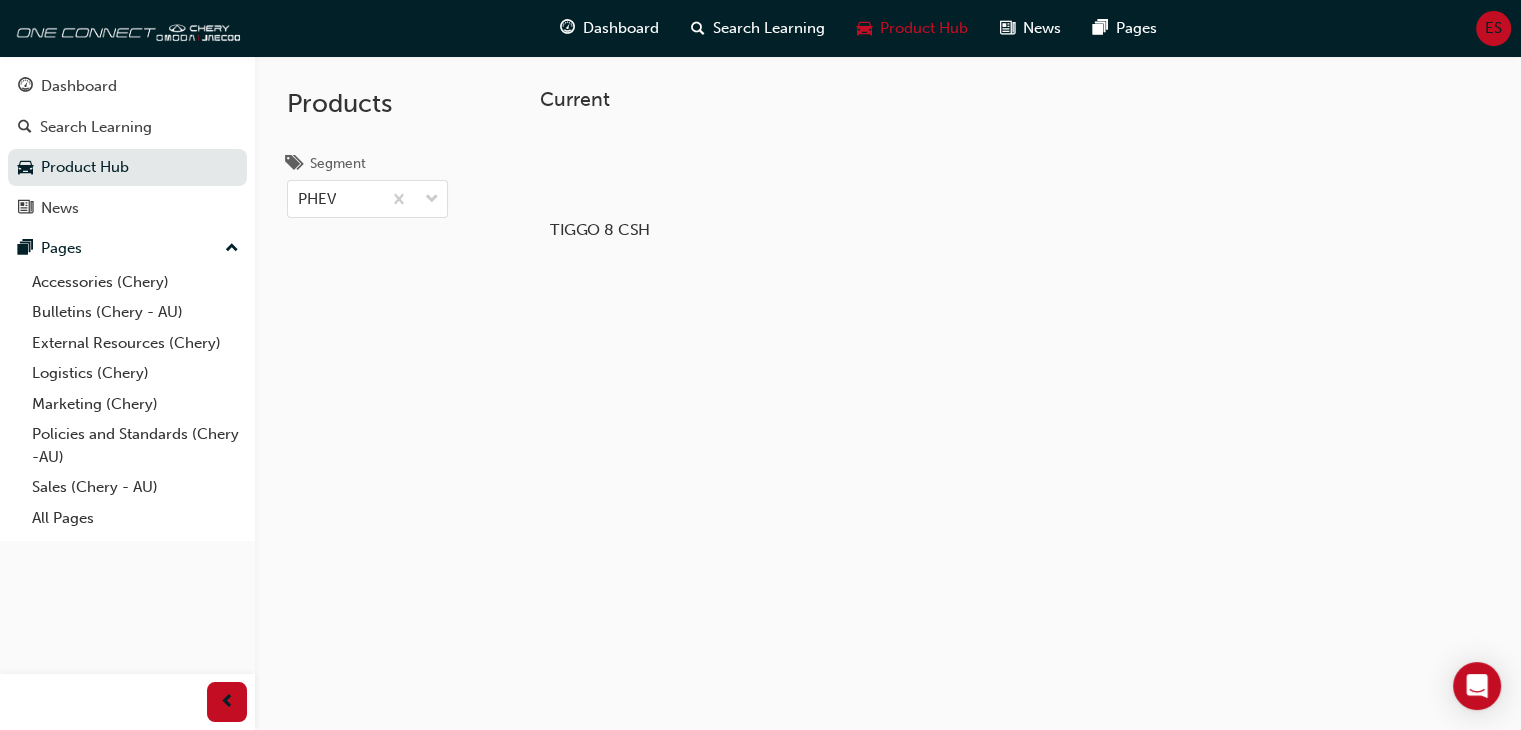 click at bounding box center (600, 172) 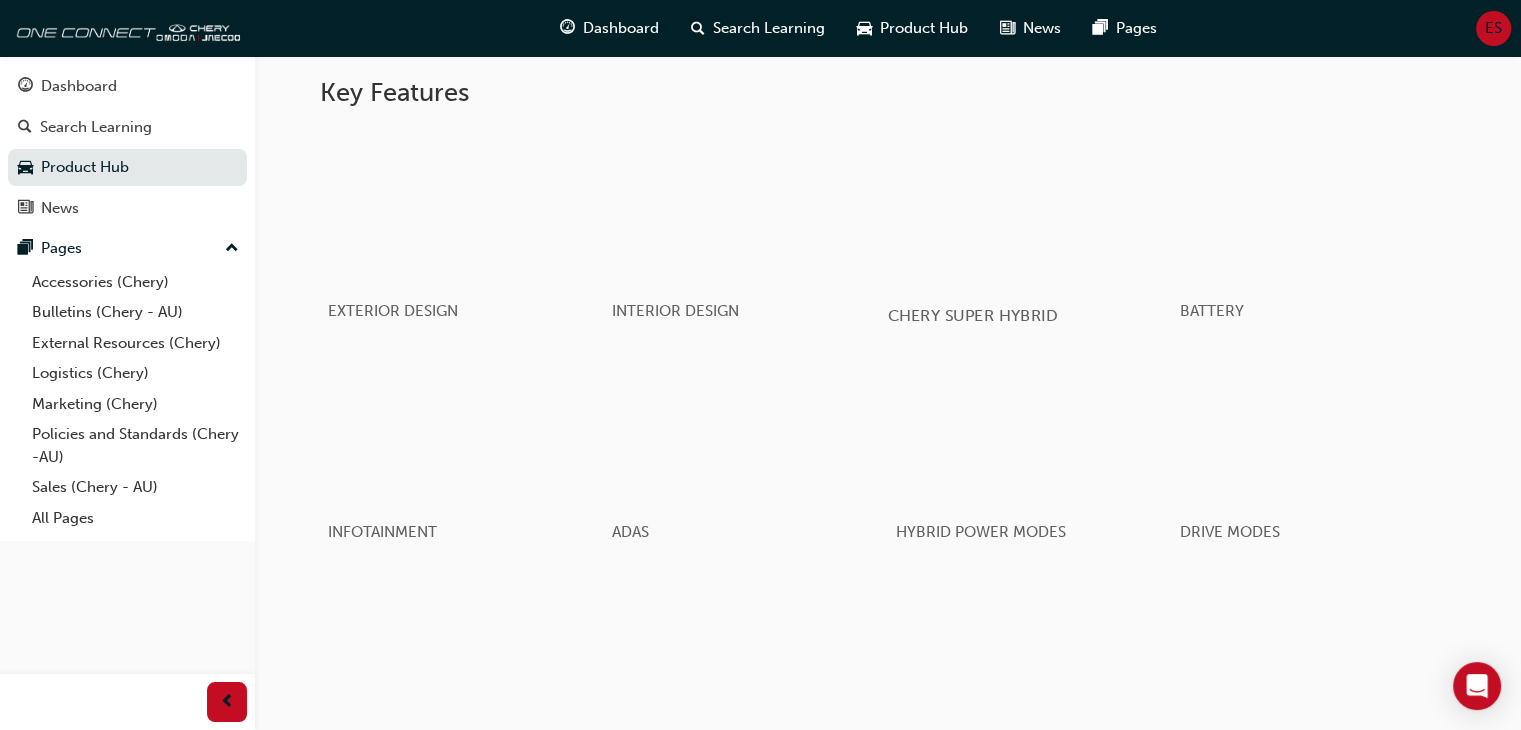 scroll, scrollTop: 984, scrollLeft: 0, axis: vertical 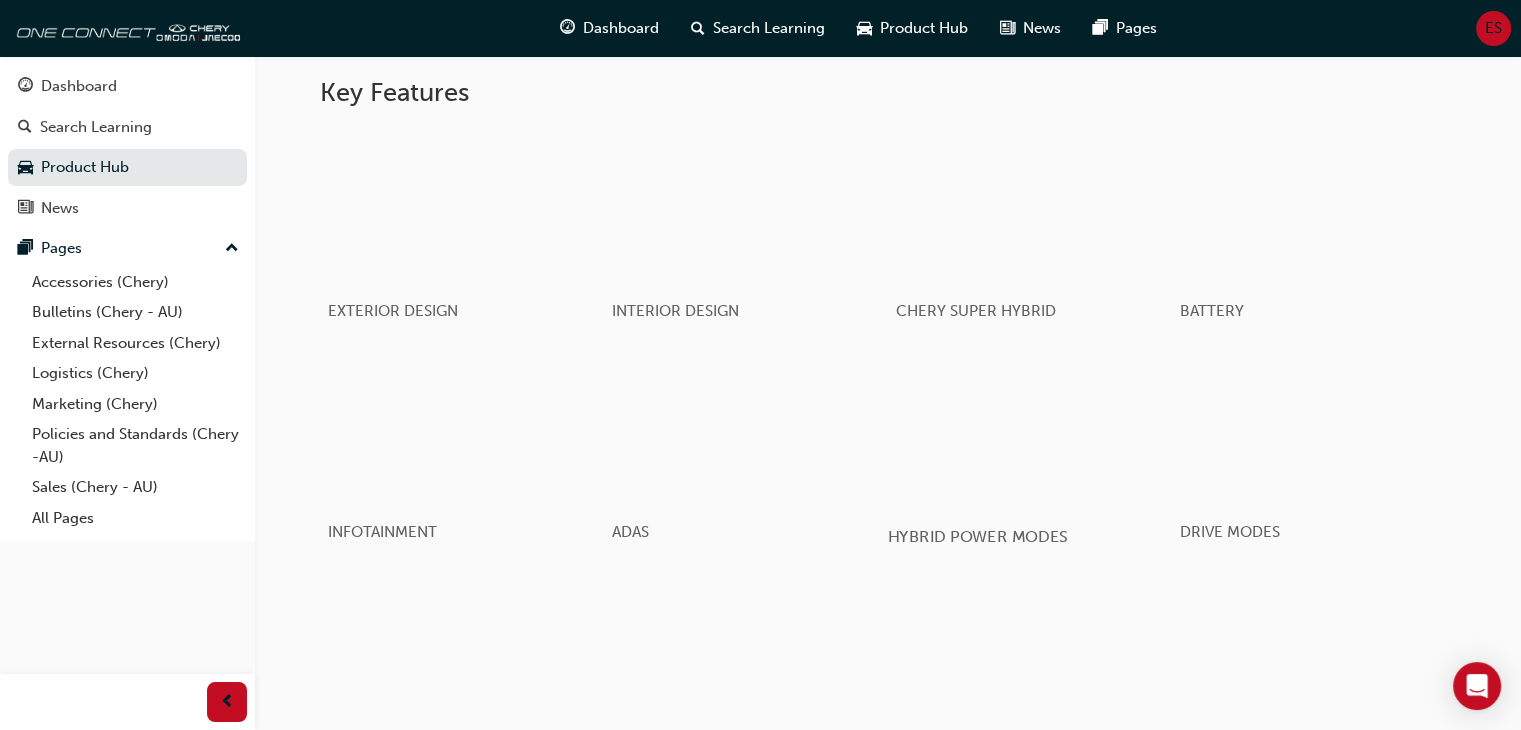 click at bounding box center [1029, 427] 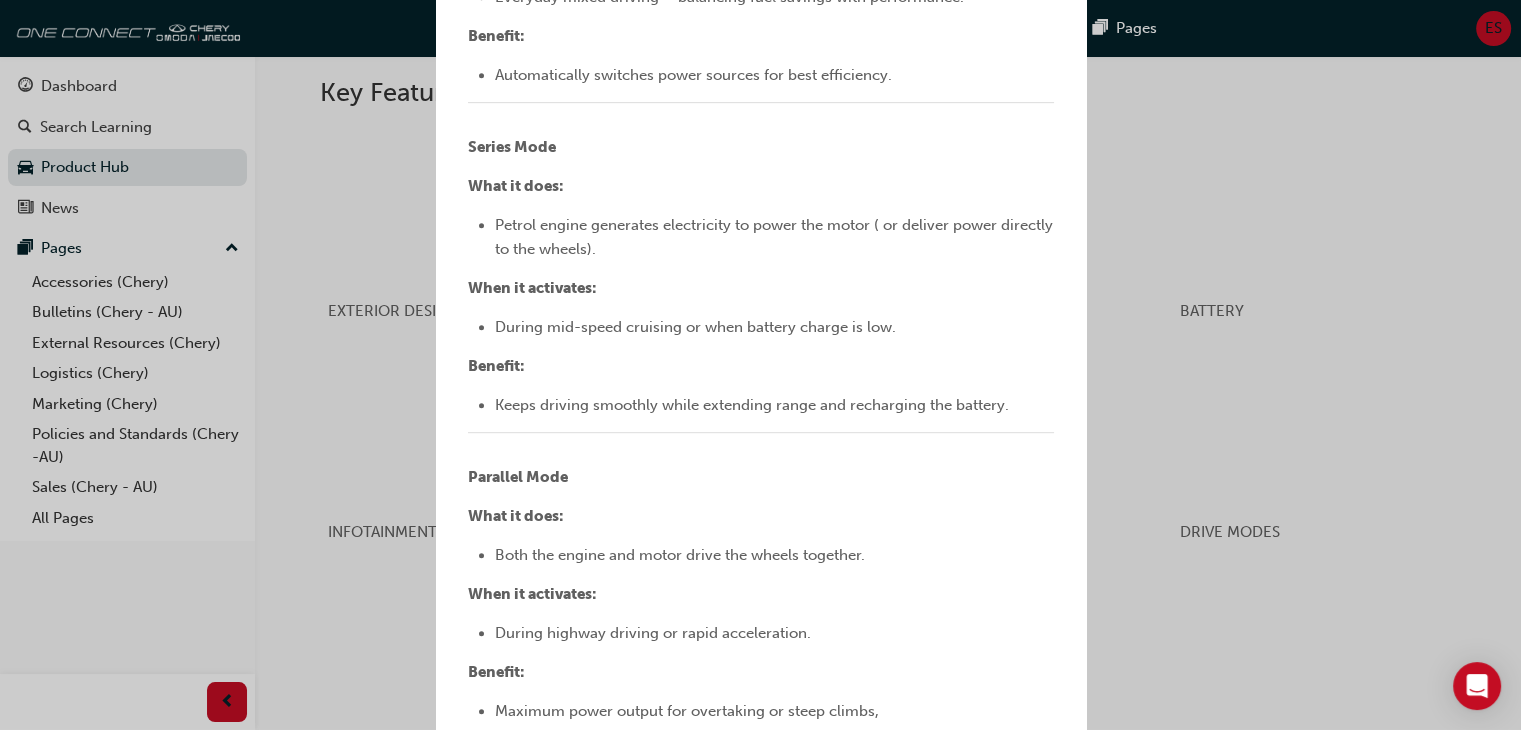 scroll, scrollTop: 1000, scrollLeft: 0, axis: vertical 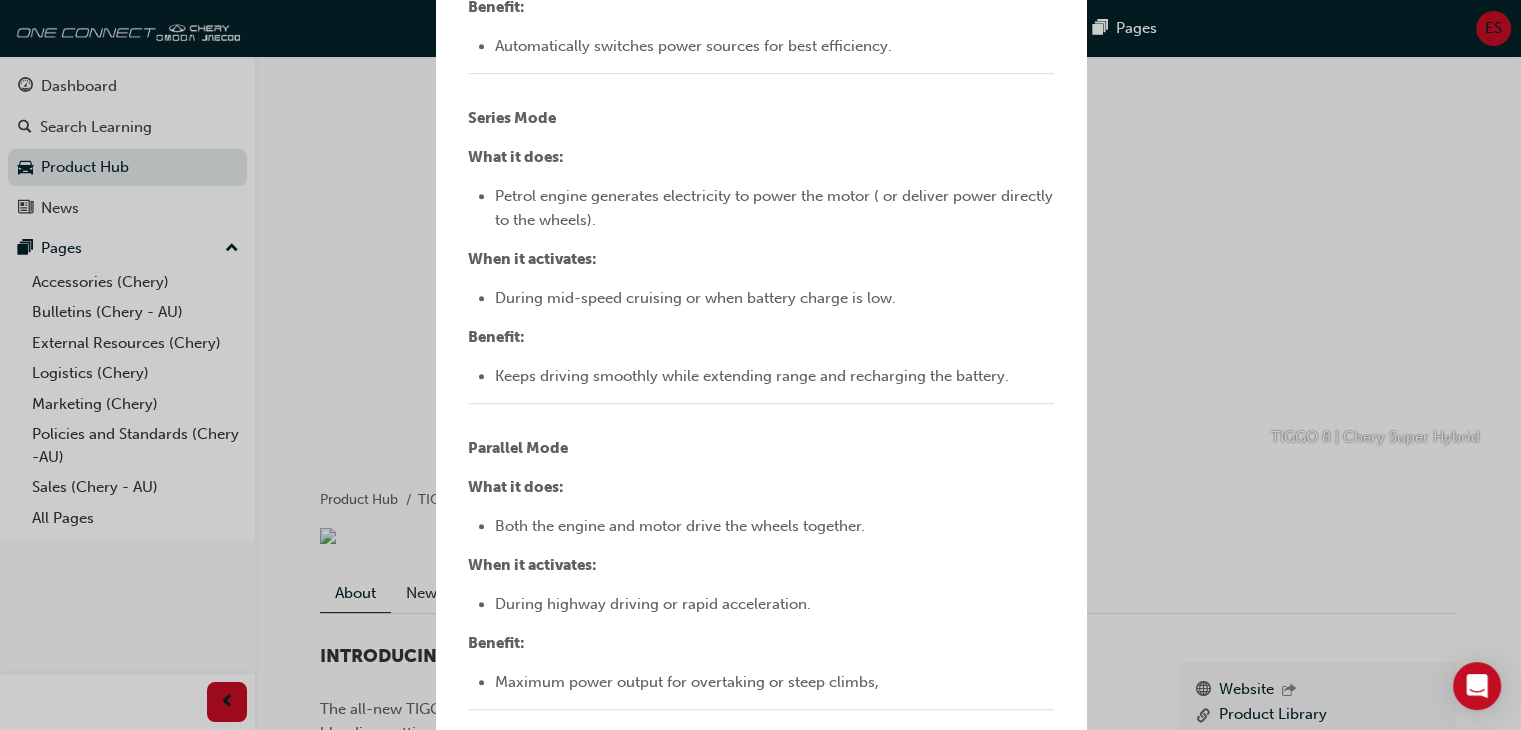 click on "HYBRID POWER MODES Feature Overview Feature Overview Smart & Seamless The TIGGO 8 CSH can switch between driving modes automatically, so drivers enjoy a smooth experience without needing to manage anything manually. It’s the perfect combination of electric efficiency and petrol-powered confidence. If the battery State Of Charge SOC is high enough, the CSH will prioritise EV mode.  EV Mode What it does:   Uses the electric motor only. When it activates:   Low-speed driving, short commutes, stop-start city traffic. EV mode can power the vehicle up to 120 km/h. EV+ is an added option to allow the driver to deplete a lower SOC from the battery in an emergency. This may be to extend the range of the vehicle if at risk of running out of fuel.   Benefit:   Zero-emissions, whisper-quiet drive, and reduced fuel use. ﻿ Hybrid Mode What it does:   Combines petrol engine and electric motor for optimal efficiency. When it activates:   Everyday mixed driving – balancing fuel savings with performance. Benefit:   ﻿" at bounding box center (760, 365) 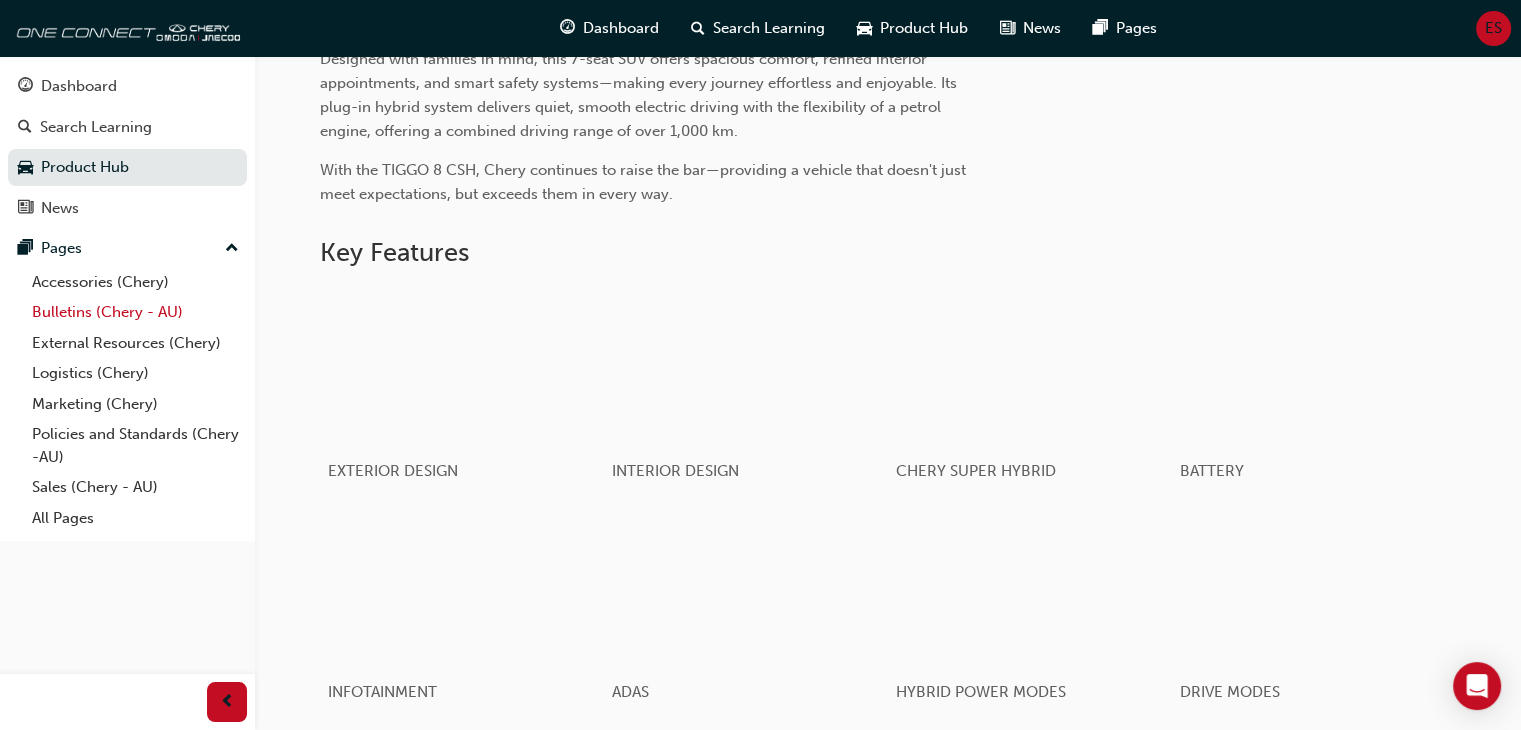 scroll, scrollTop: 788, scrollLeft: 0, axis: vertical 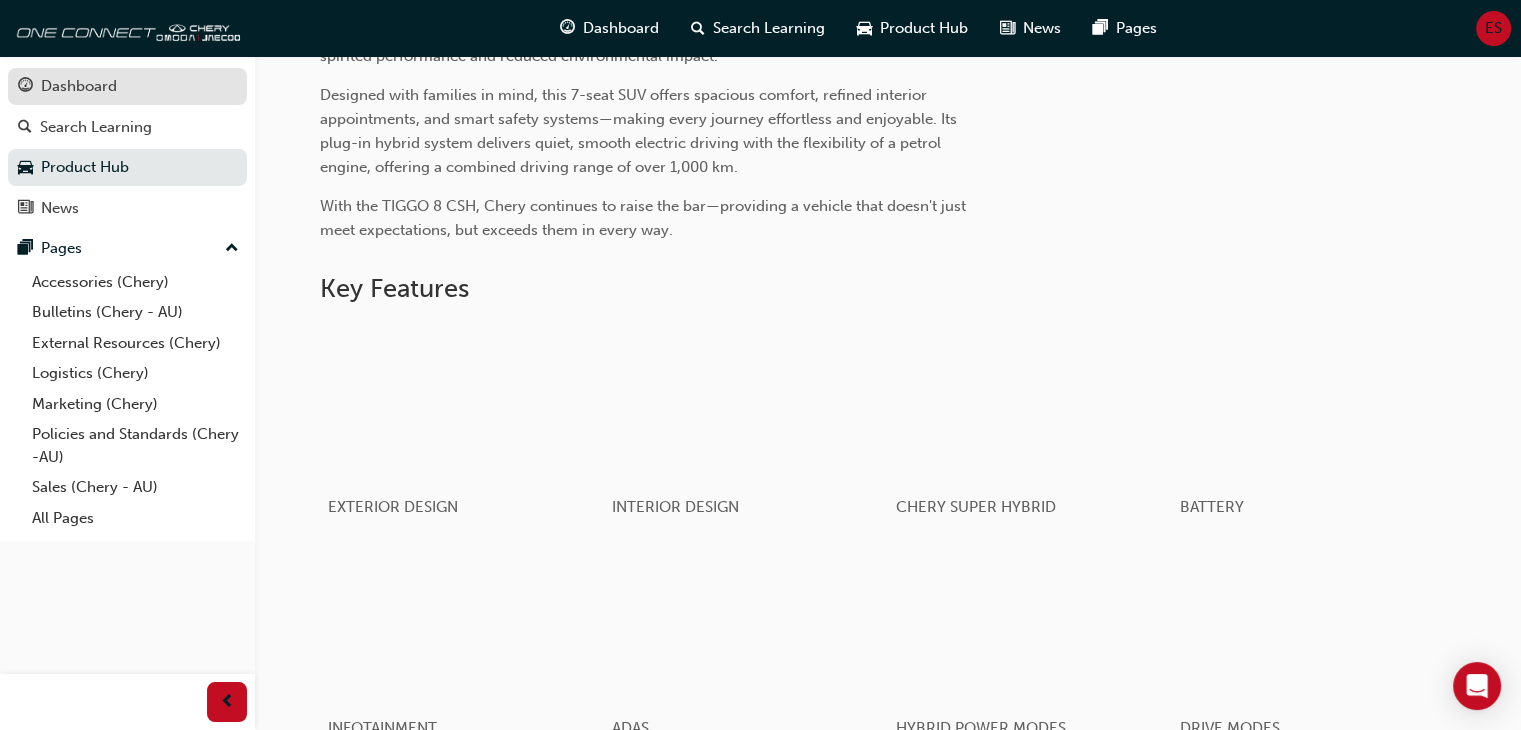 click on "Dashboard" at bounding box center (79, 86) 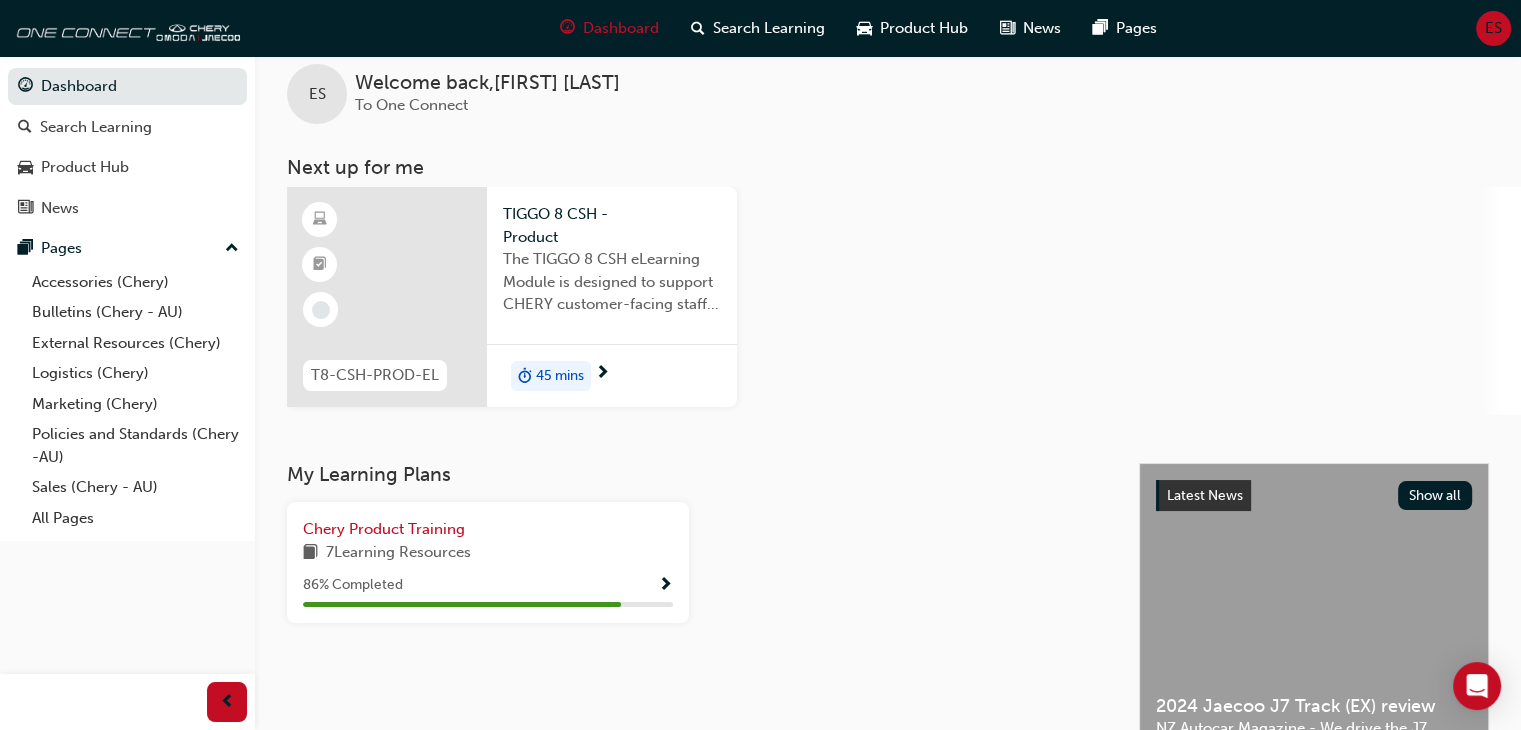 scroll, scrollTop: 0, scrollLeft: 0, axis: both 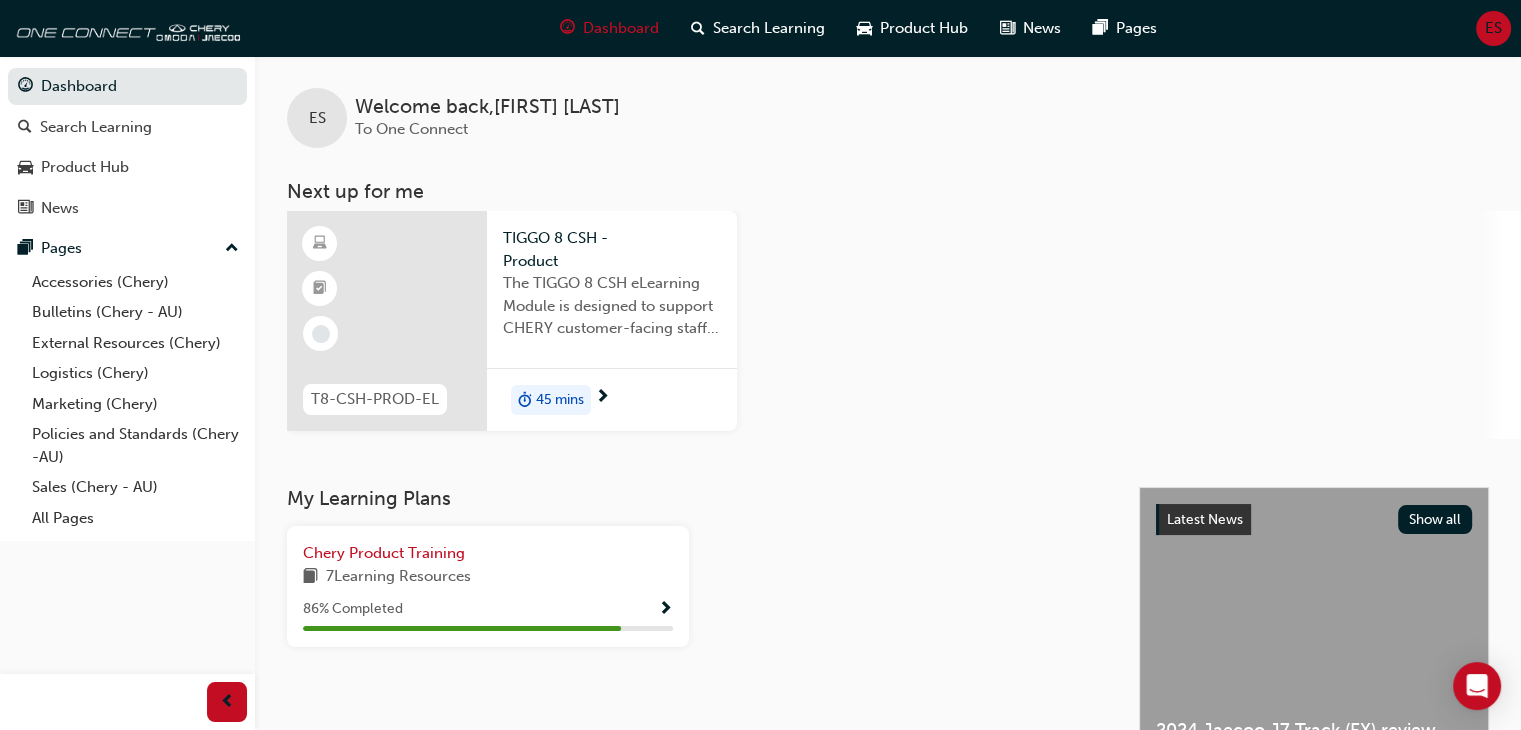 click on "86 % Completed" at bounding box center (488, 609) 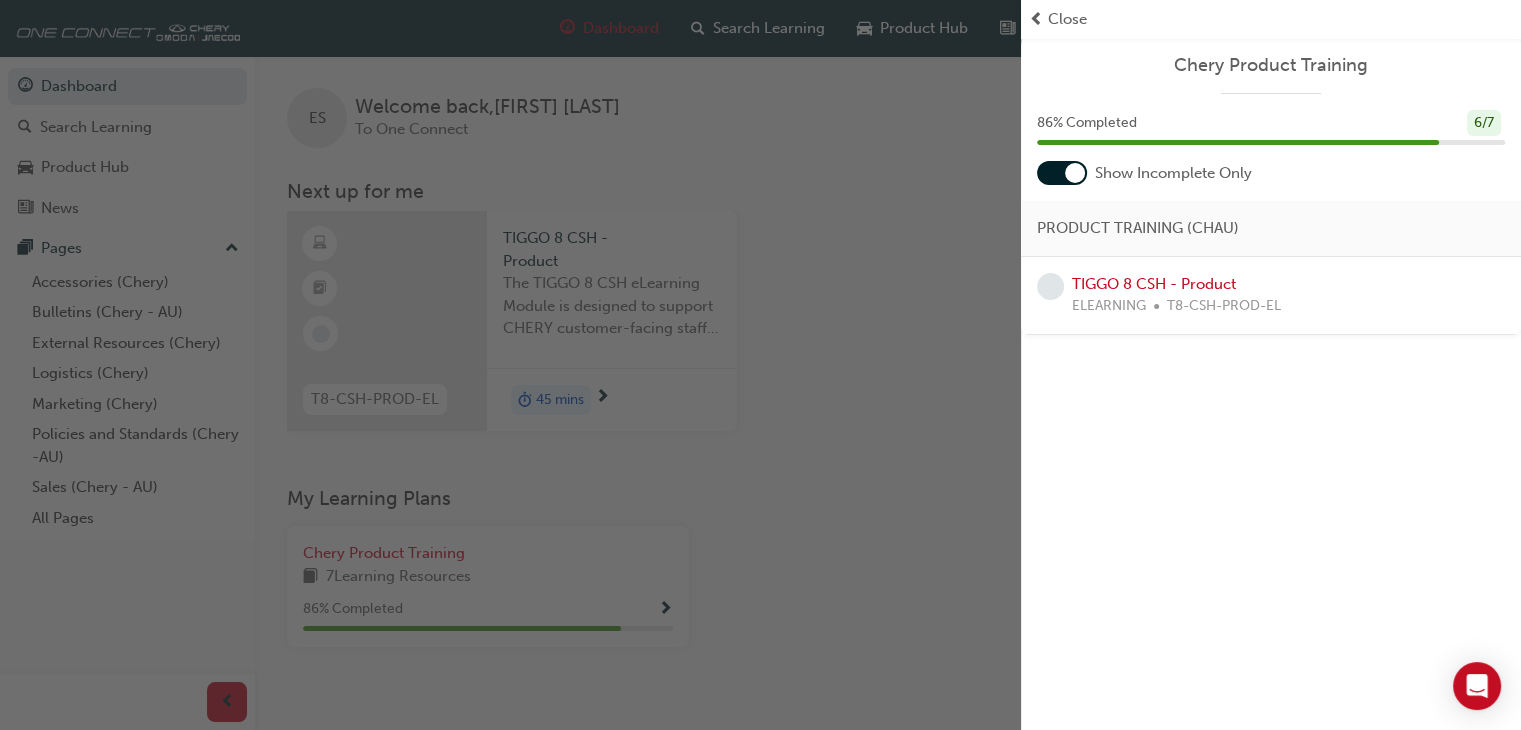 click on "TIGGO 8 CSH - Product ELEARNING T8-CSH-PROD-EL" at bounding box center [1176, 295] 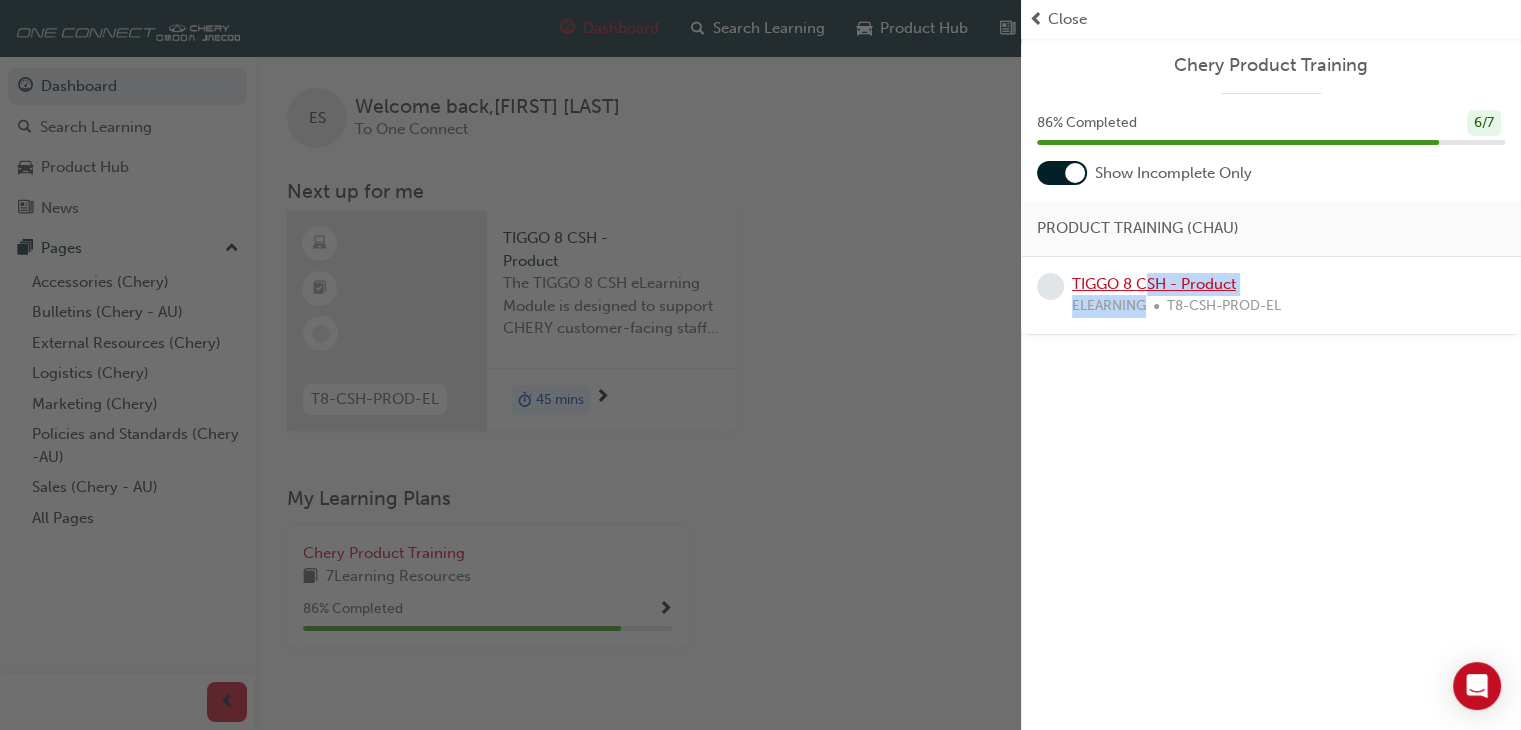 click on "TIGGO 8 CSH - Product" at bounding box center [1154, 284] 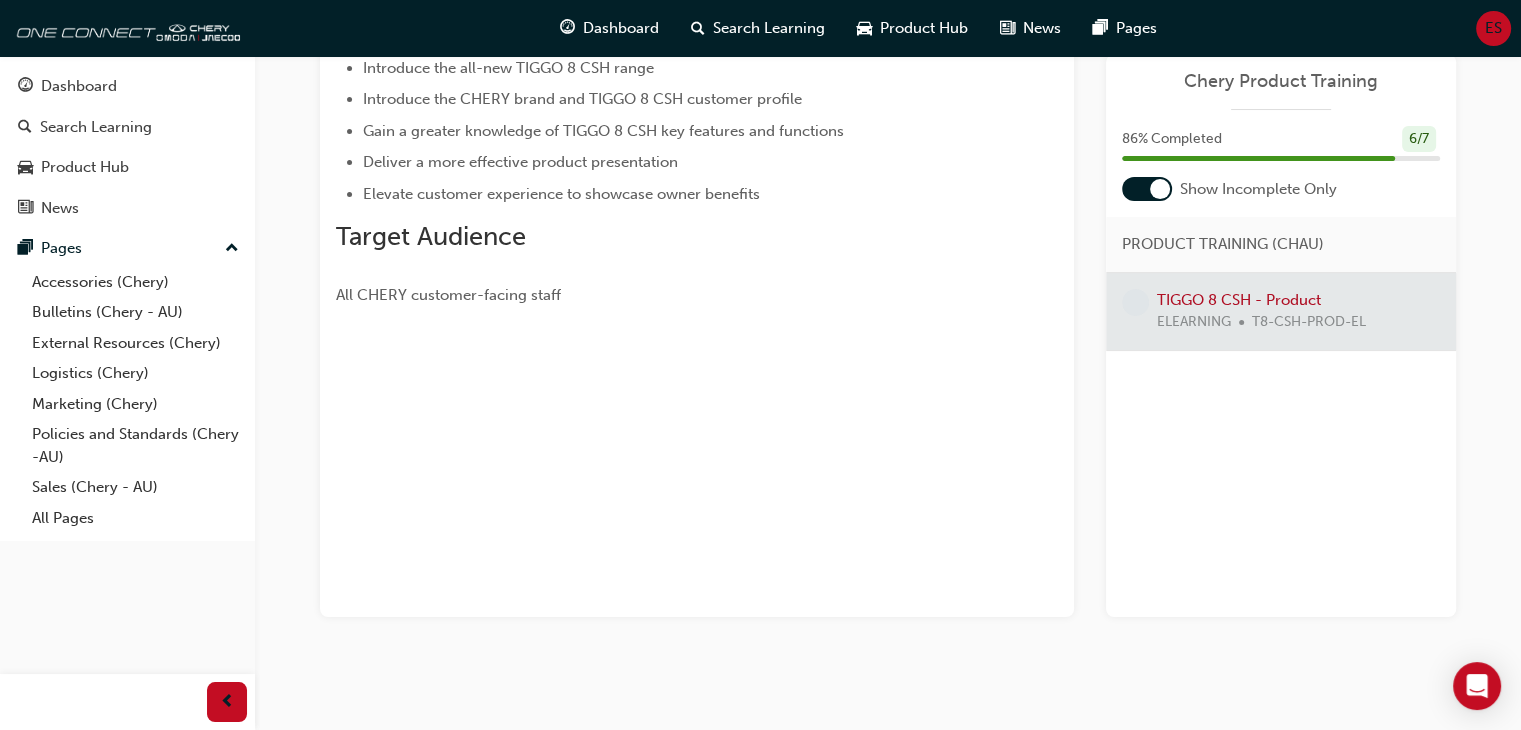 scroll, scrollTop: 282, scrollLeft: 0, axis: vertical 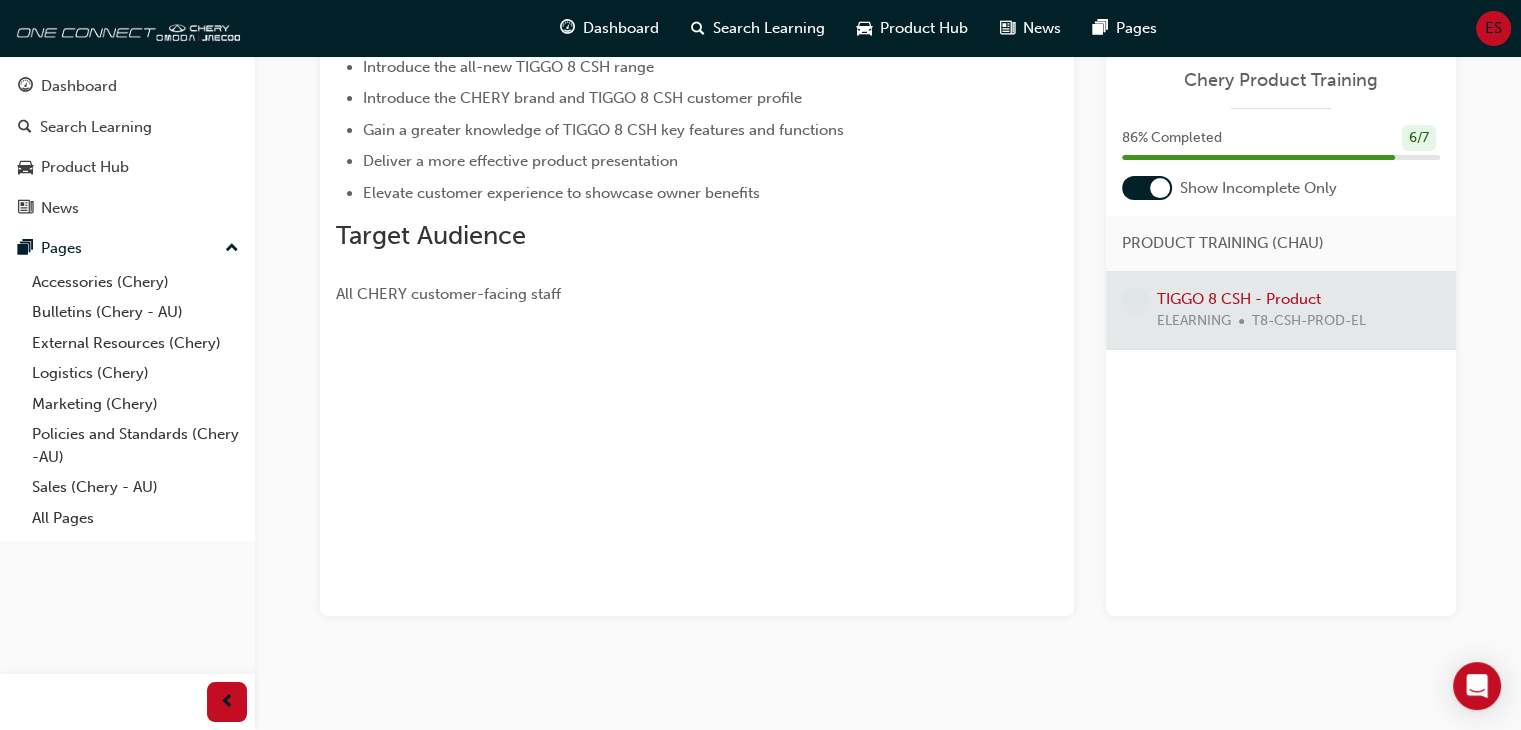 click at bounding box center (1281, 310) 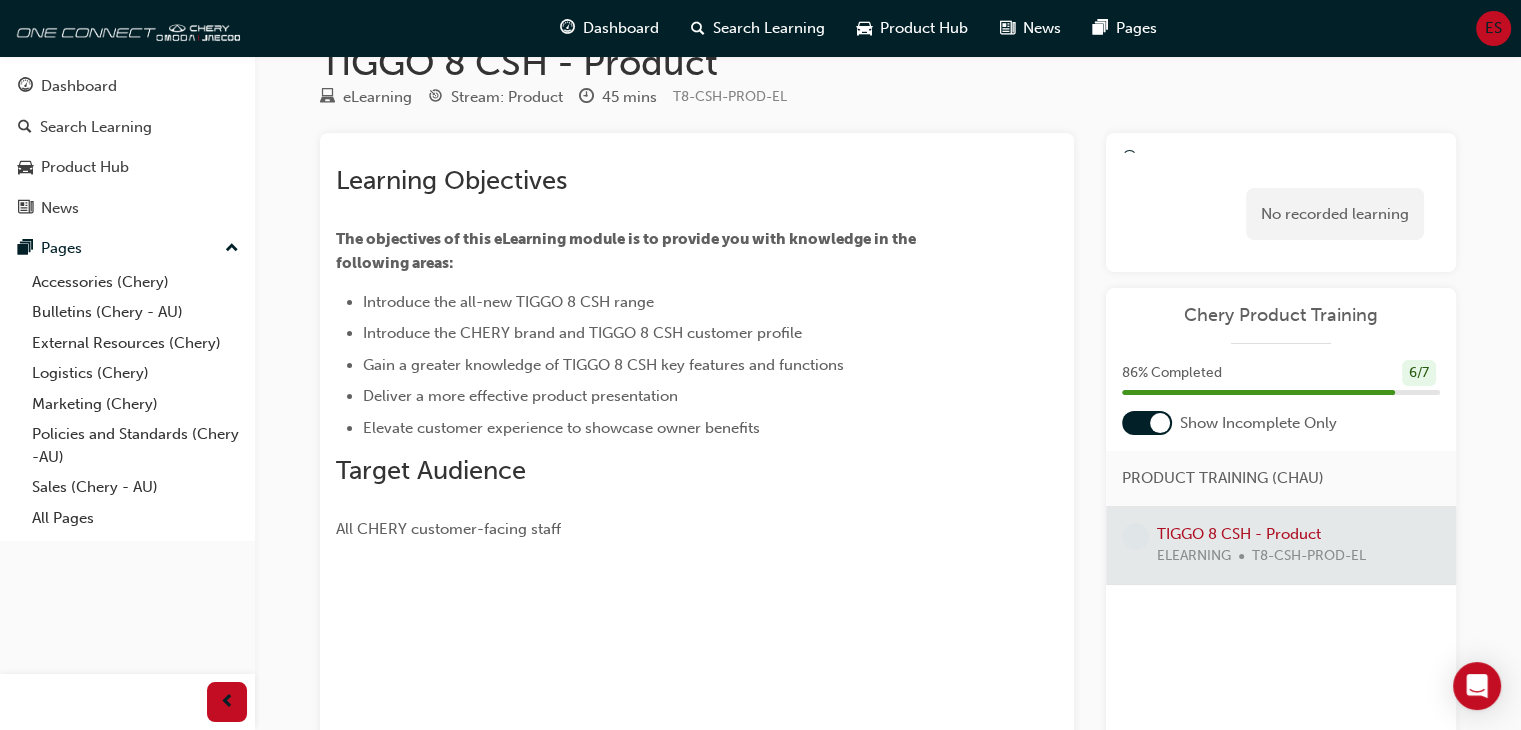 scroll, scrollTop: 0, scrollLeft: 0, axis: both 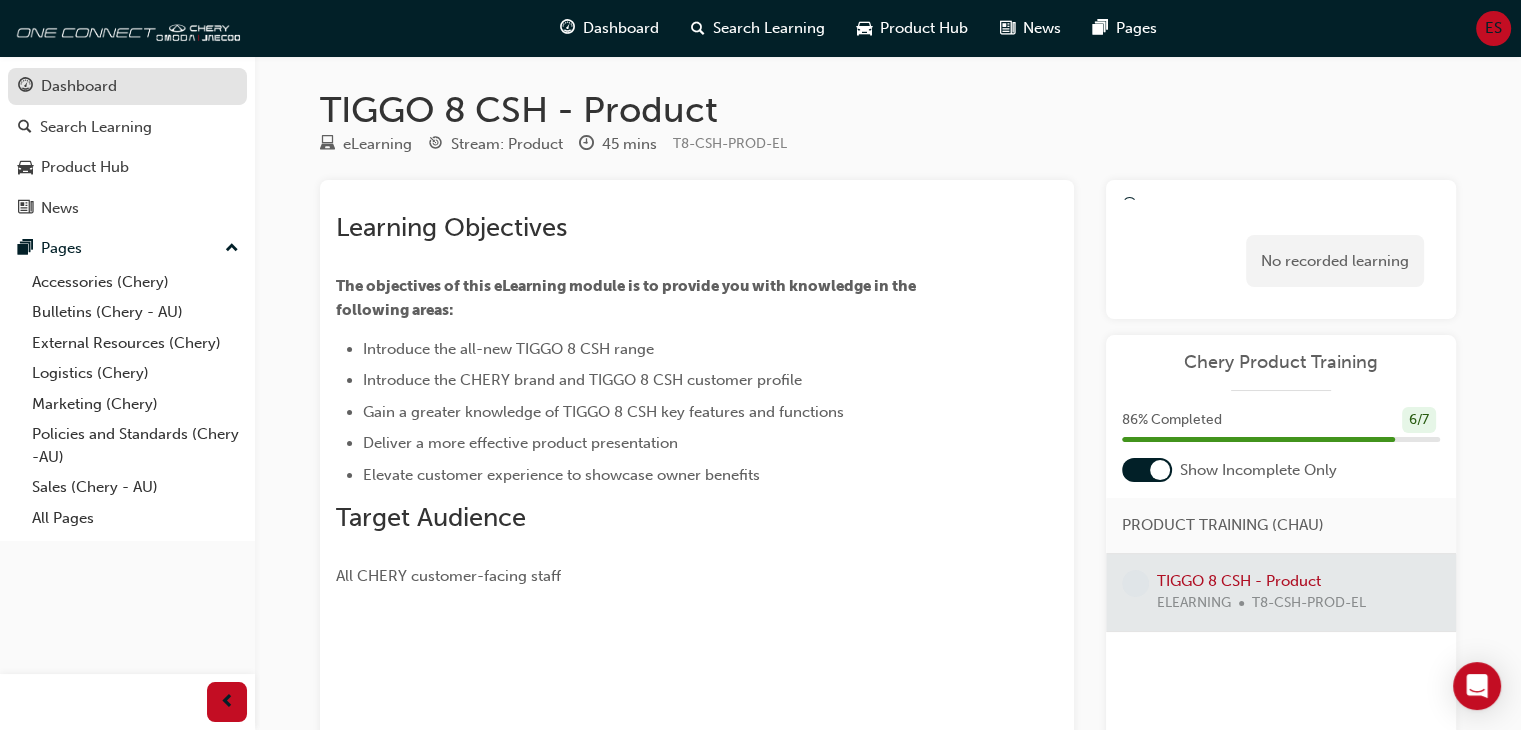 click on "Dashboard" at bounding box center (79, 86) 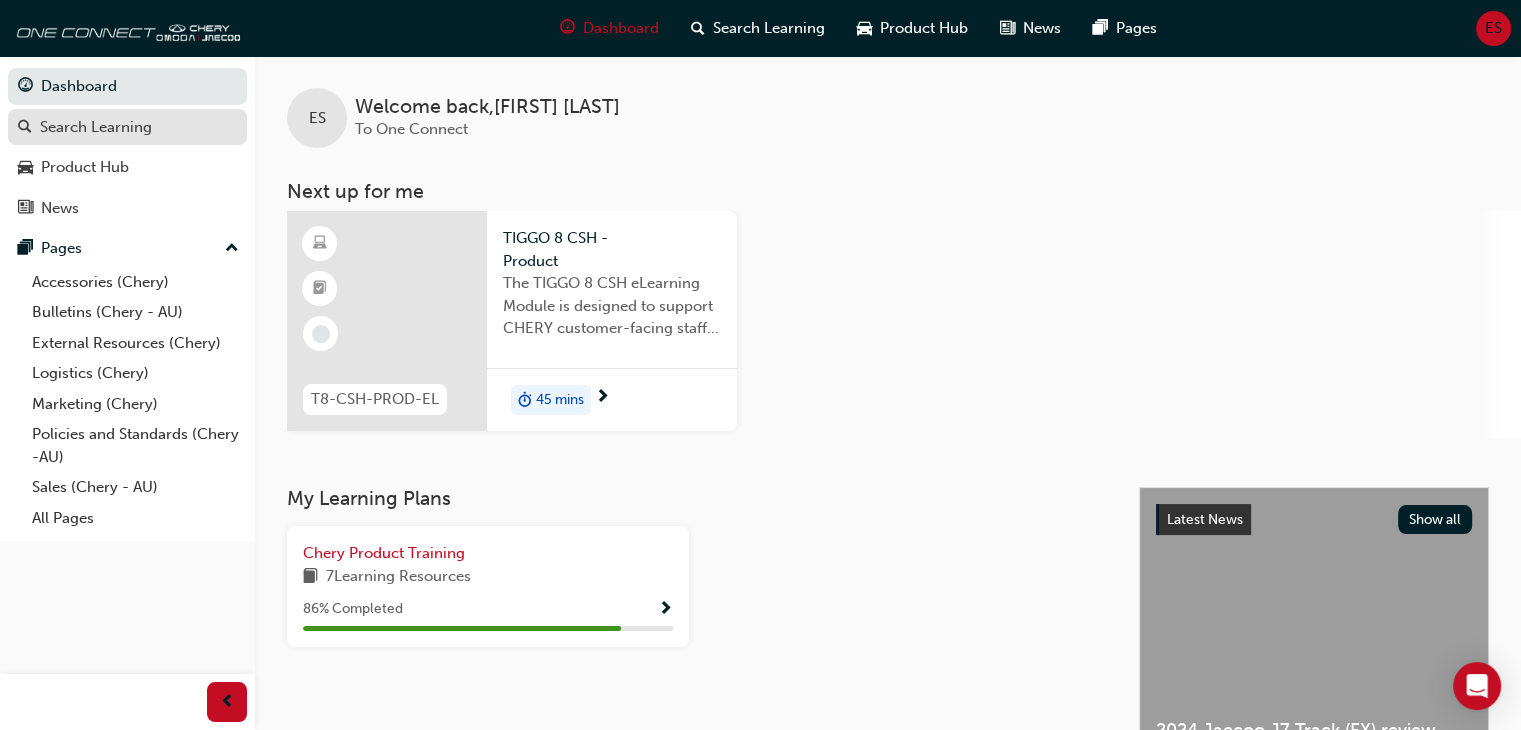 click on "Search Learning" at bounding box center (96, 127) 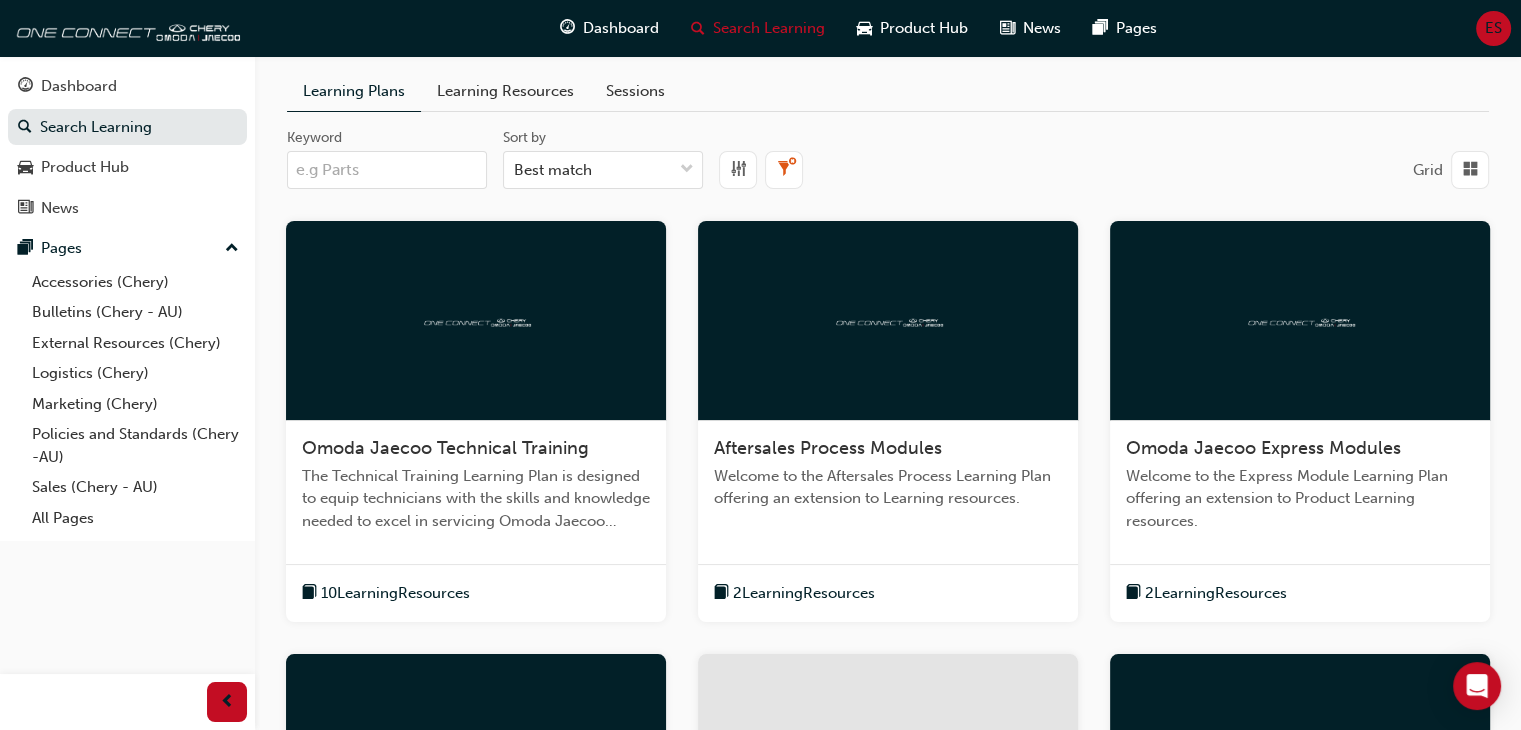 click on "Learning Resources" at bounding box center [505, 91] 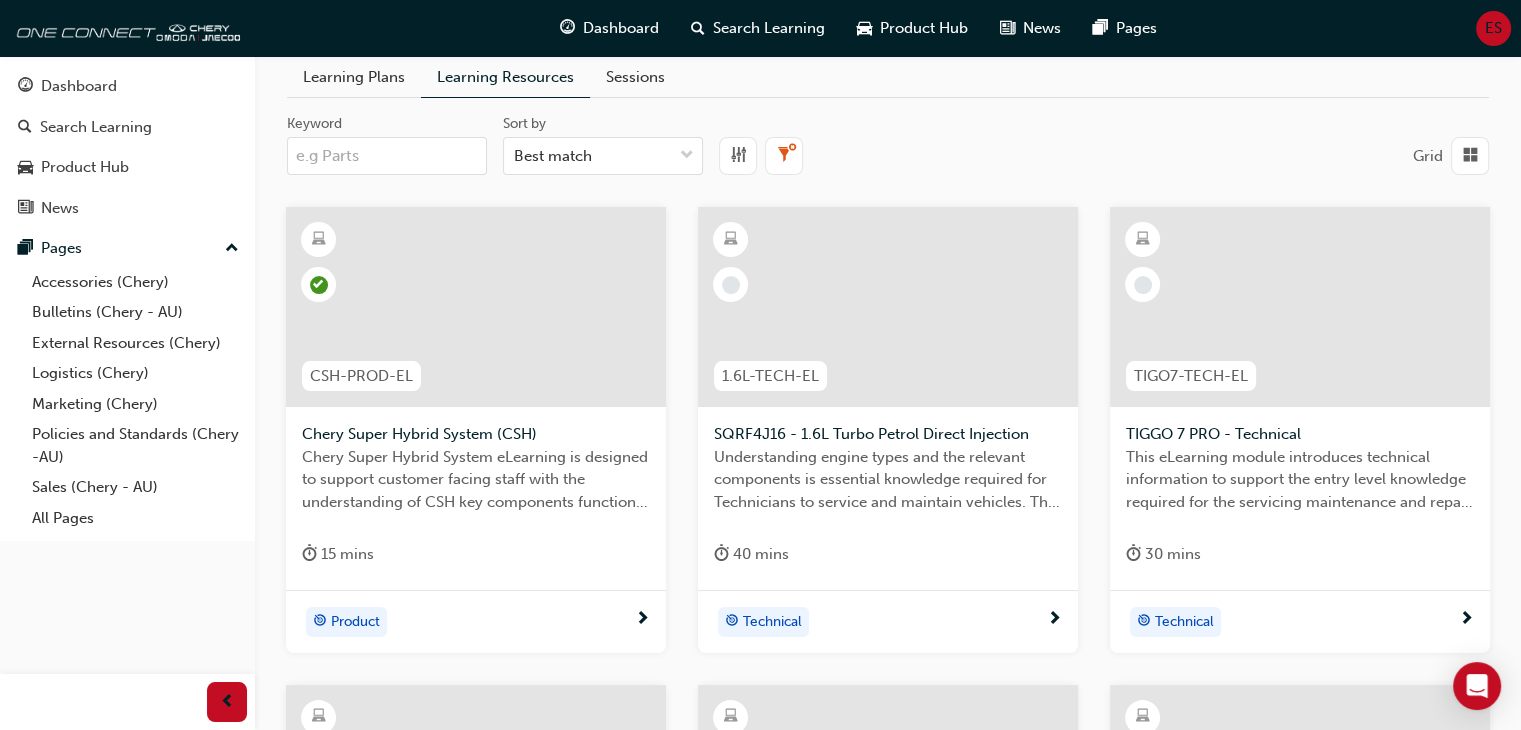 scroll, scrollTop: 0, scrollLeft: 0, axis: both 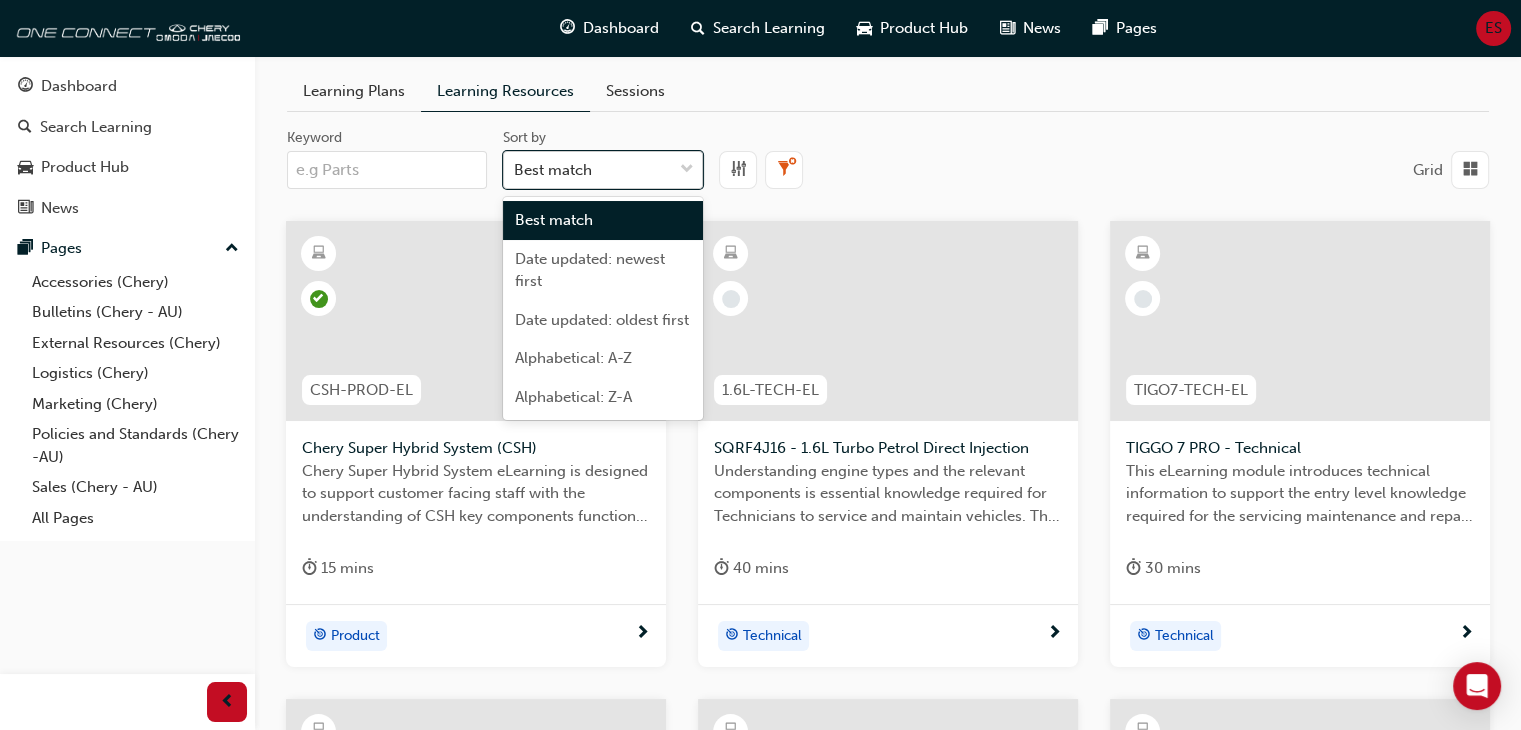 click on "Best match" at bounding box center [588, 170] 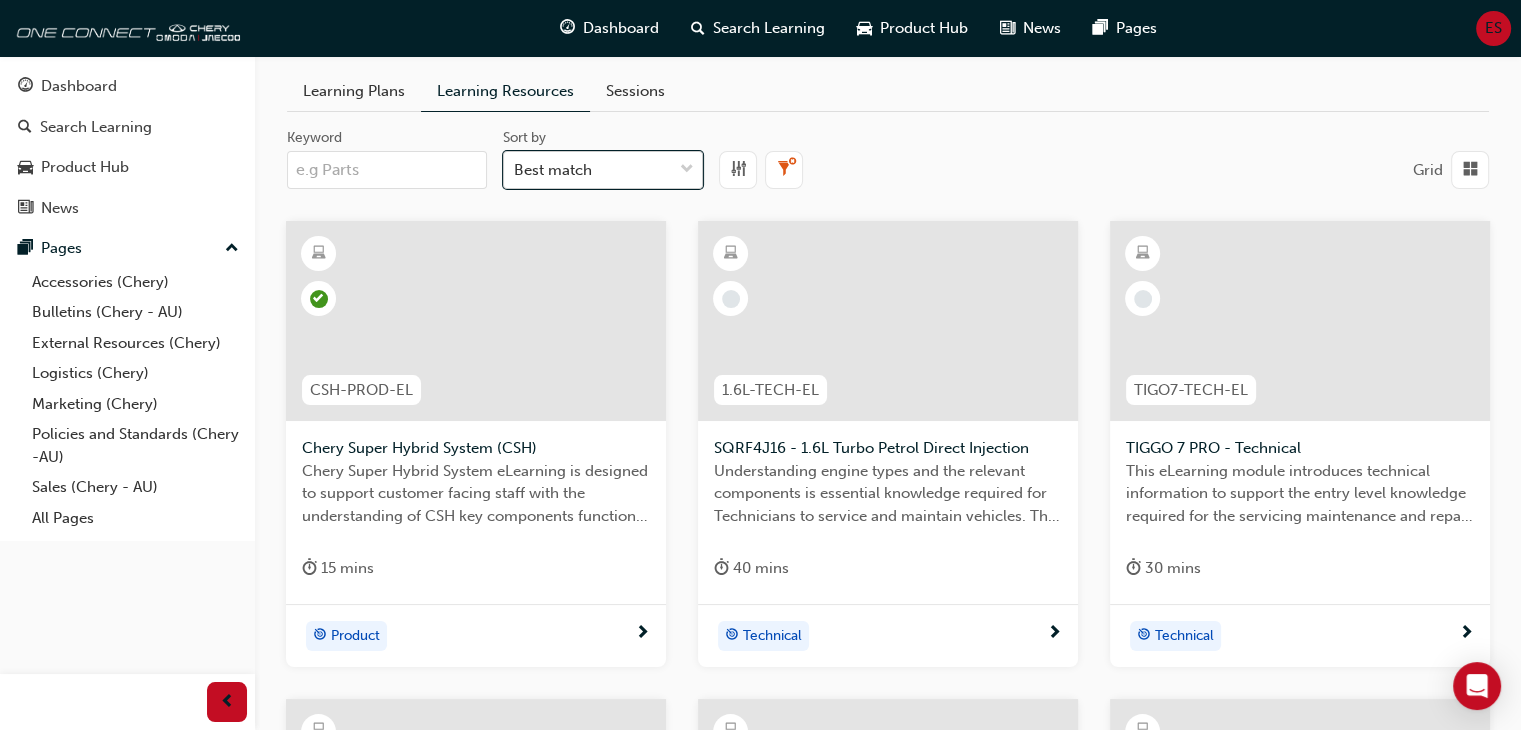 click on "Best match" at bounding box center [588, 170] 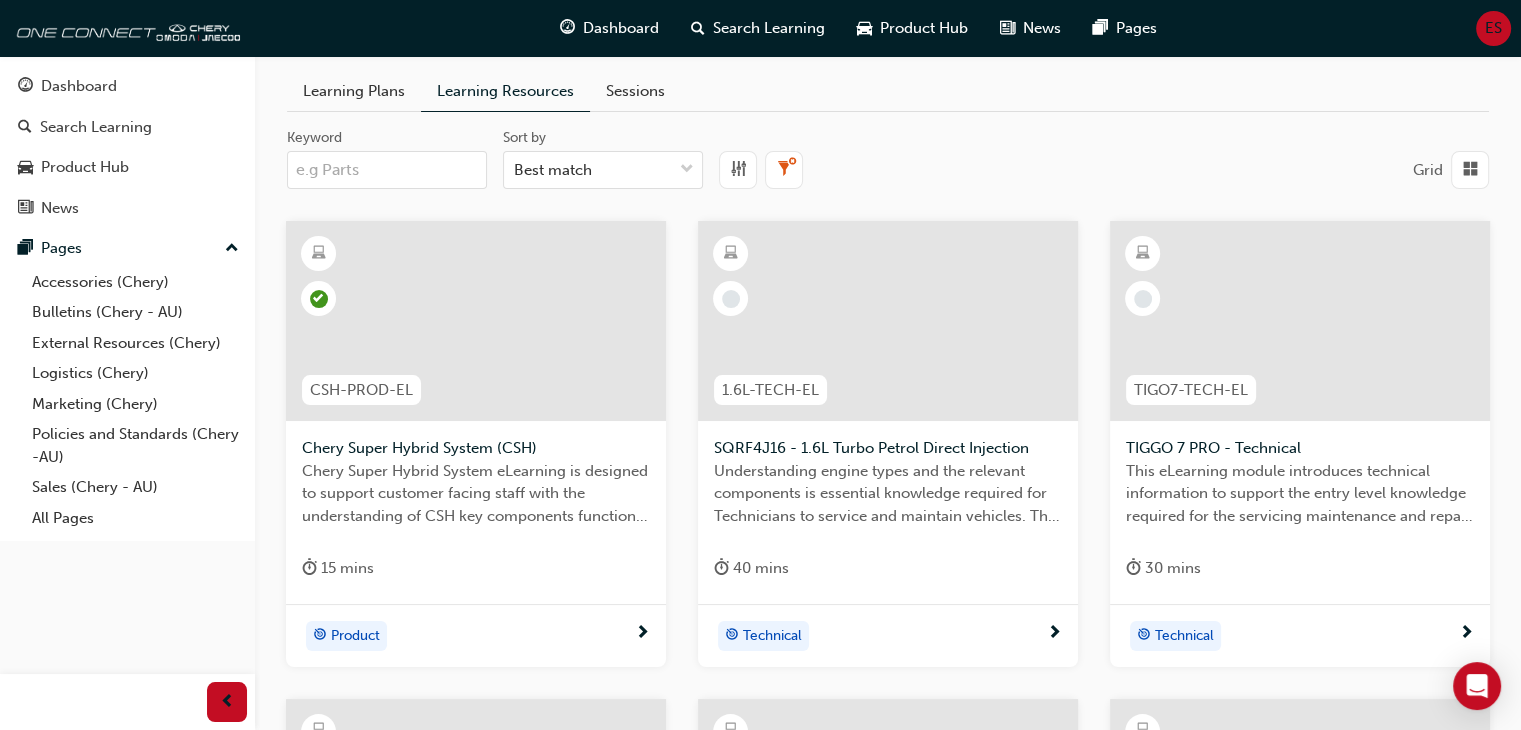 click on "Sessions" at bounding box center [635, 91] 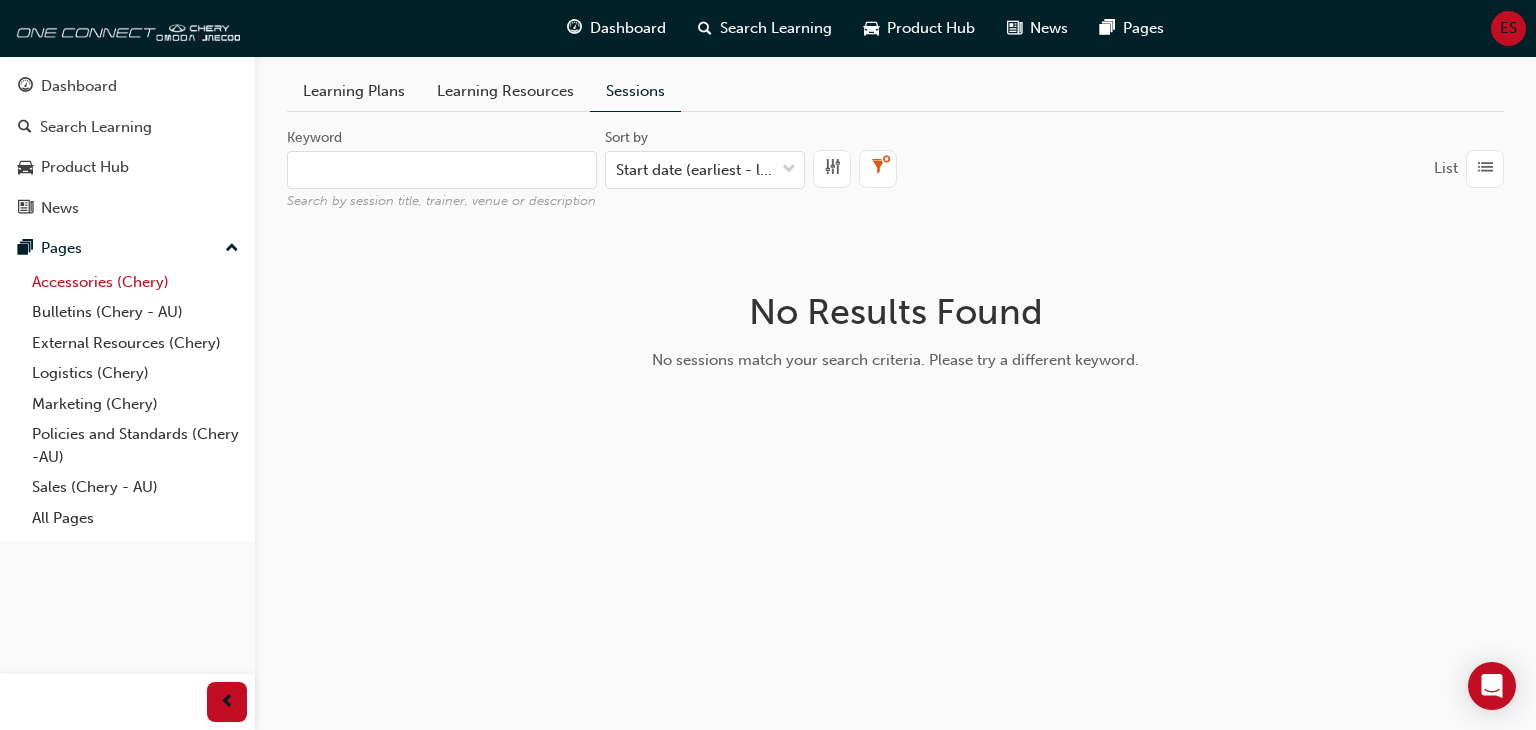 click on "Accessories (Chery)" at bounding box center [135, 282] 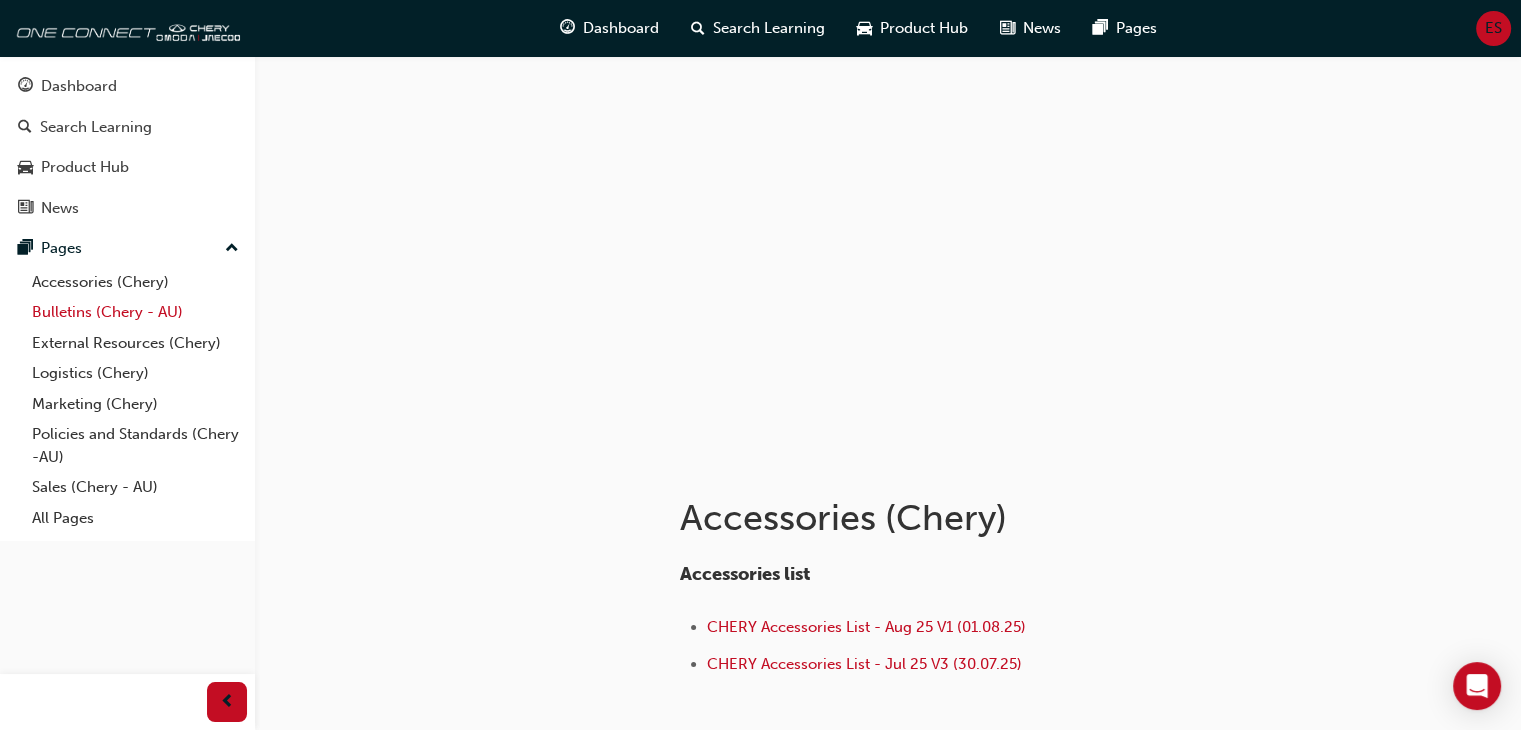 click on "Bulletins (Chery - AU)" at bounding box center (135, 312) 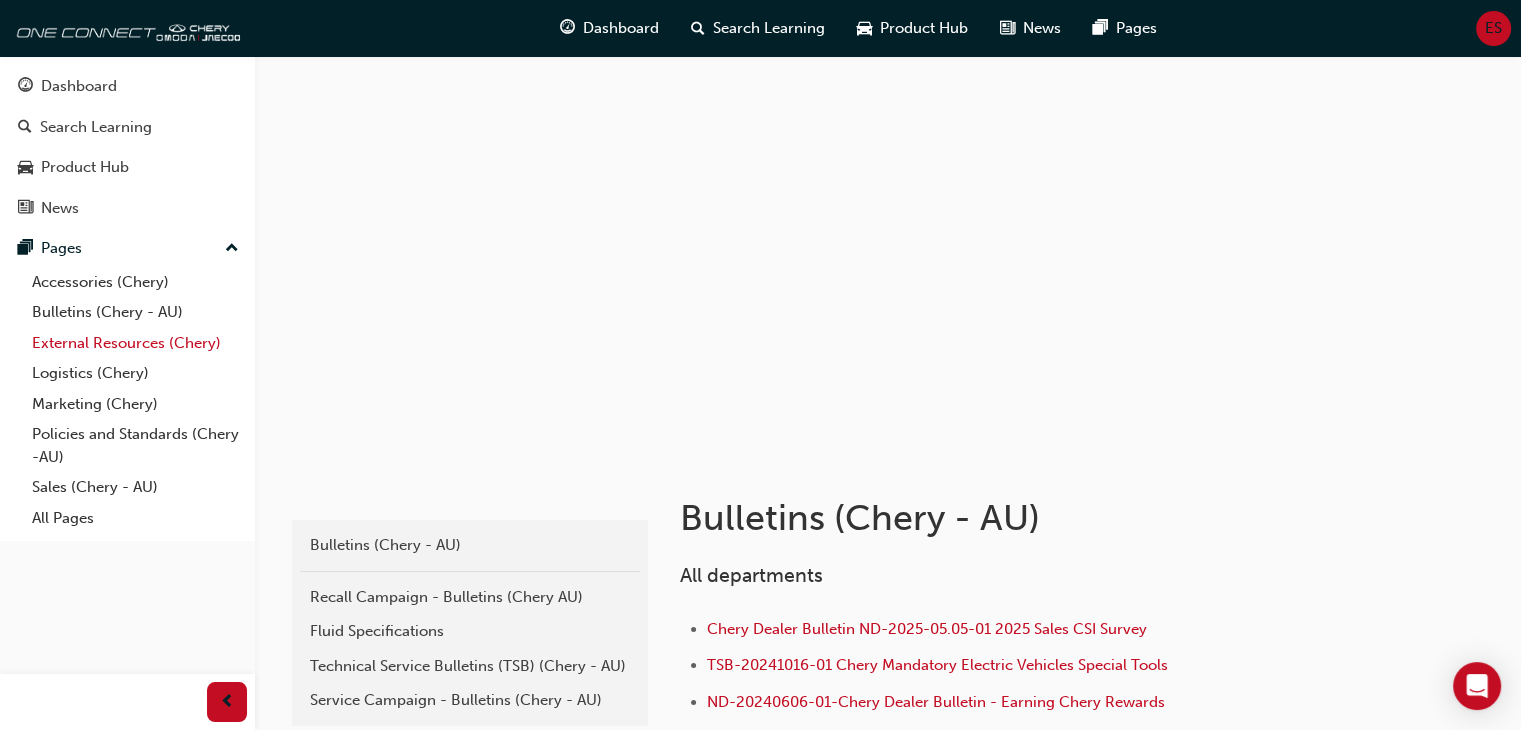 click on "External Resources (Chery)" at bounding box center [135, 343] 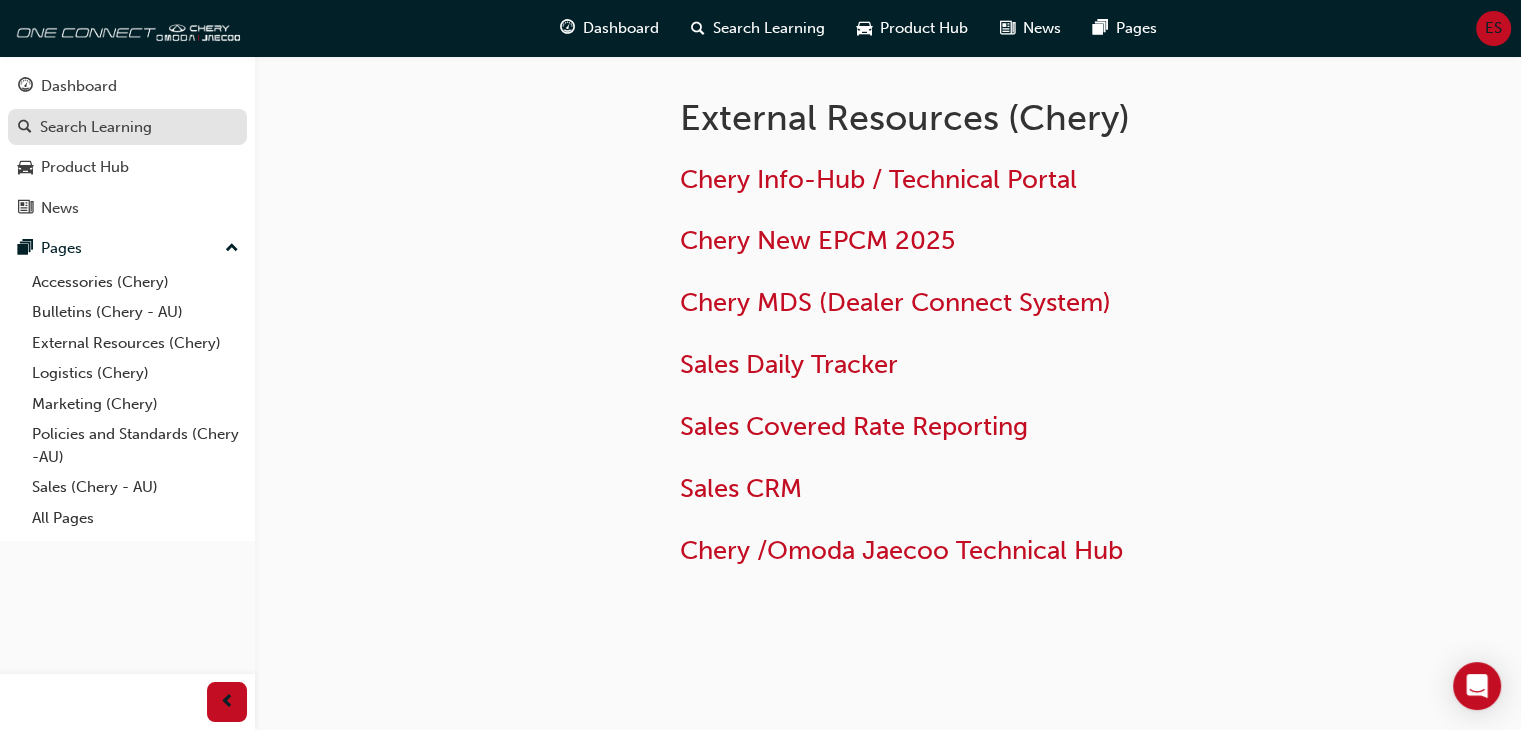 click on "Search Learning" at bounding box center [96, 127] 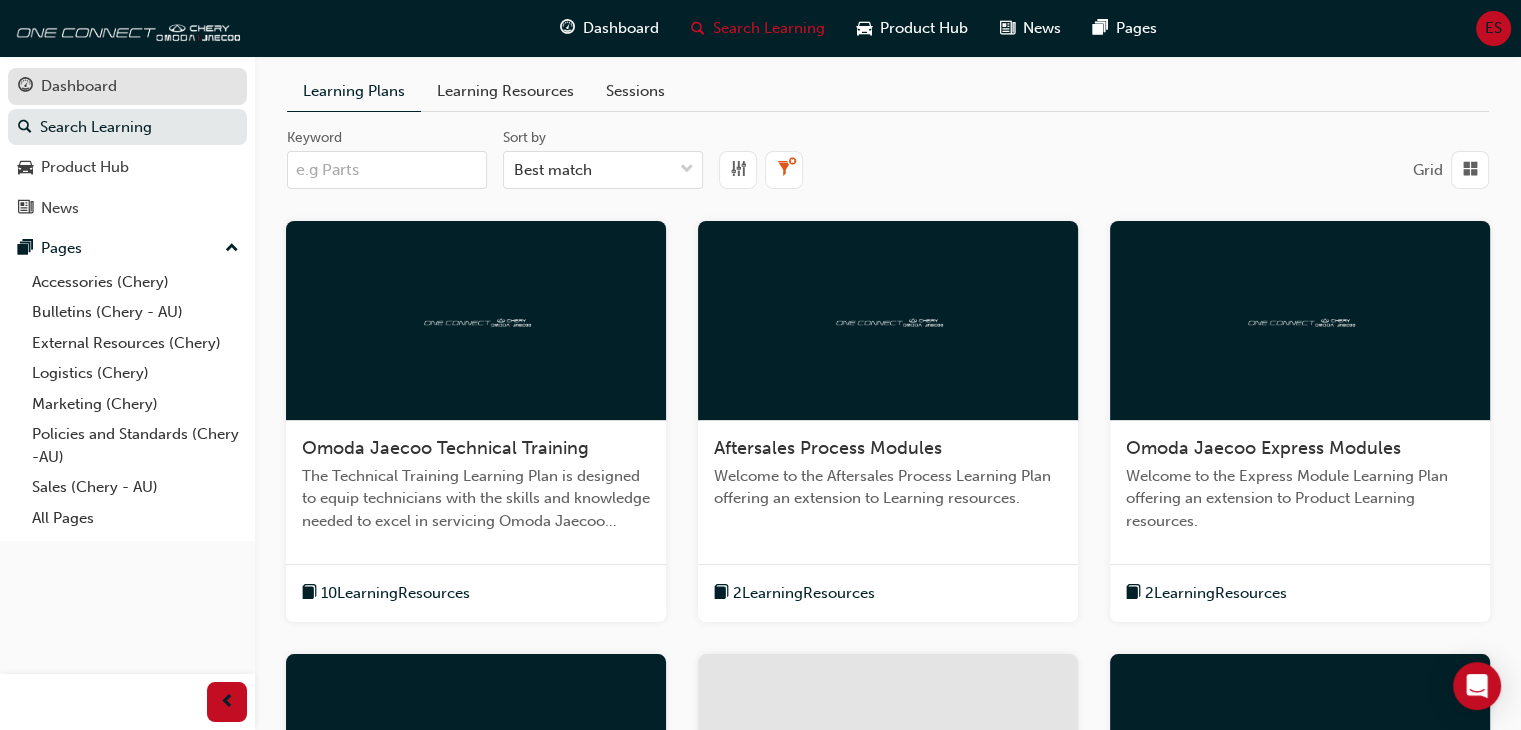 click on "Dashboard" at bounding box center (79, 86) 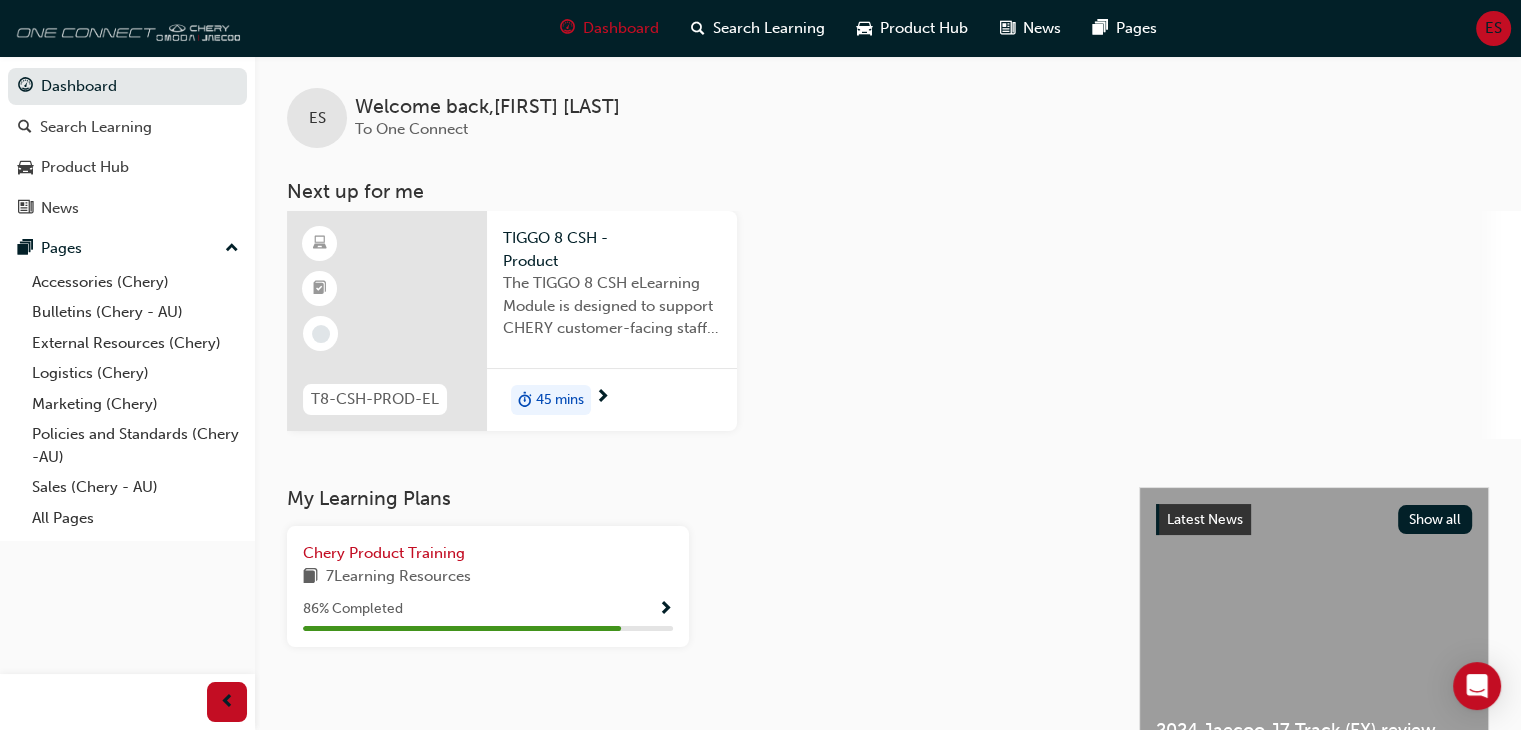 click at bounding box center [125, 28] 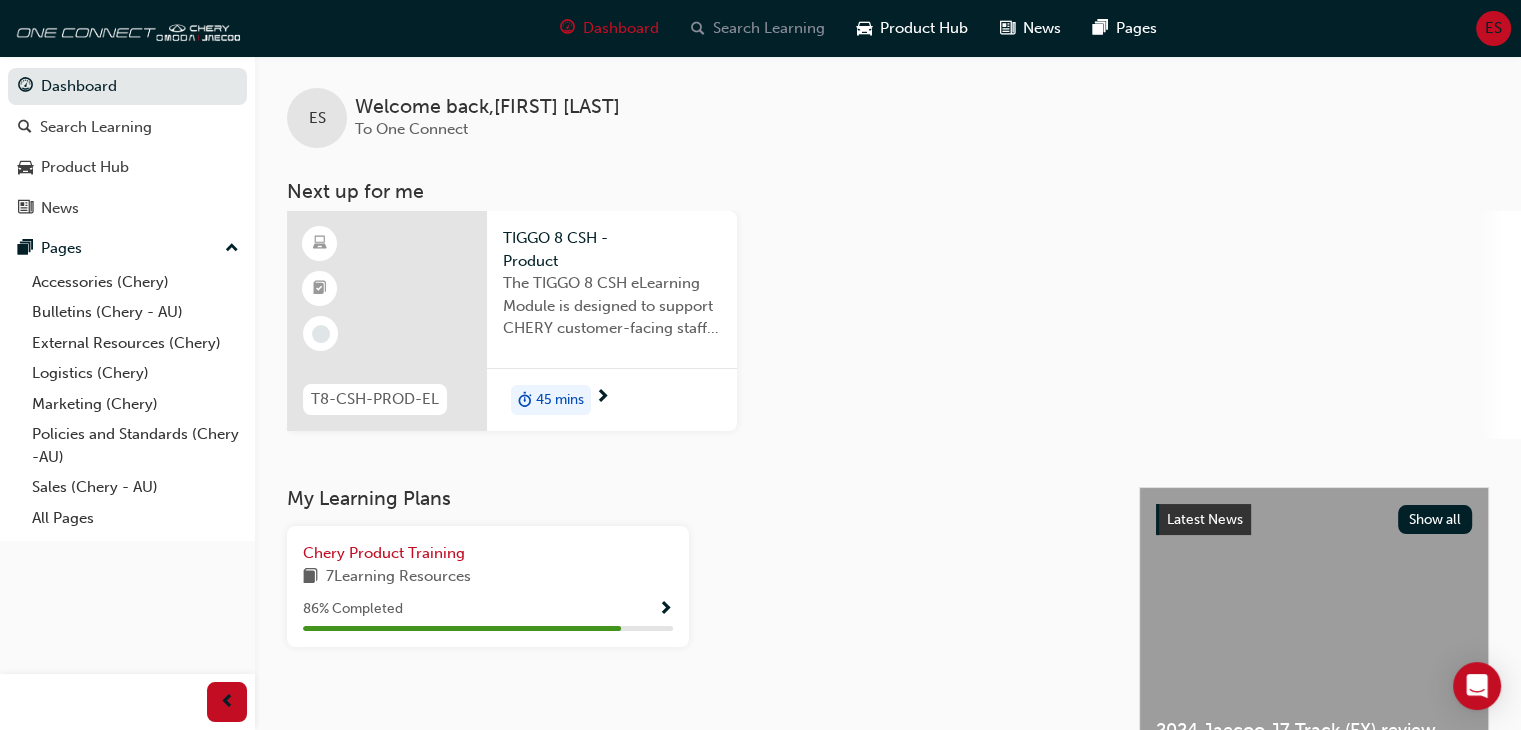 click on "Search Learning" at bounding box center (769, 28) 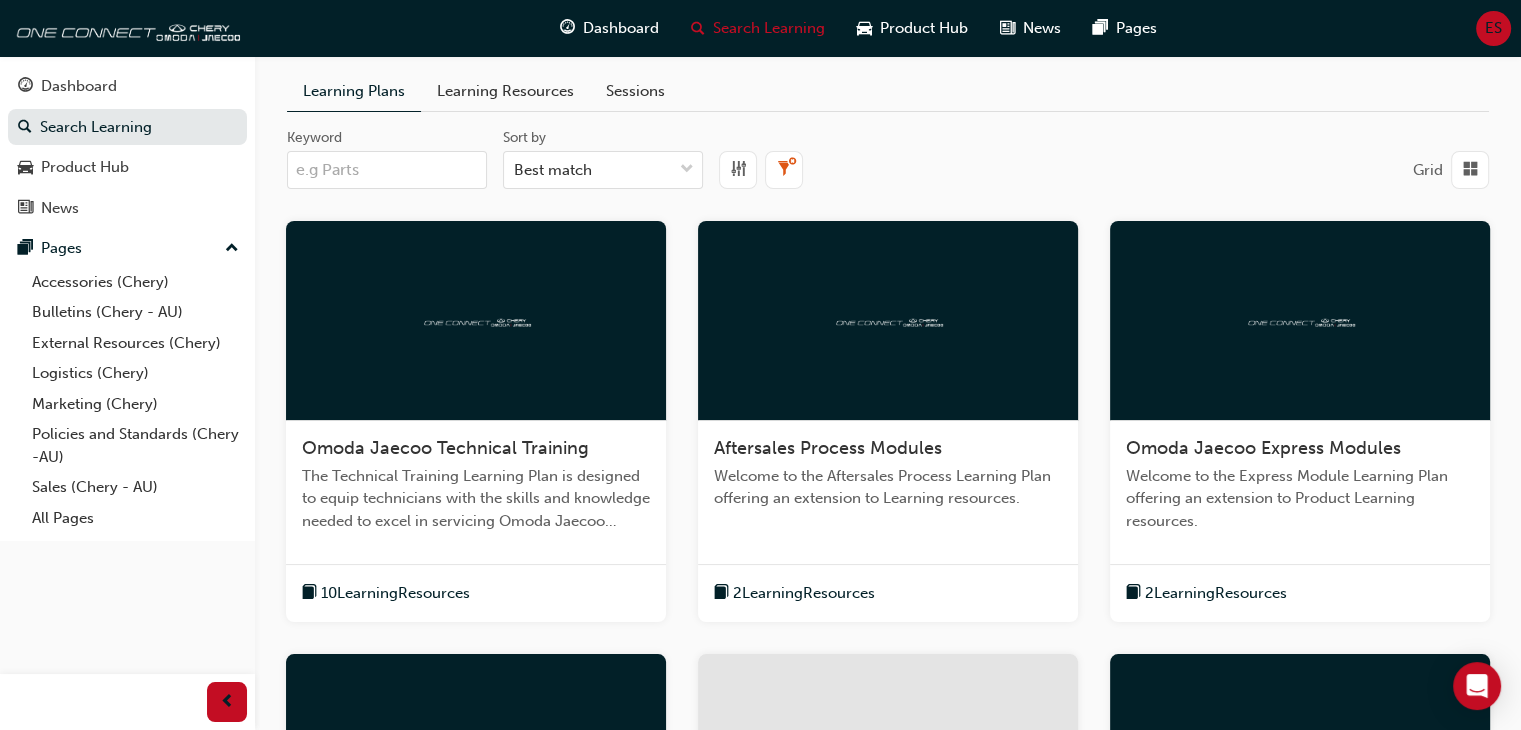 click at bounding box center [476, 320] 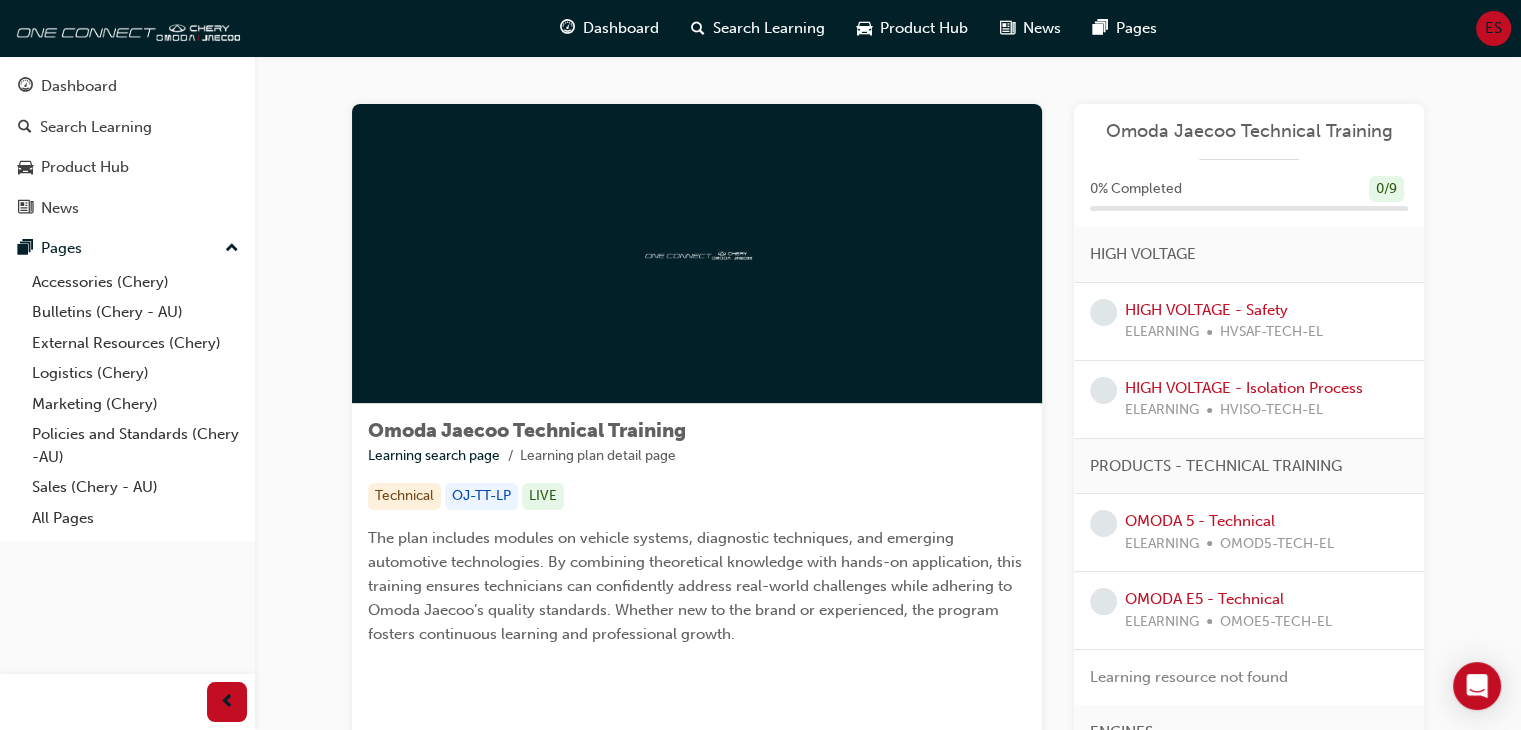 click at bounding box center [697, 254] 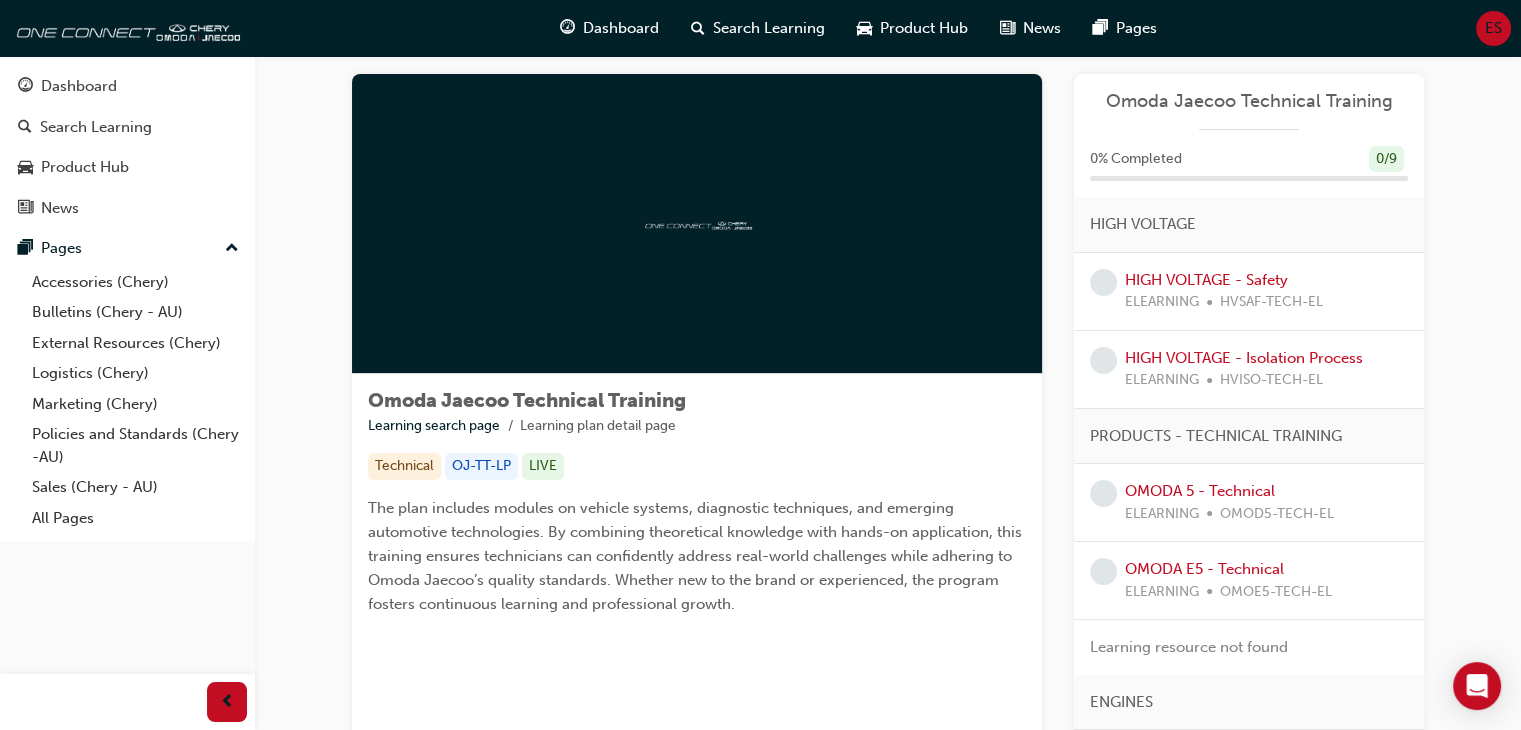 scroll, scrollTop: 0, scrollLeft: 0, axis: both 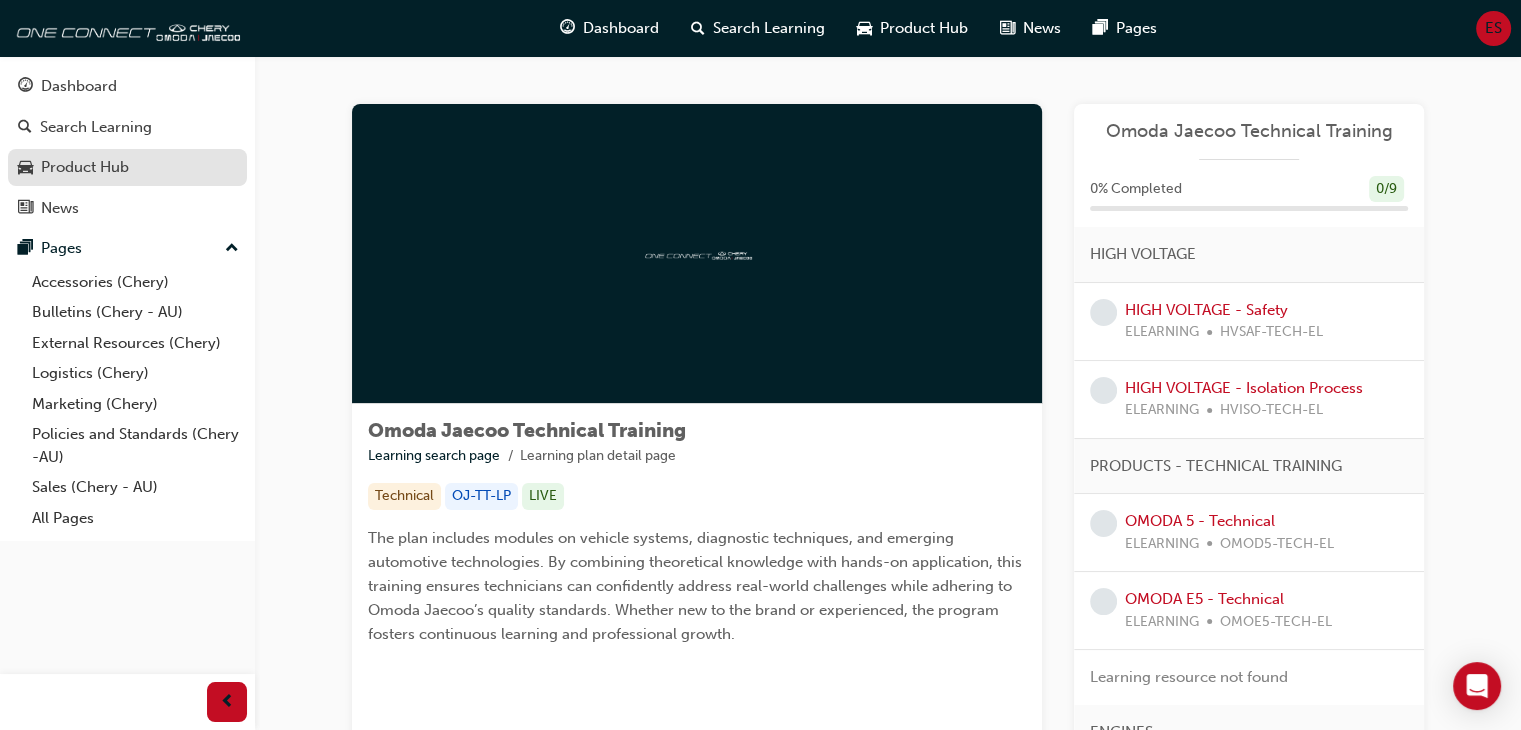 click on "Product Hub" at bounding box center (85, 167) 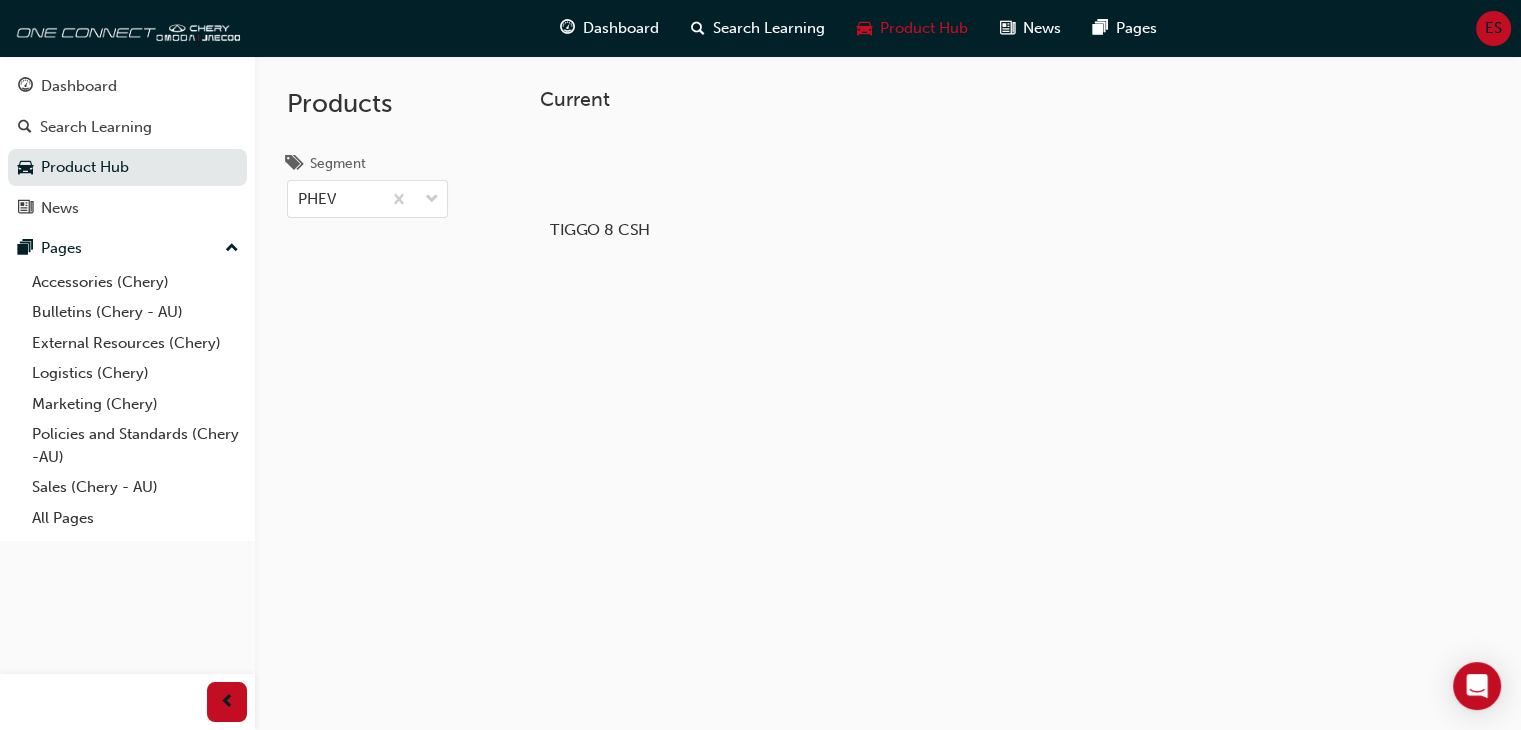 click on "TIGGO 8 CSH" at bounding box center [600, 185] 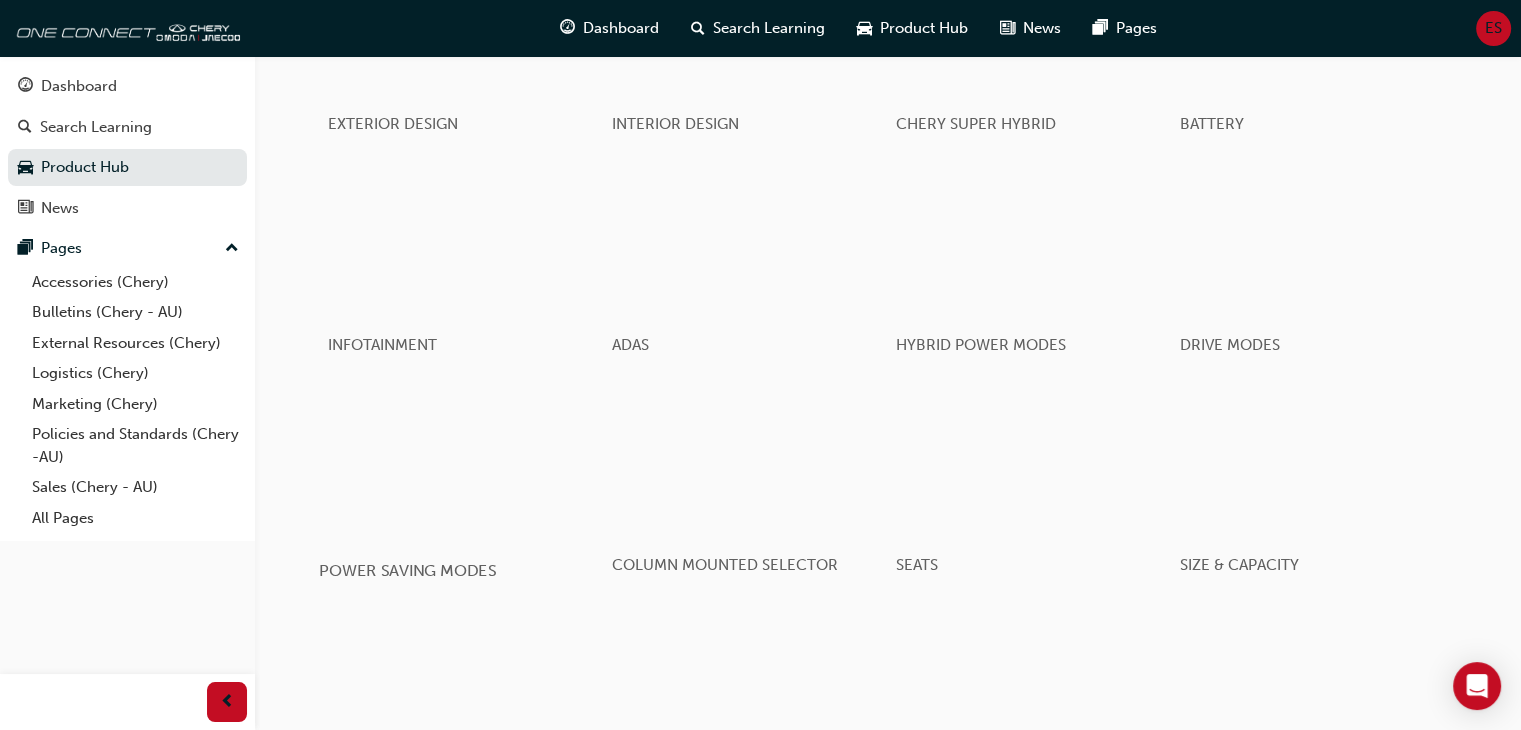 scroll, scrollTop: 984, scrollLeft: 0, axis: vertical 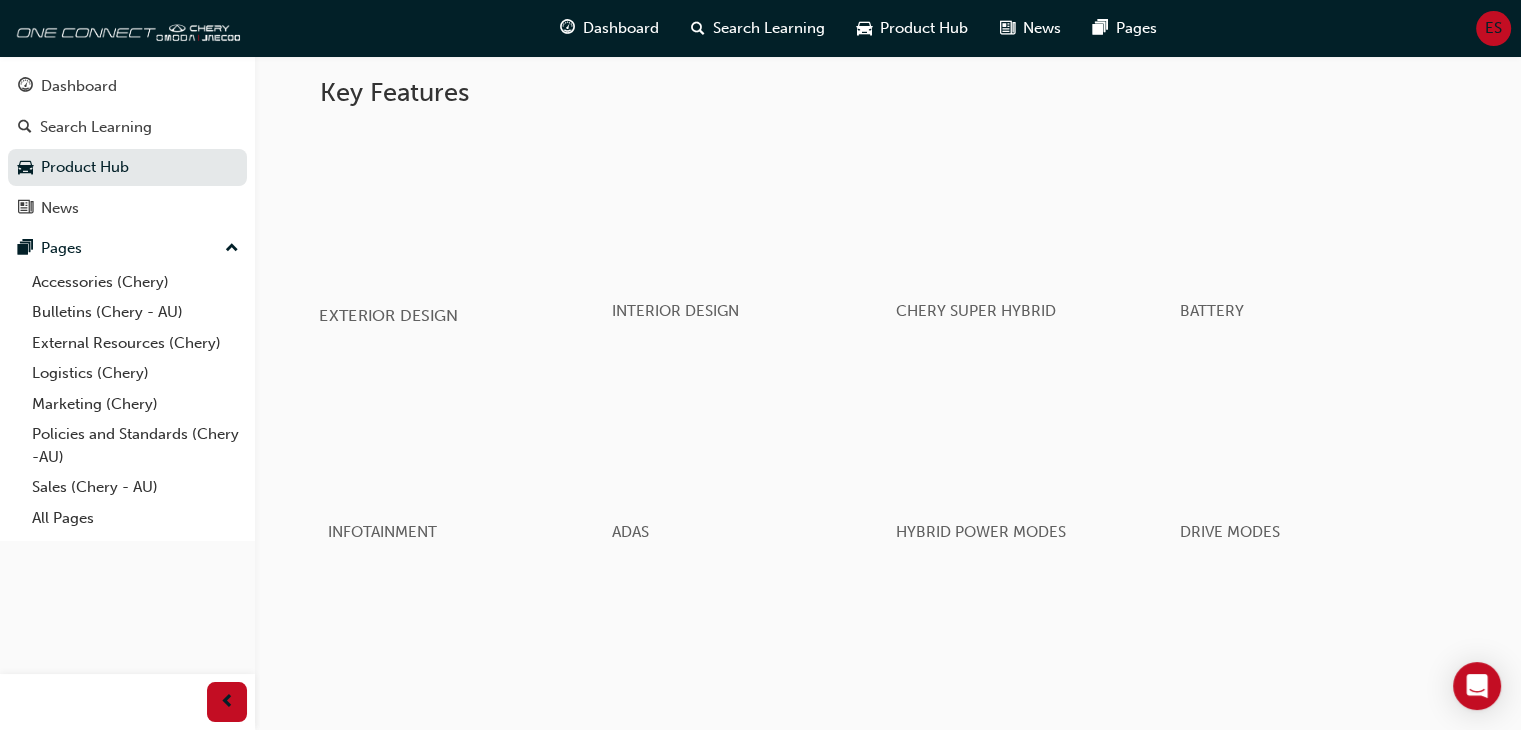 click at bounding box center (461, 206) 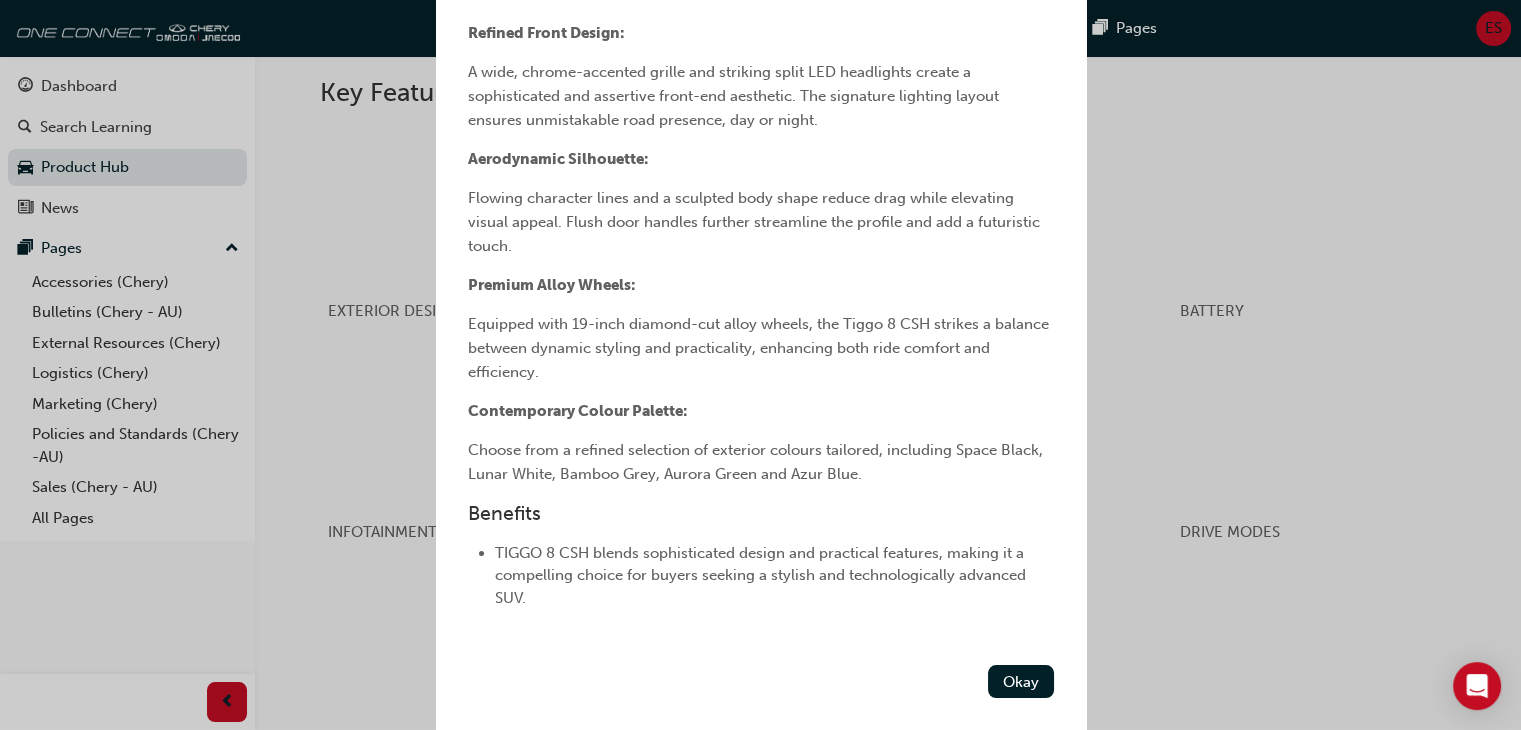 scroll, scrollTop: 542, scrollLeft: 0, axis: vertical 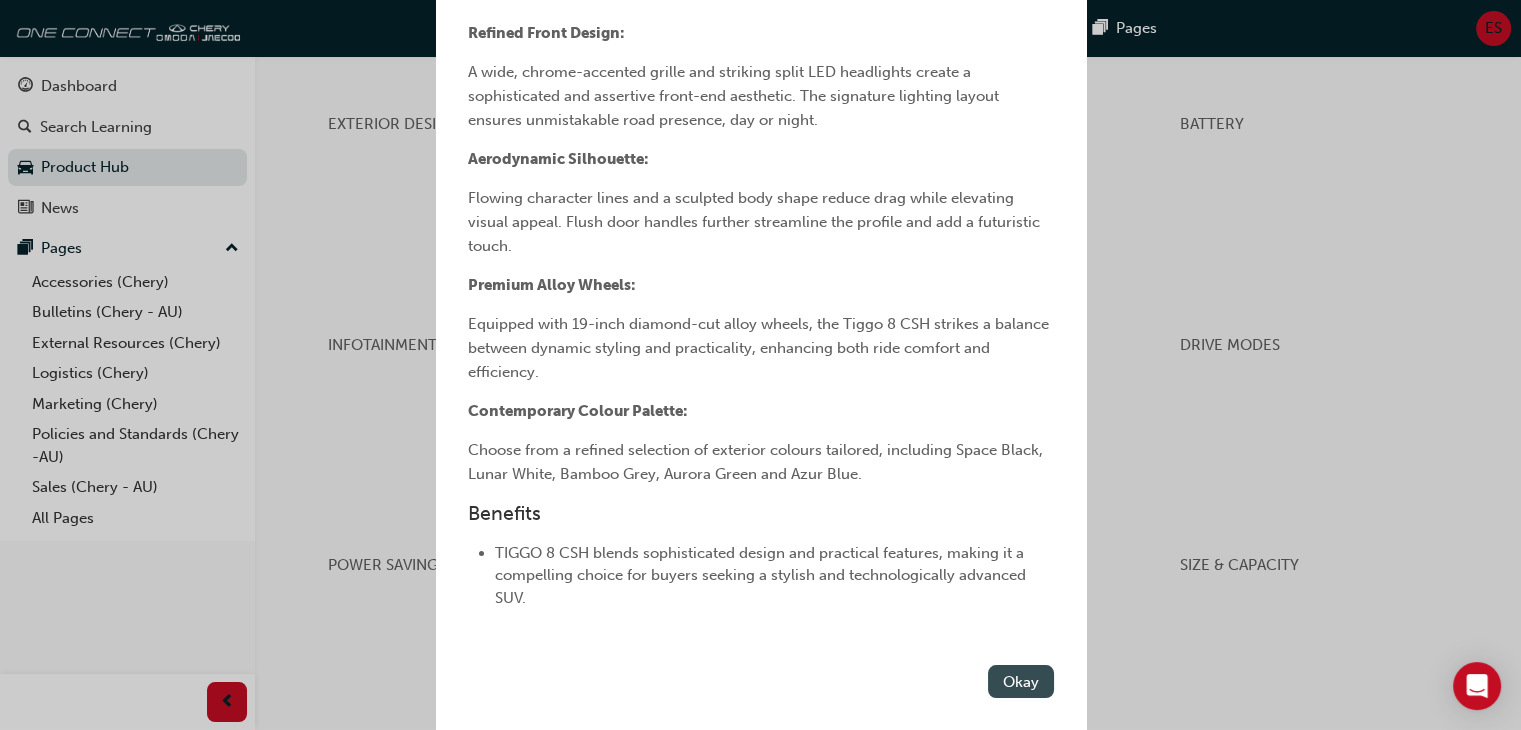 click on "Okay" at bounding box center [1021, 681] 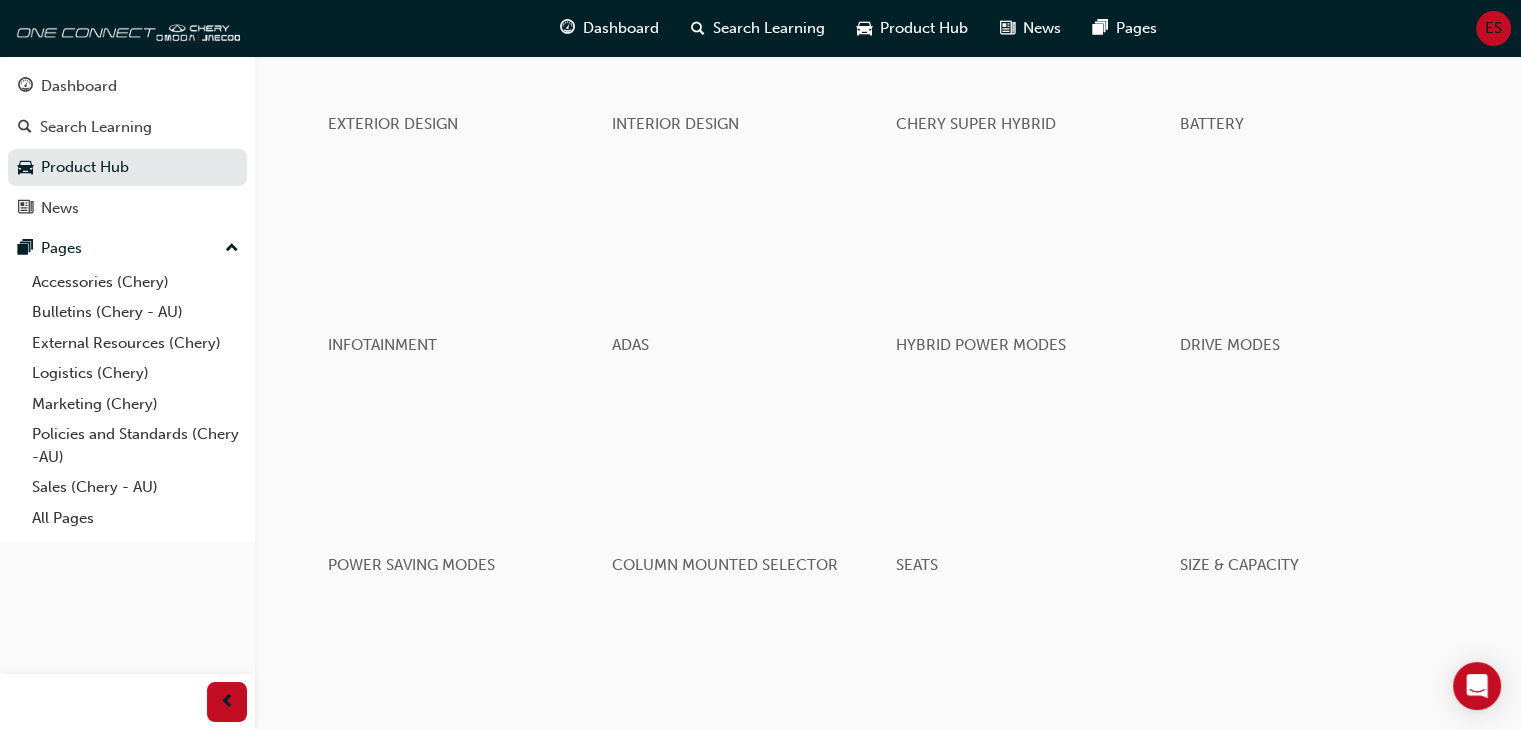 scroll, scrollTop: 1121, scrollLeft: 0, axis: vertical 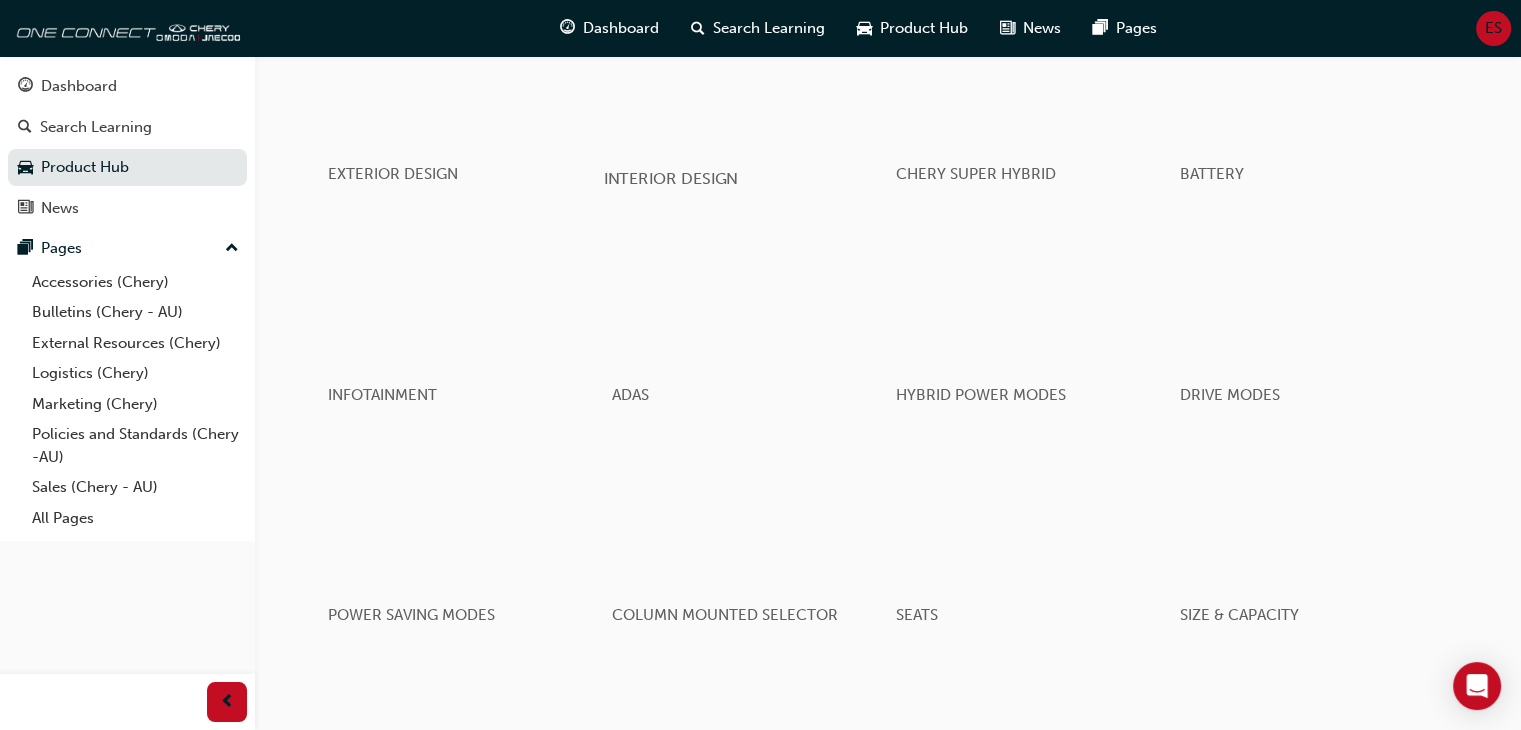 click at bounding box center (745, 69) 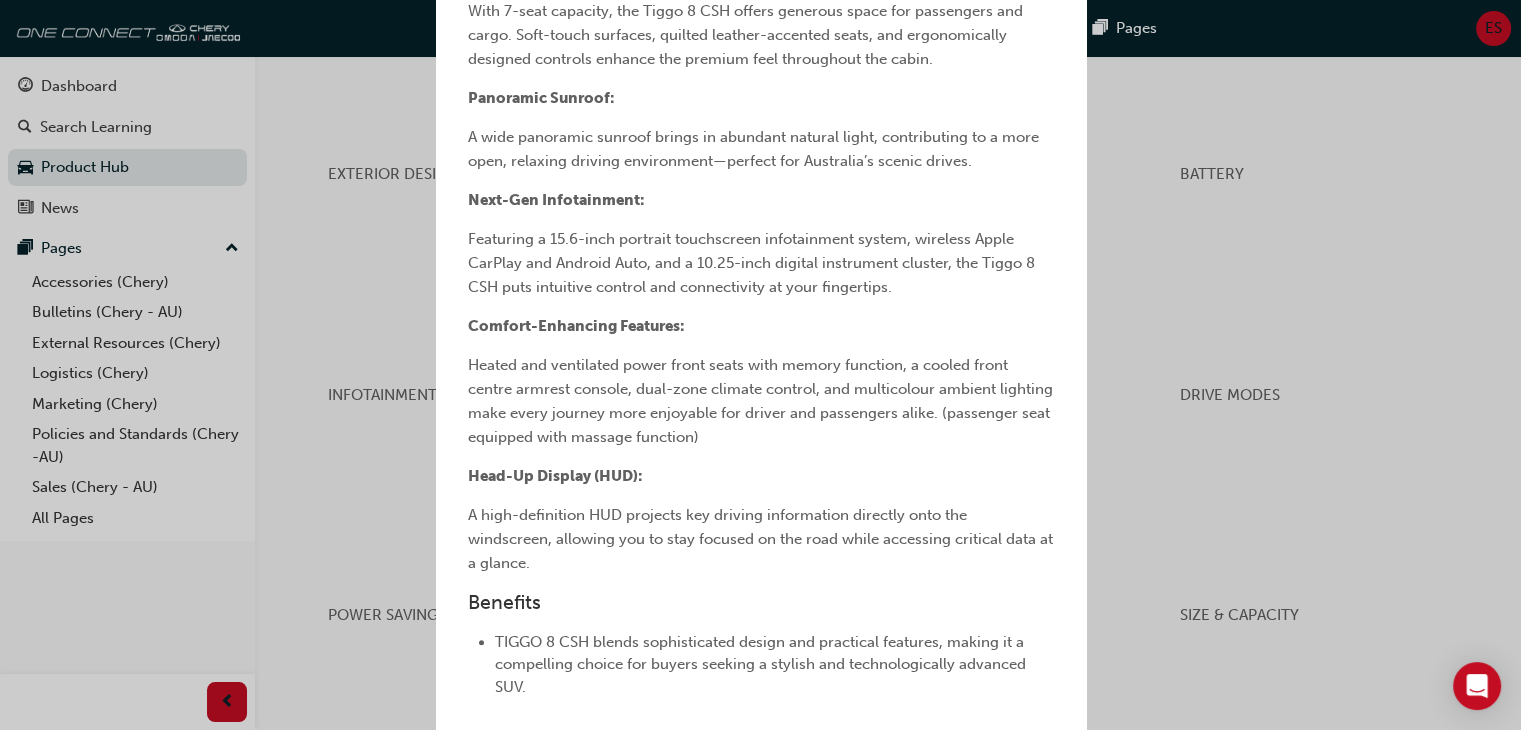 scroll, scrollTop: 716, scrollLeft: 0, axis: vertical 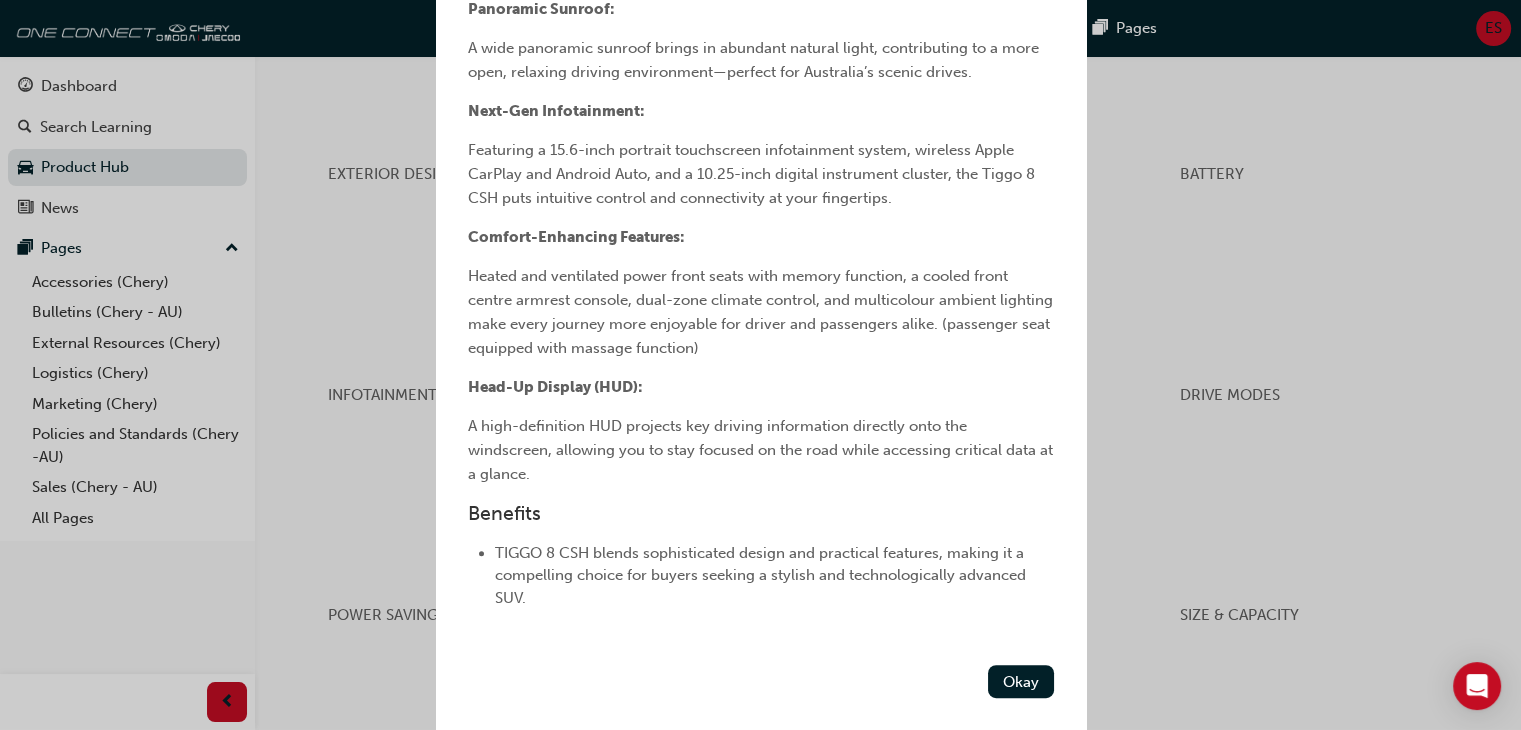 click on "Okay" at bounding box center (1021, 681) 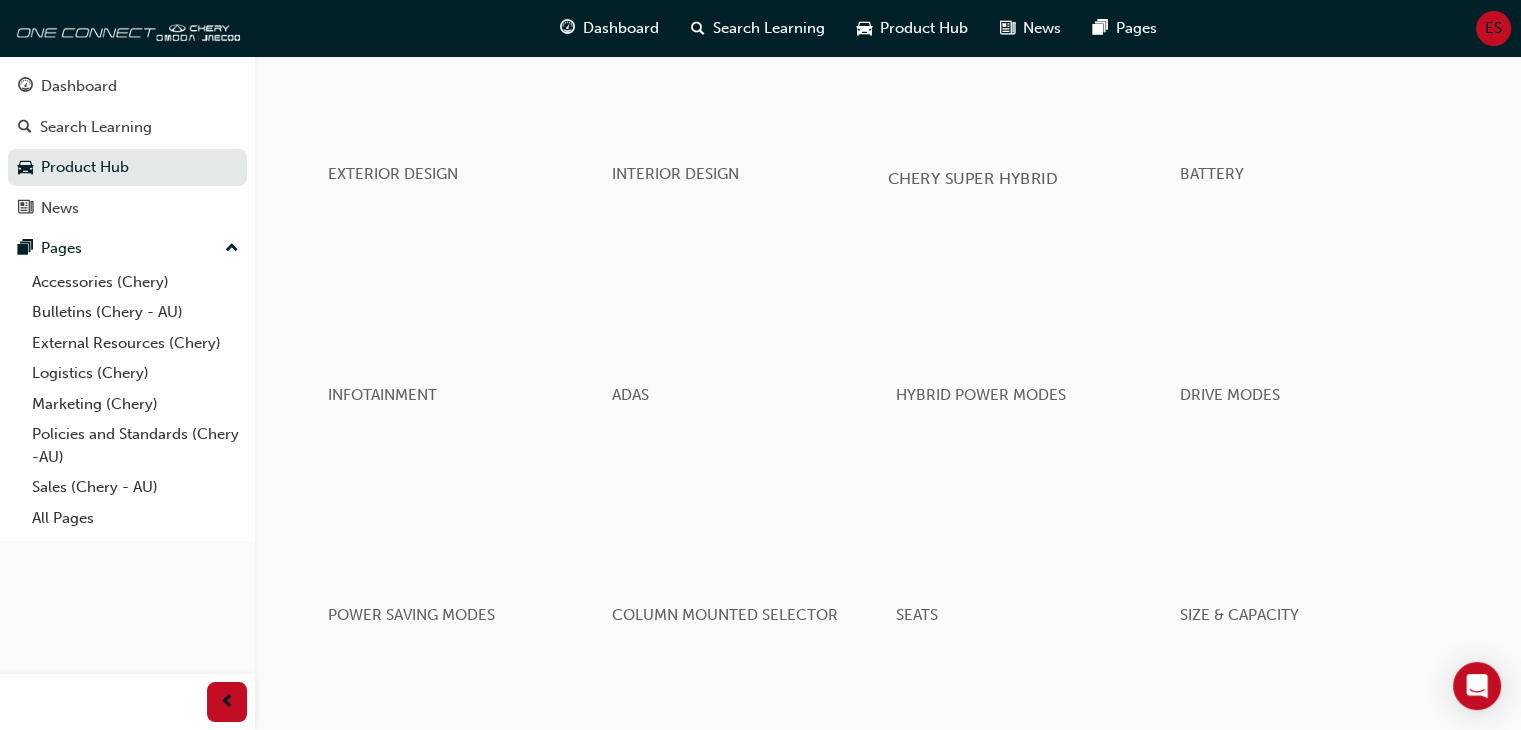 click at bounding box center (1029, 69) 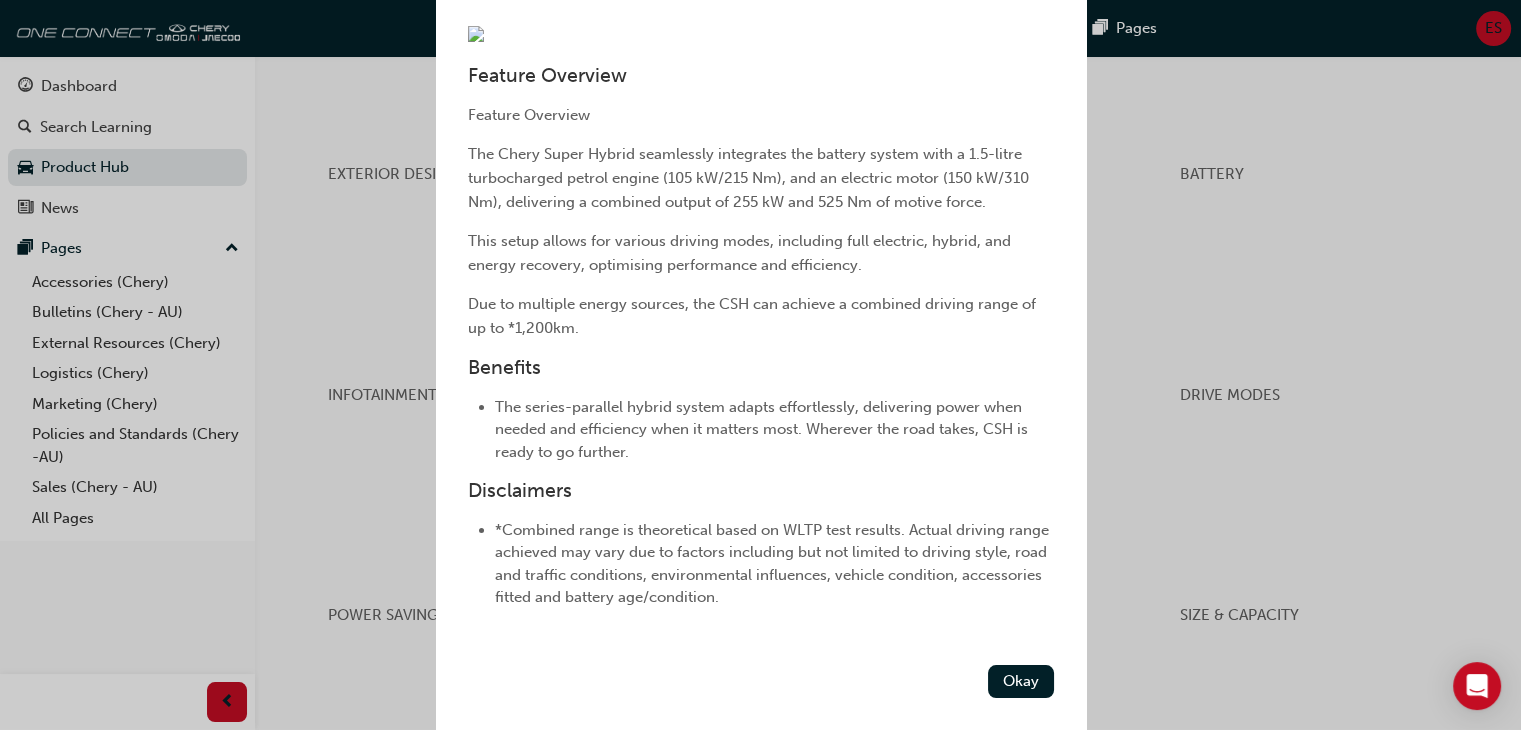 scroll, scrollTop: 300, scrollLeft: 0, axis: vertical 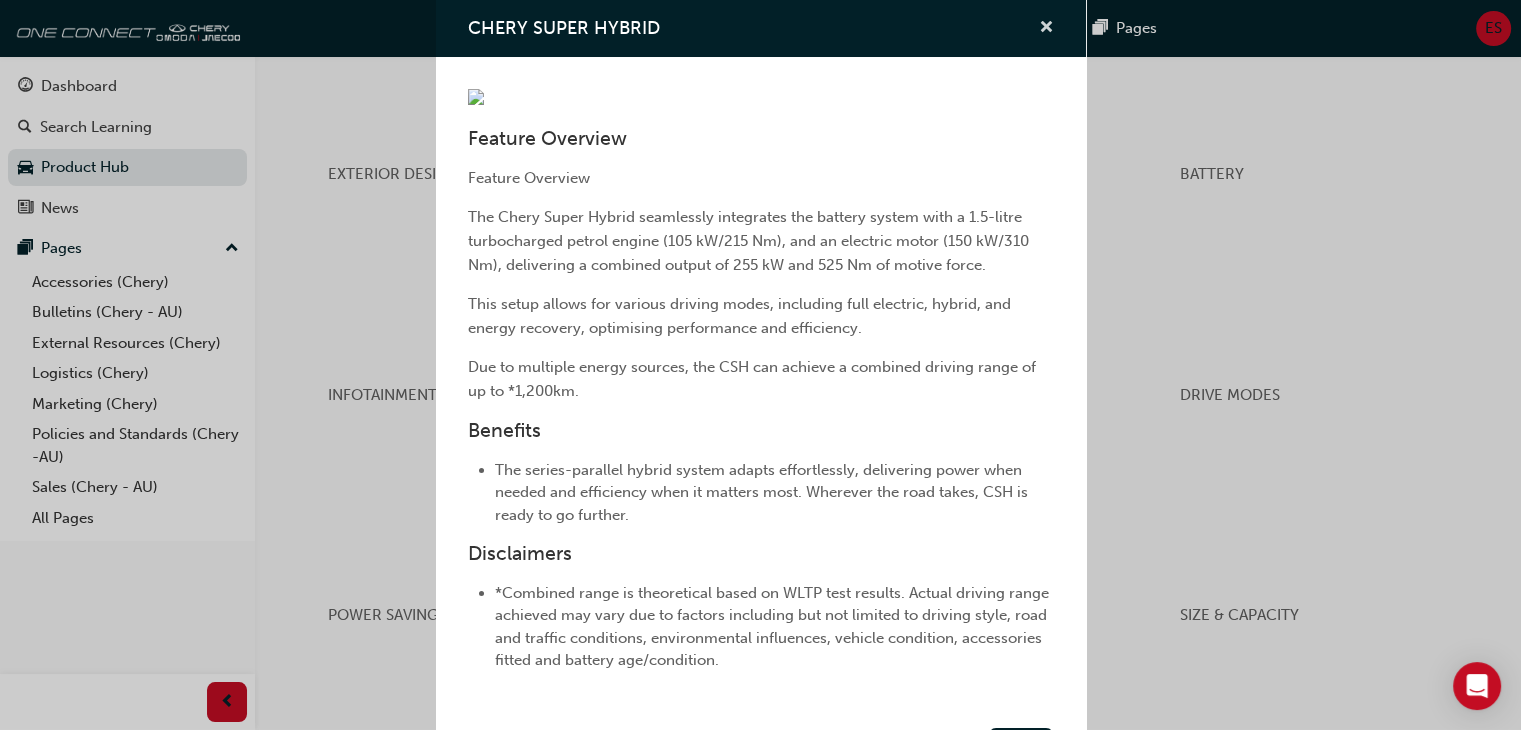 click at bounding box center [1046, 29] 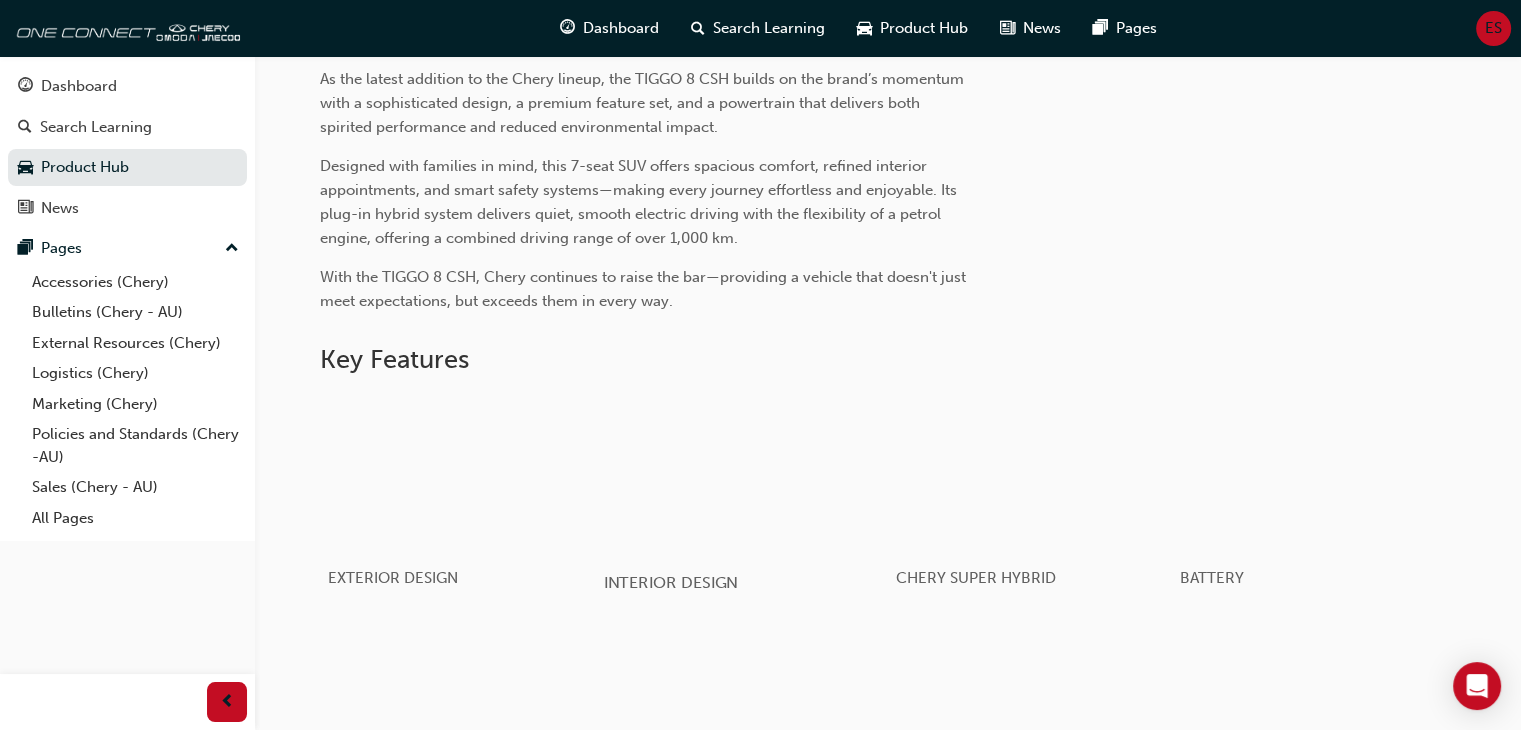 scroll, scrollTop: 721, scrollLeft: 0, axis: vertical 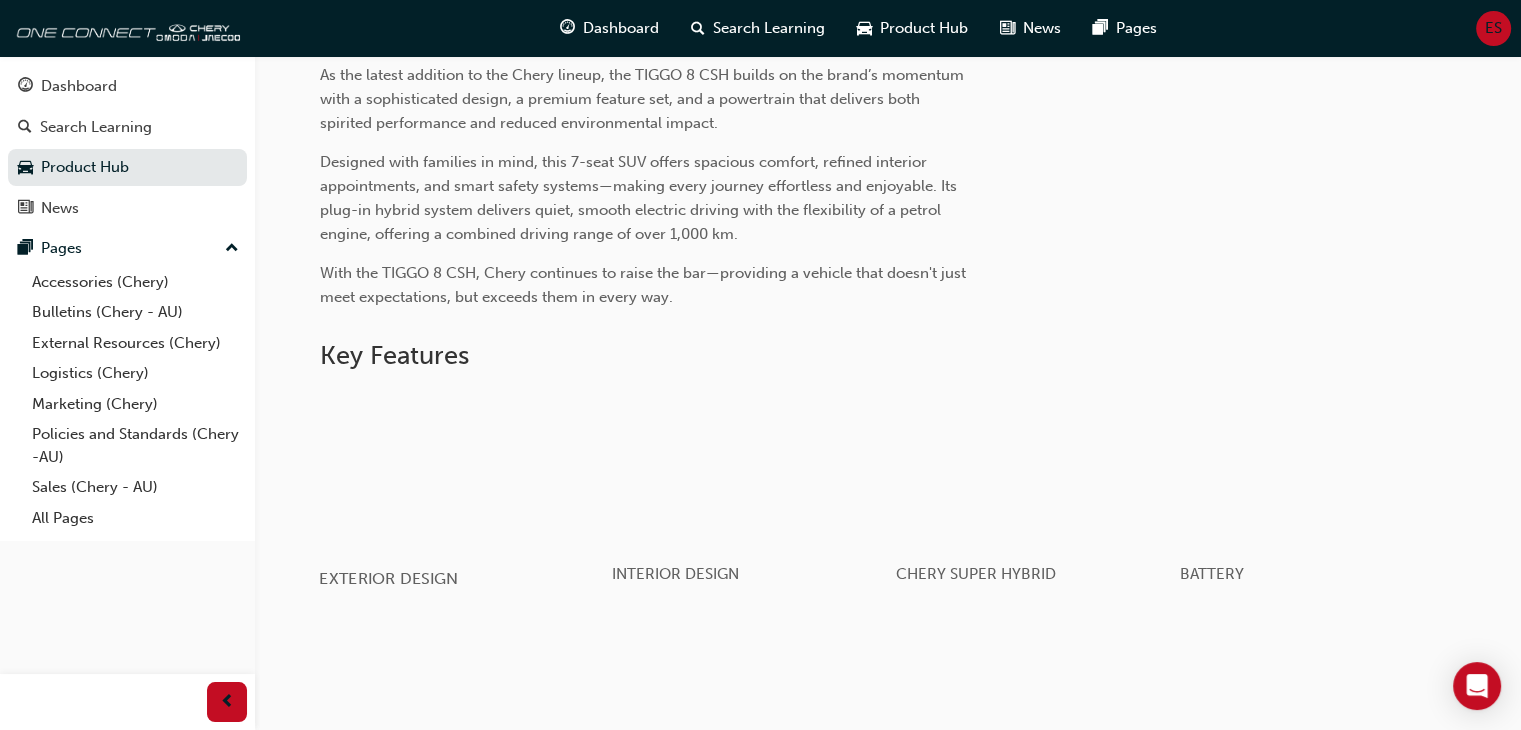 click at bounding box center (461, 469) 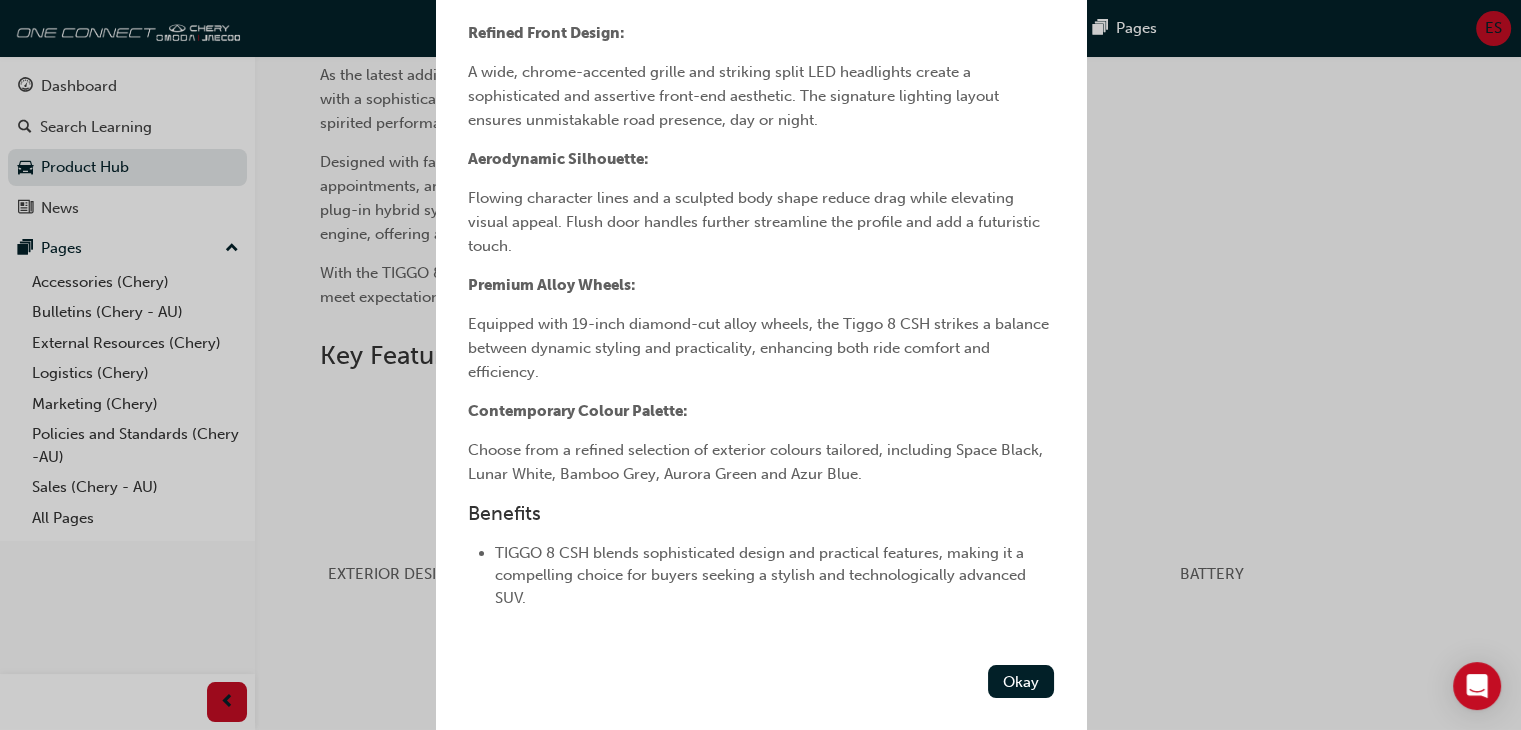 scroll, scrollTop: 542, scrollLeft: 0, axis: vertical 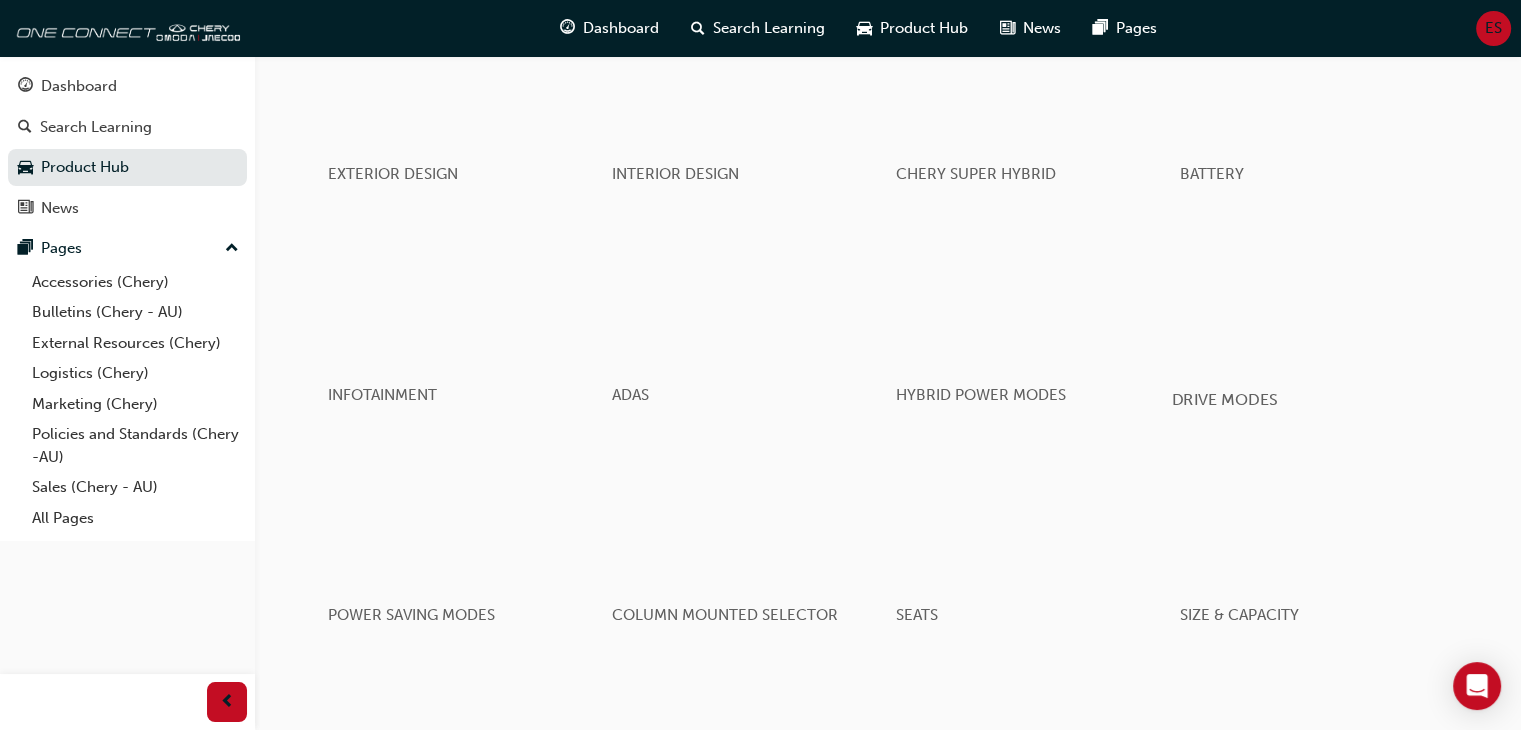 click at bounding box center [1313, 290] 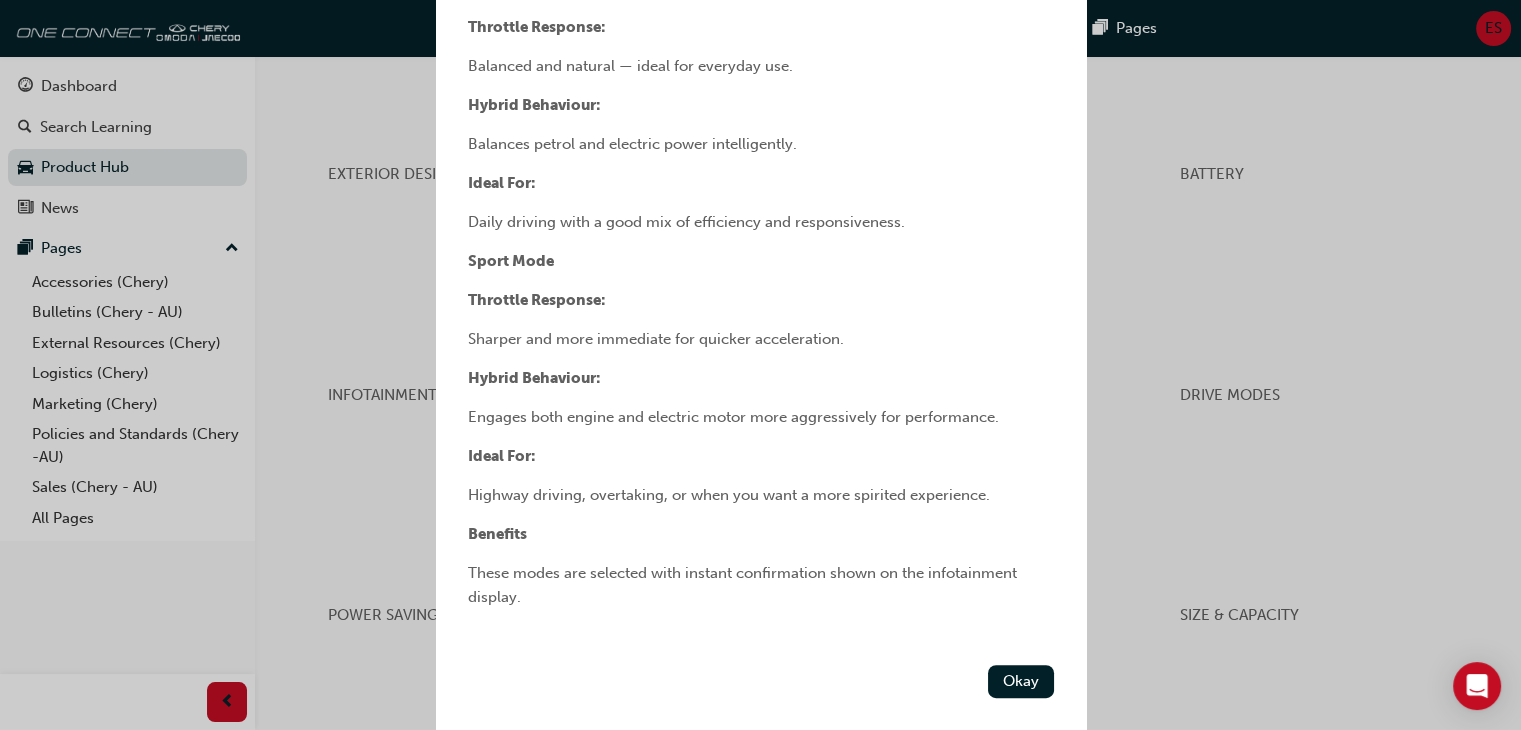 scroll, scrollTop: 873, scrollLeft: 0, axis: vertical 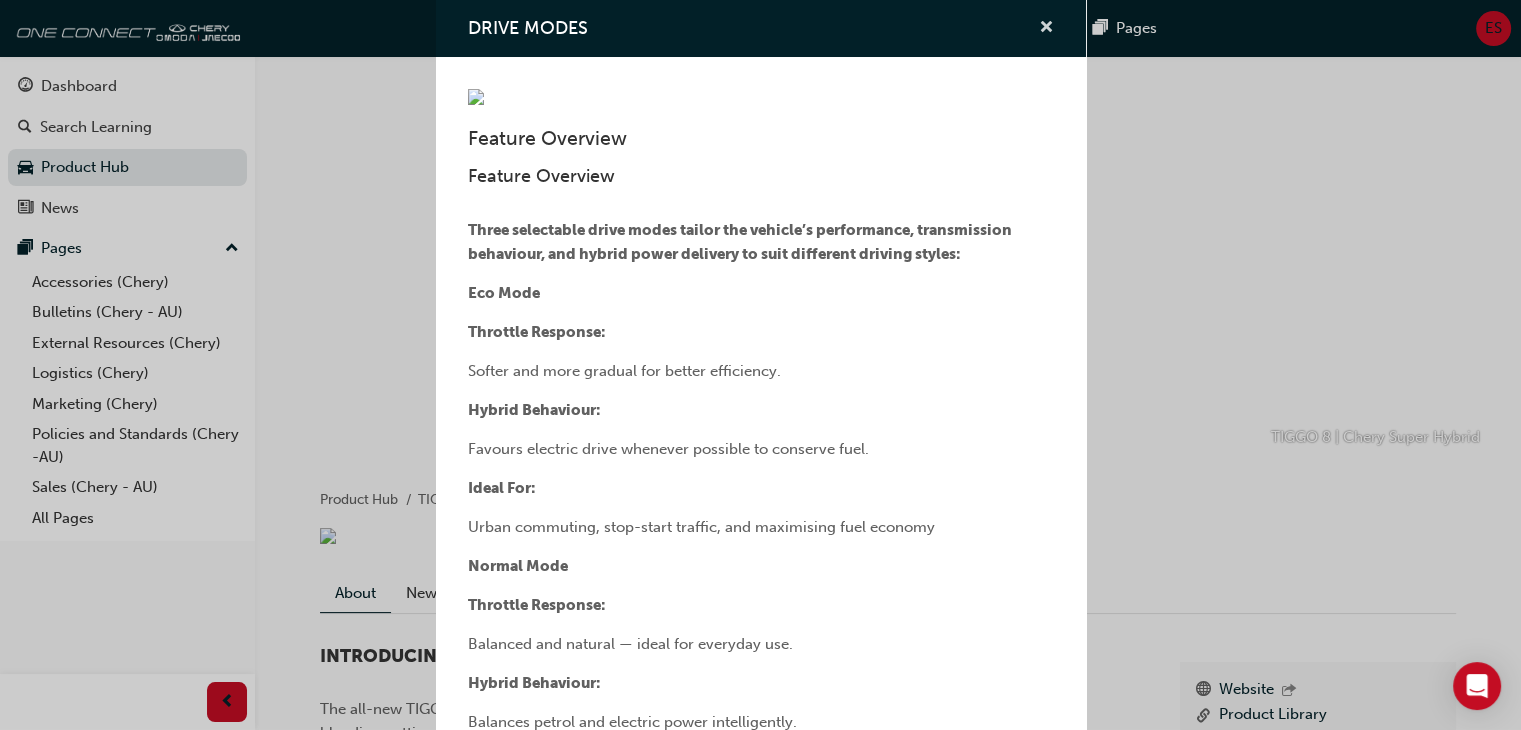 click at bounding box center [1046, 29] 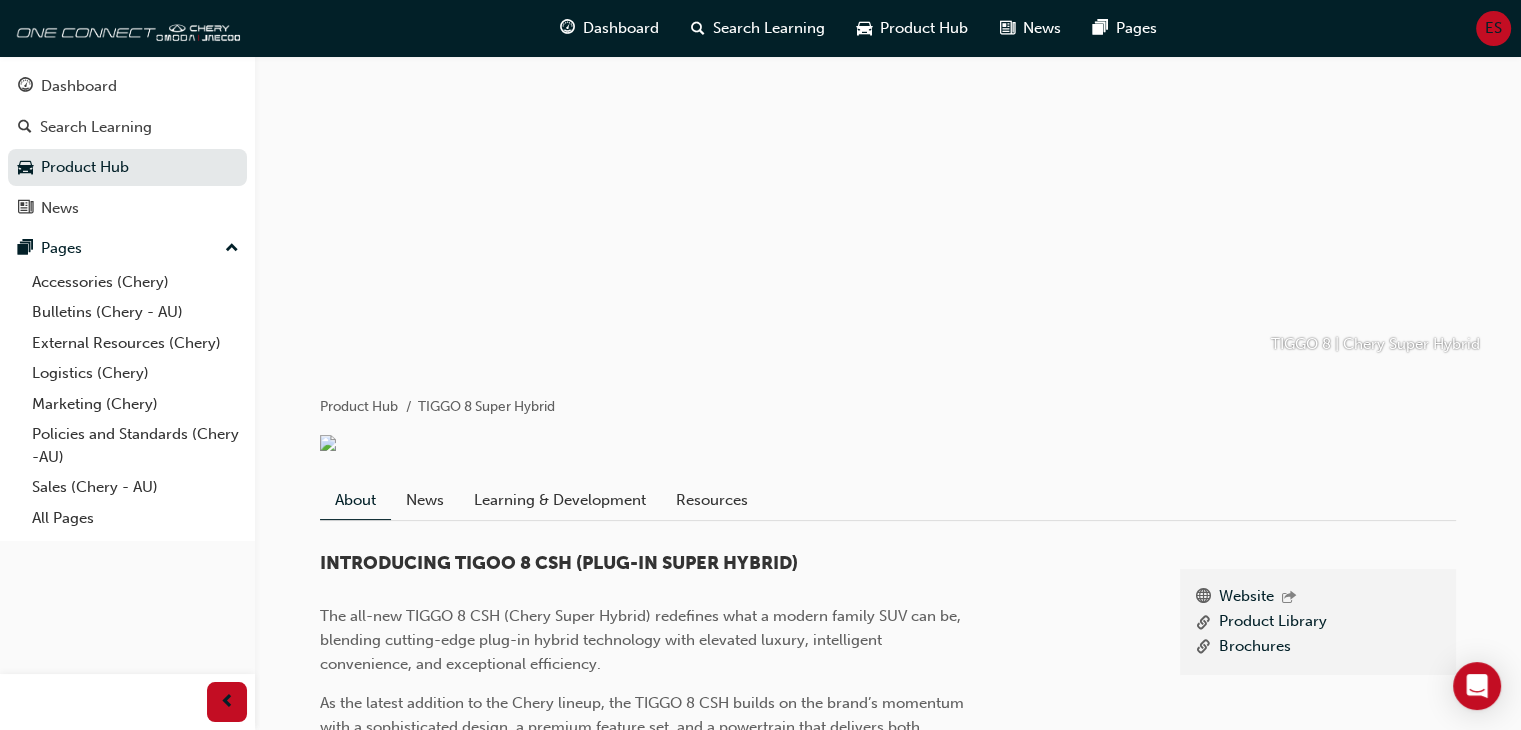 scroll, scrollTop: 0, scrollLeft: 0, axis: both 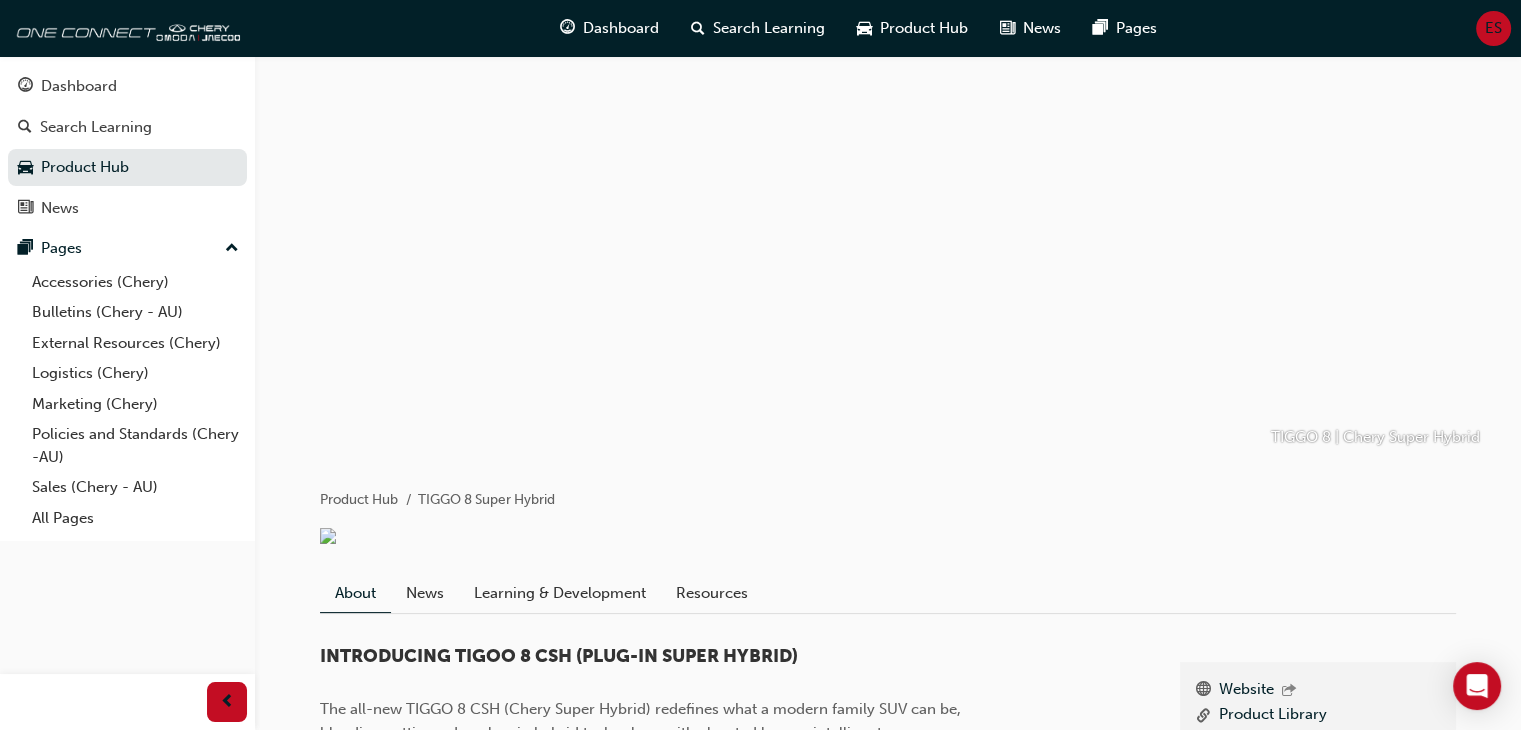 click on "TIGGO 8 | Chery Super Hybrid" at bounding box center (1375, 437) 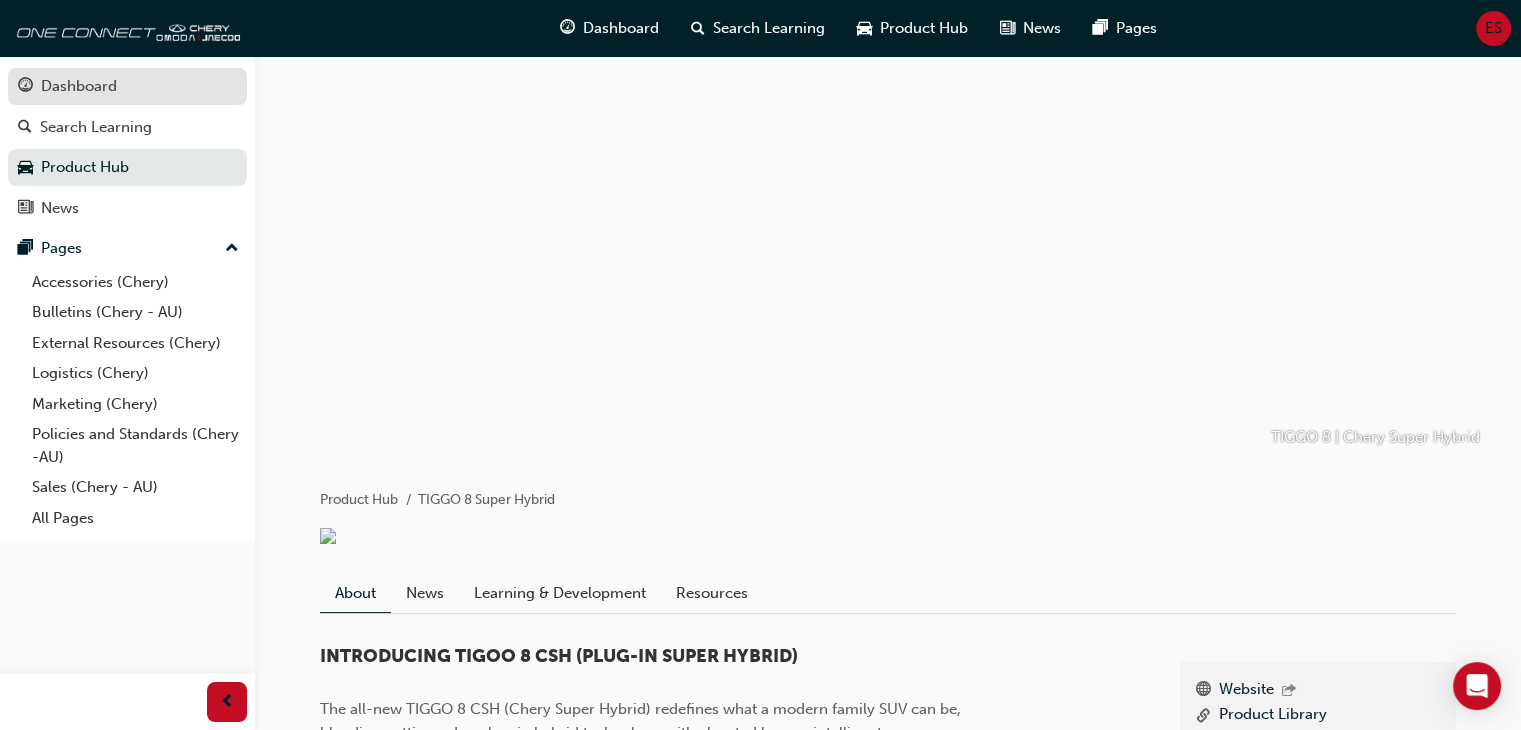 click on "Dashboard" at bounding box center [79, 86] 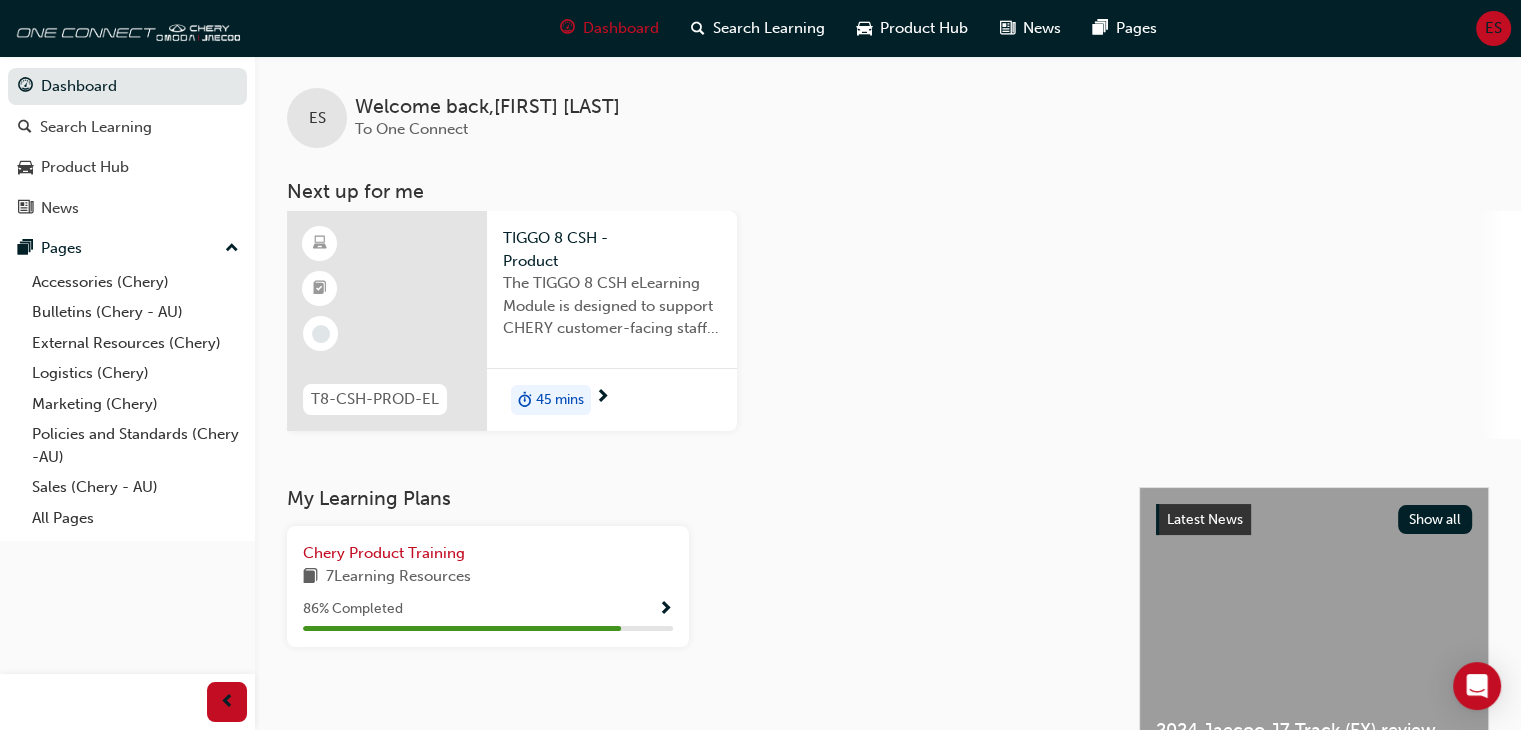 click on "45 mins" at bounding box center (560, 400) 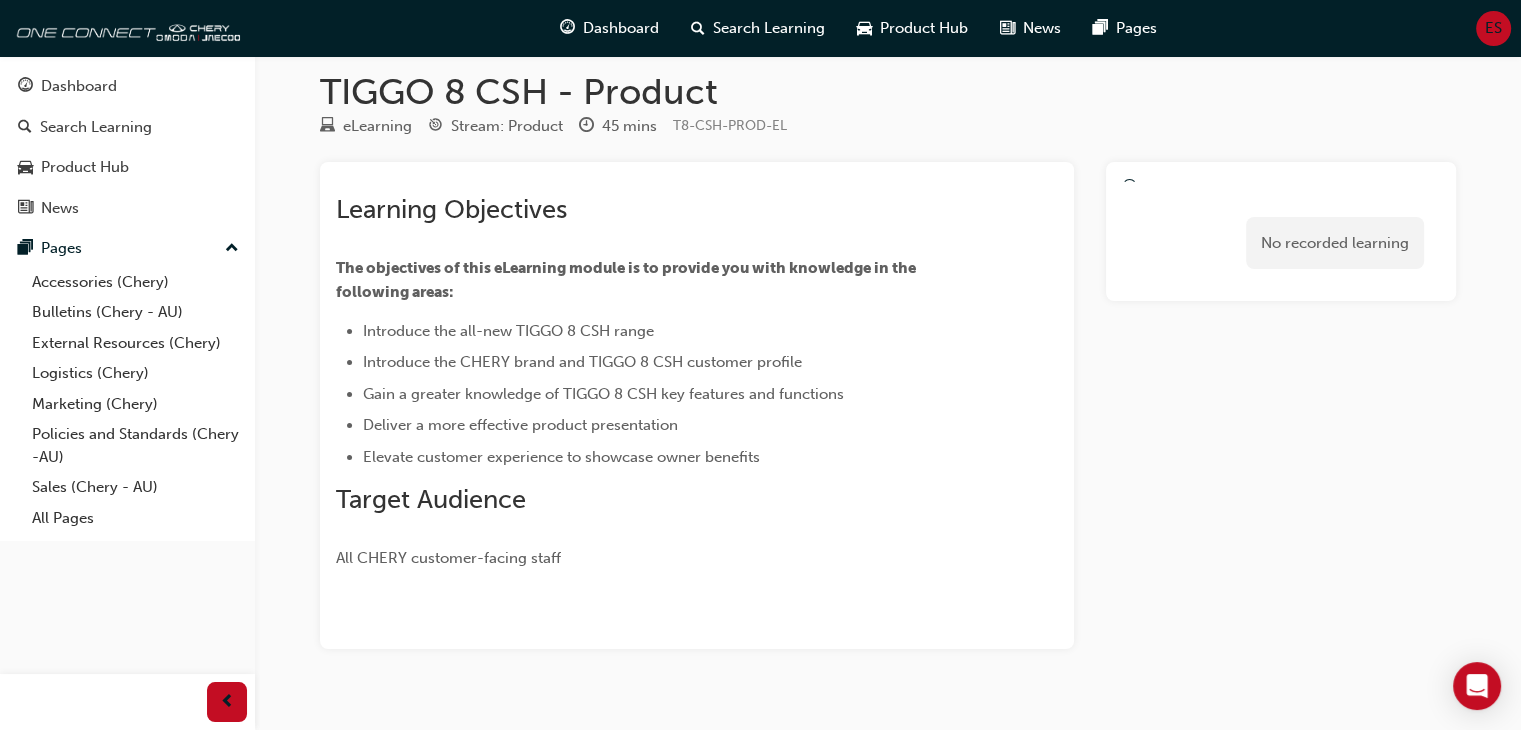 scroll, scrollTop: 0, scrollLeft: 0, axis: both 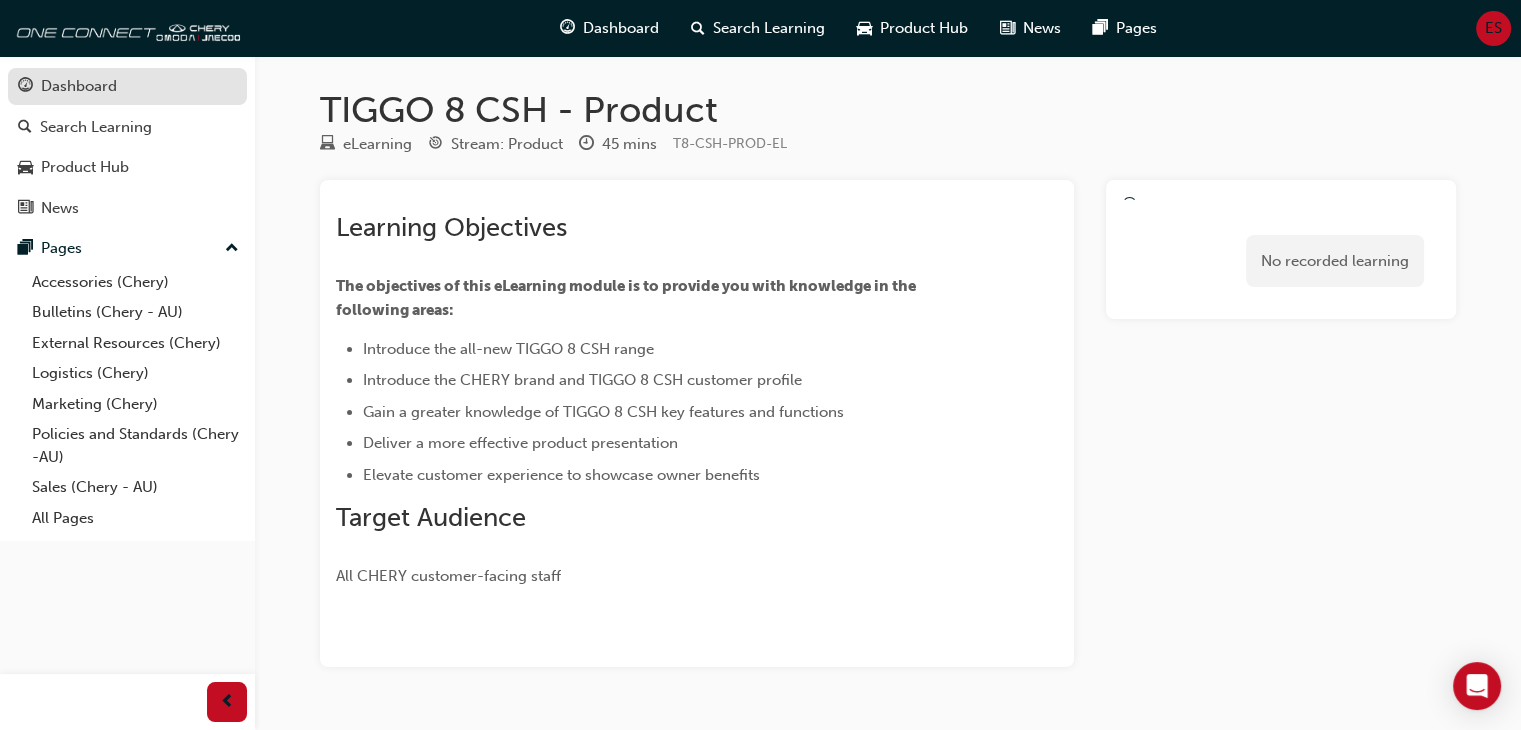 click on "Dashboard" at bounding box center [79, 86] 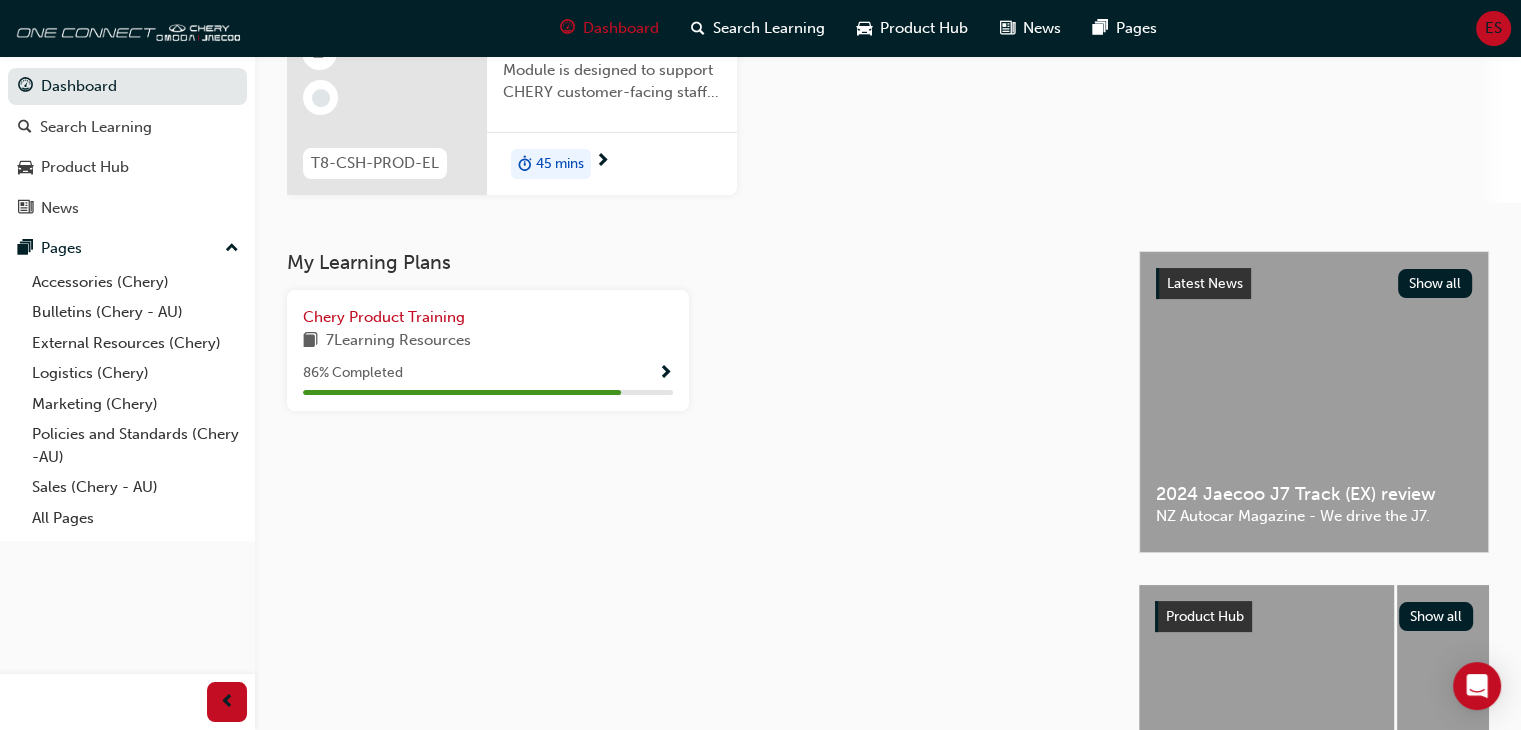 scroll, scrollTop: 300, scrollLeft: 0, axis: vertical 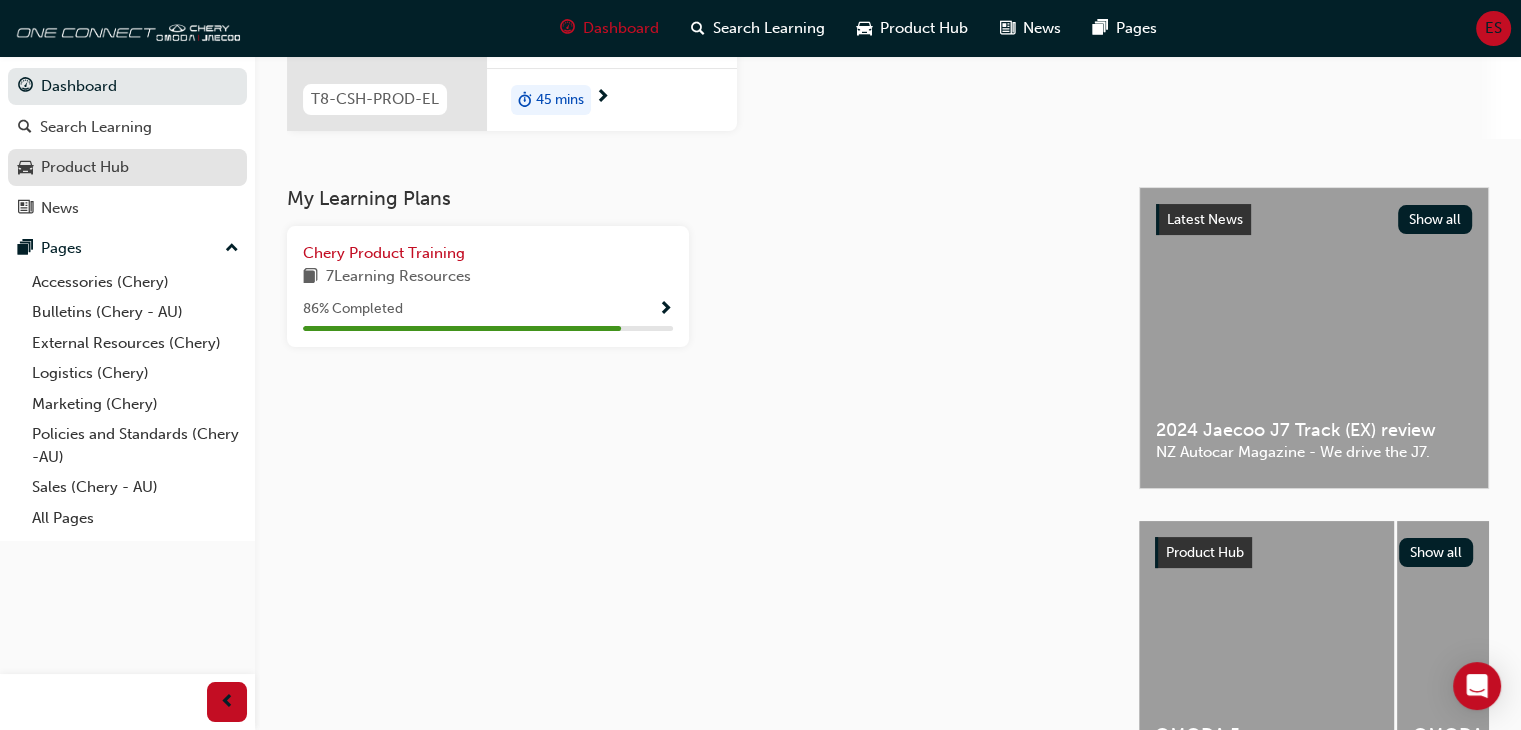 click on "Product Hub" at bounding box center [85, 167] 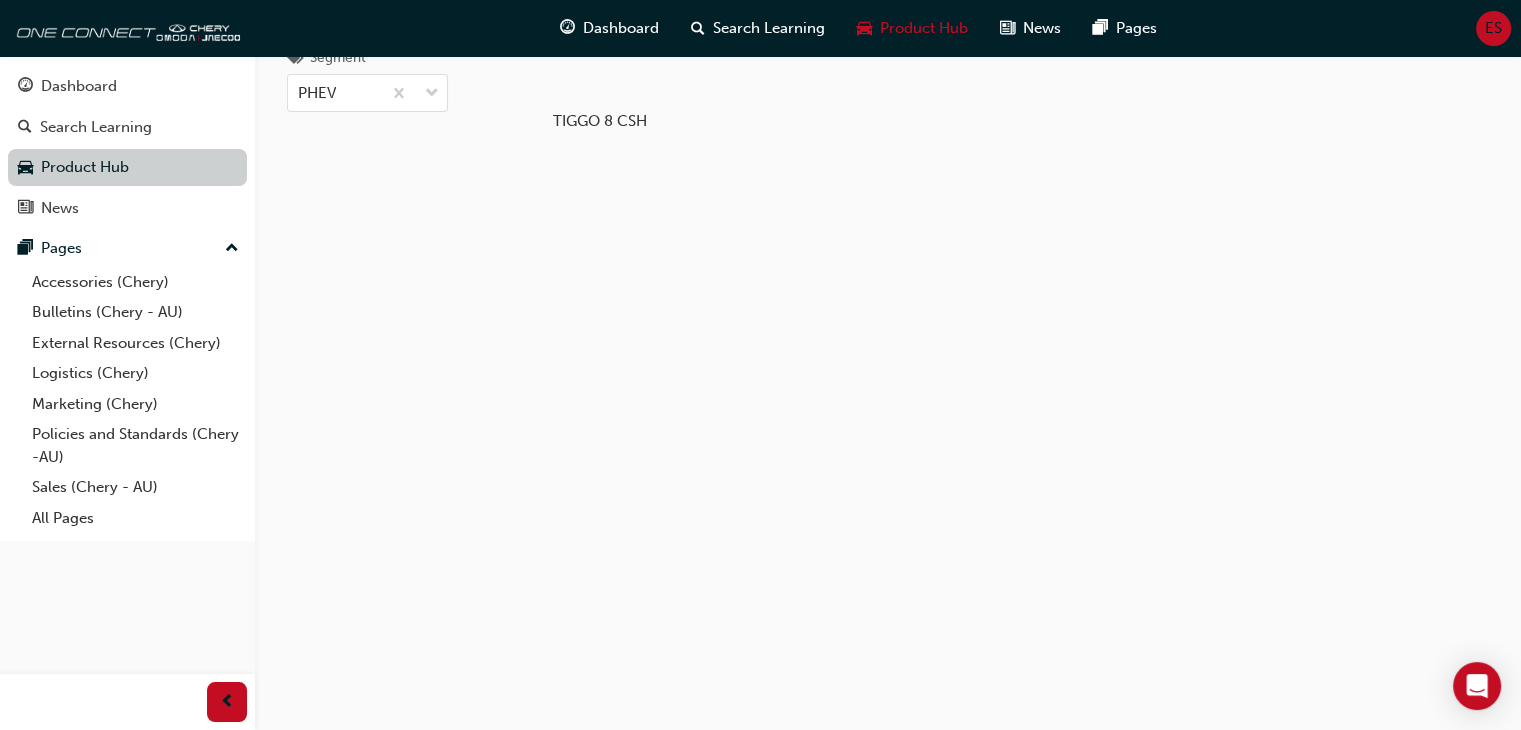 scroll, scrollTop: 106, scrollLeft: 0, axis: vertical 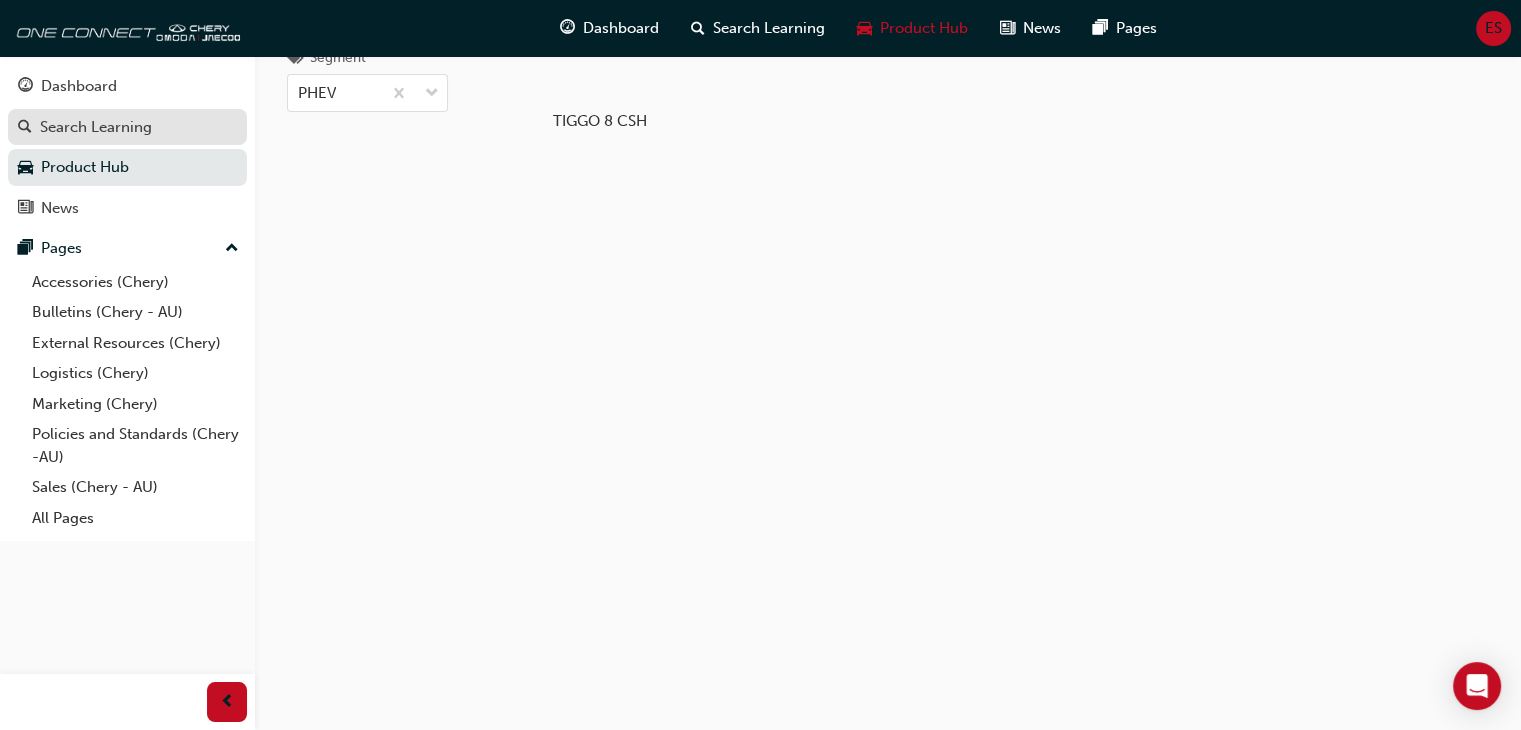 click on "Search Learning" at bounding box center (96, 127) 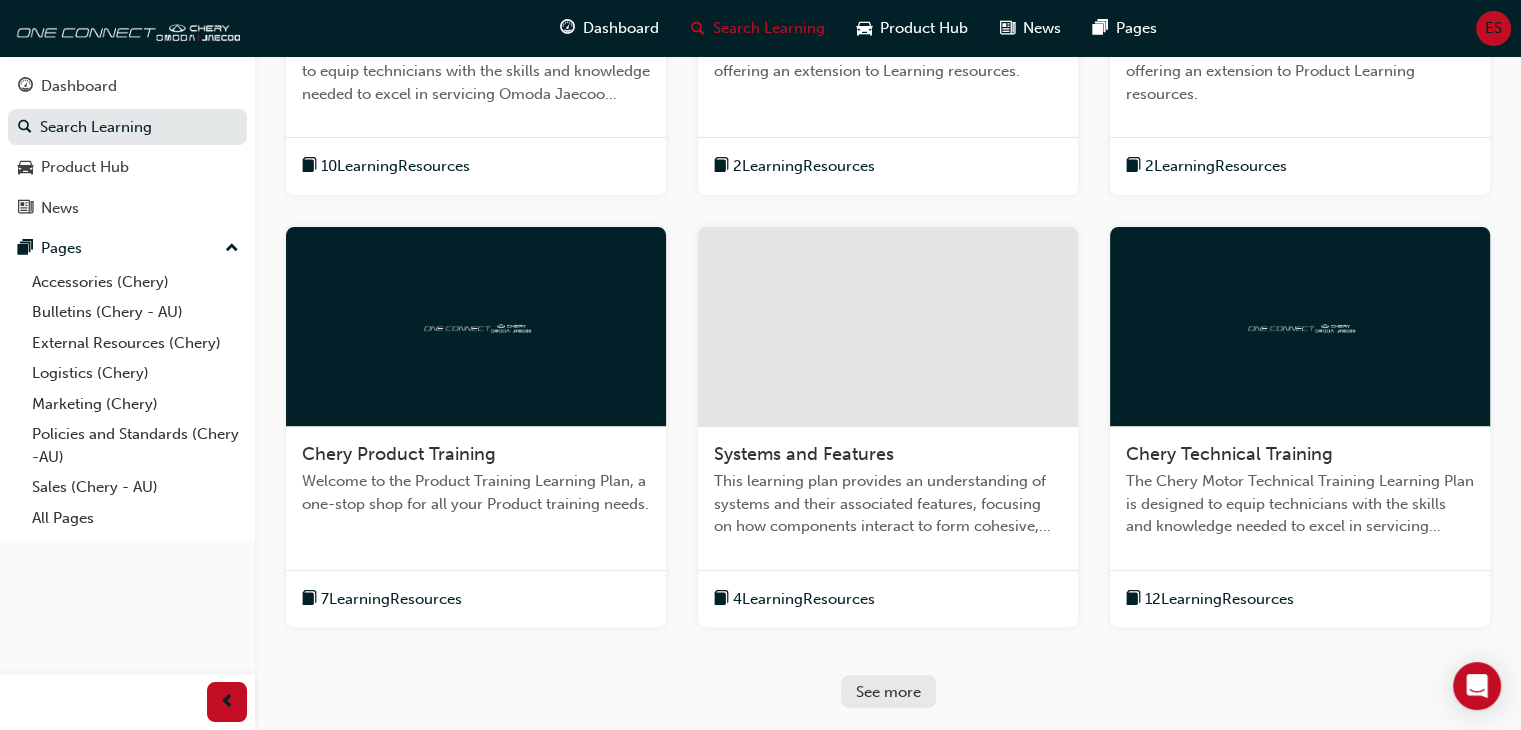 scroll, scrollTop: 552, scrollLeft: 0, axis: vertical 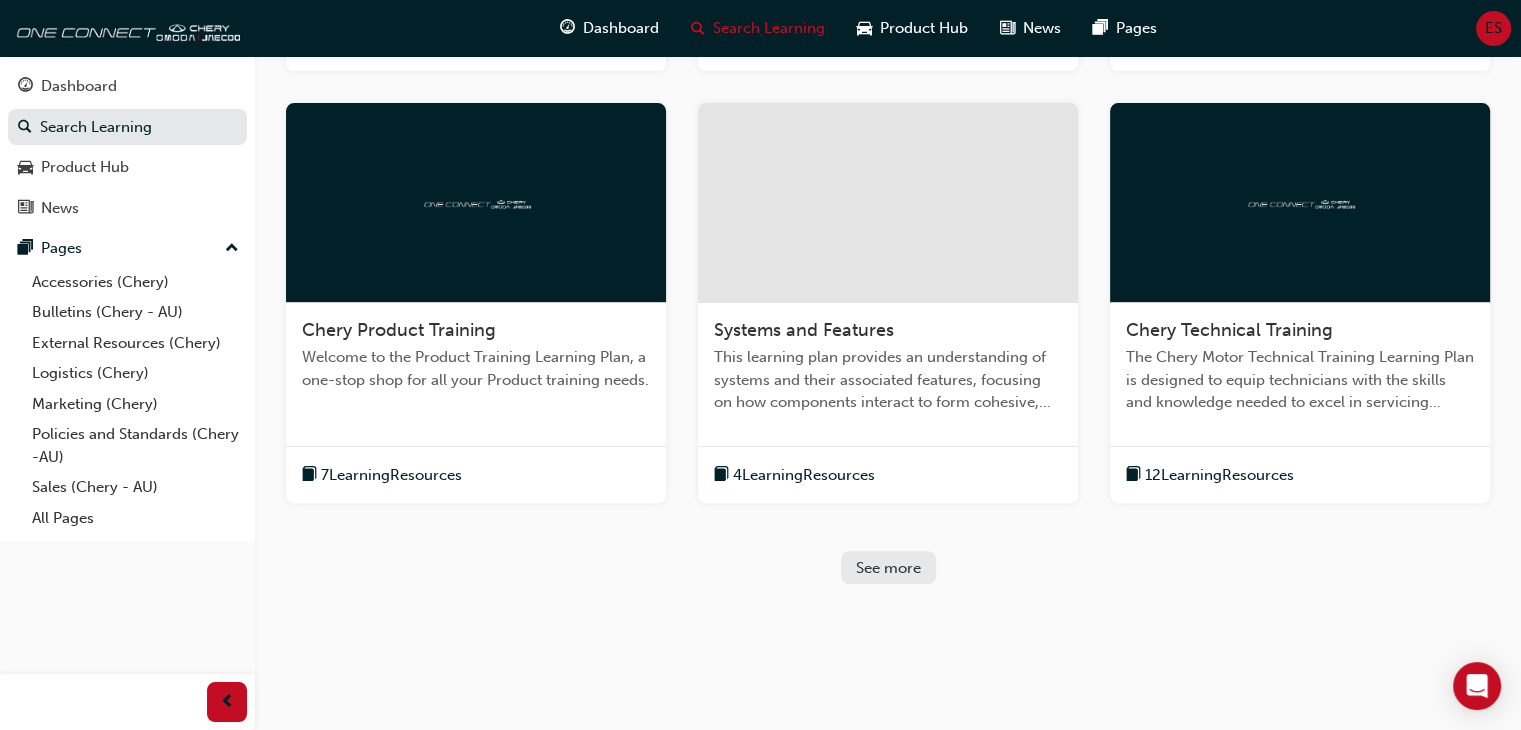 click on "See more" at bounding box center (888, 568) 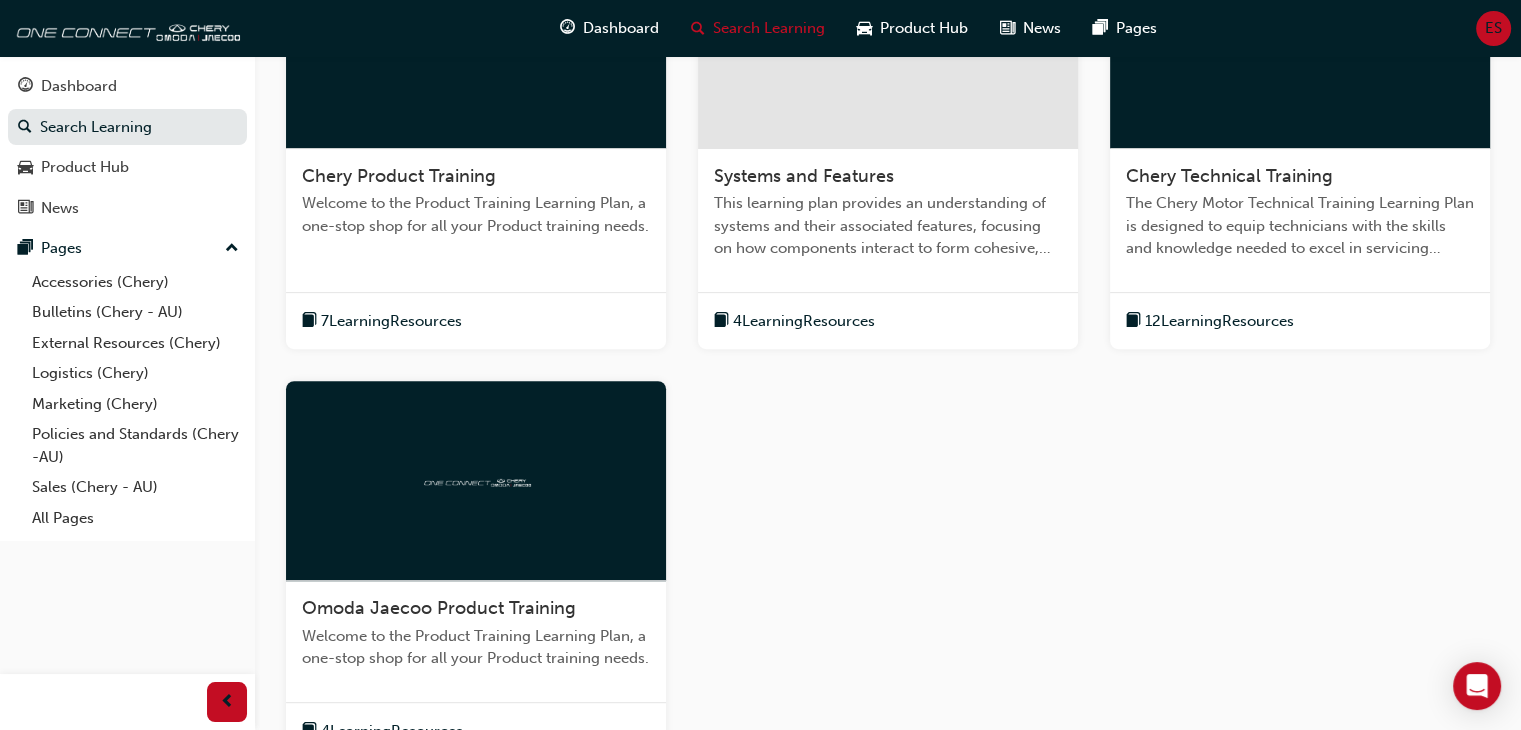 scroll, scrollTop: 544, scrollLeft: 0, axis: vertical 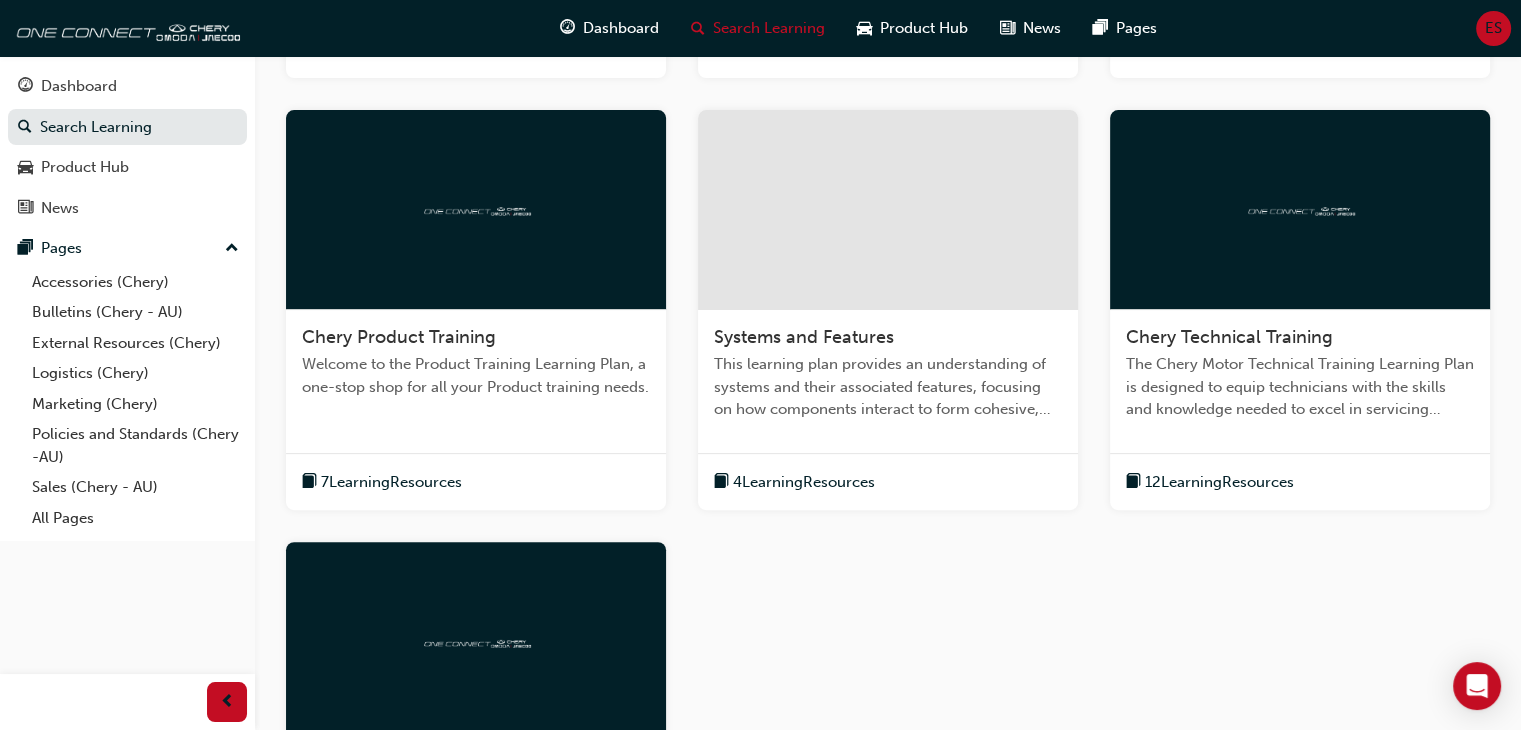 click at bounding box center [476, 210] 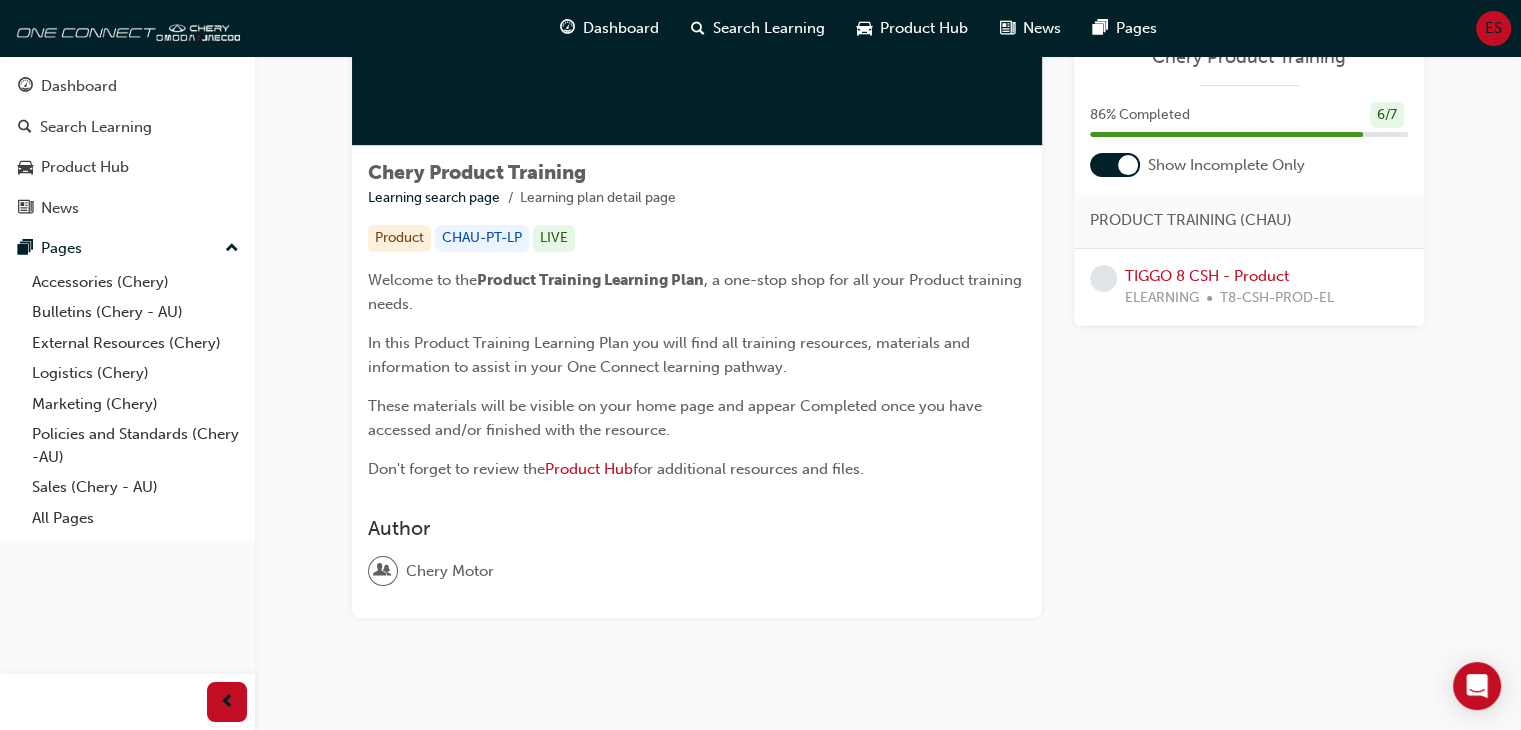 scroll, scrollTop: 292, scrollLeft: 0, axis: vertical 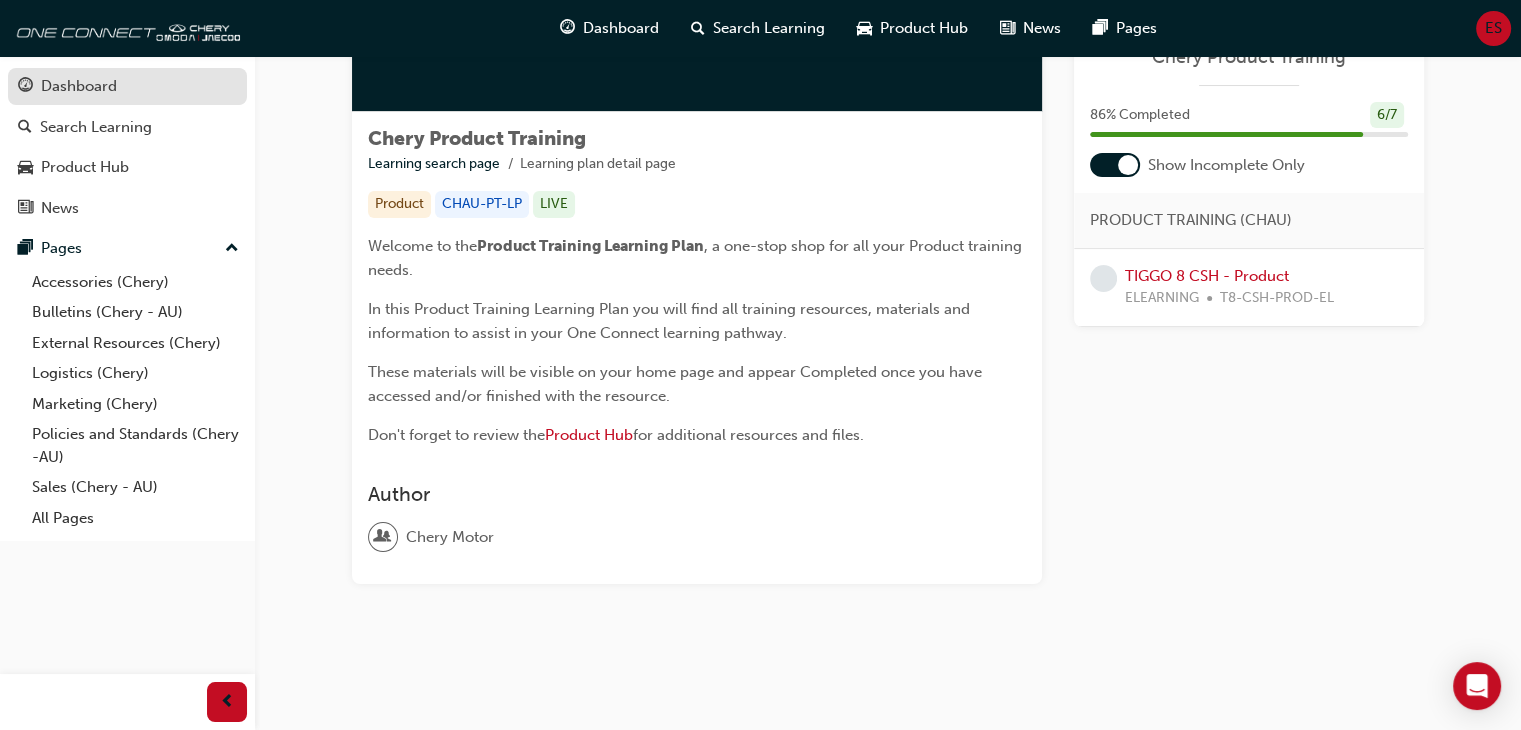 click on "Dashboard" at bounding box center (79, 86) 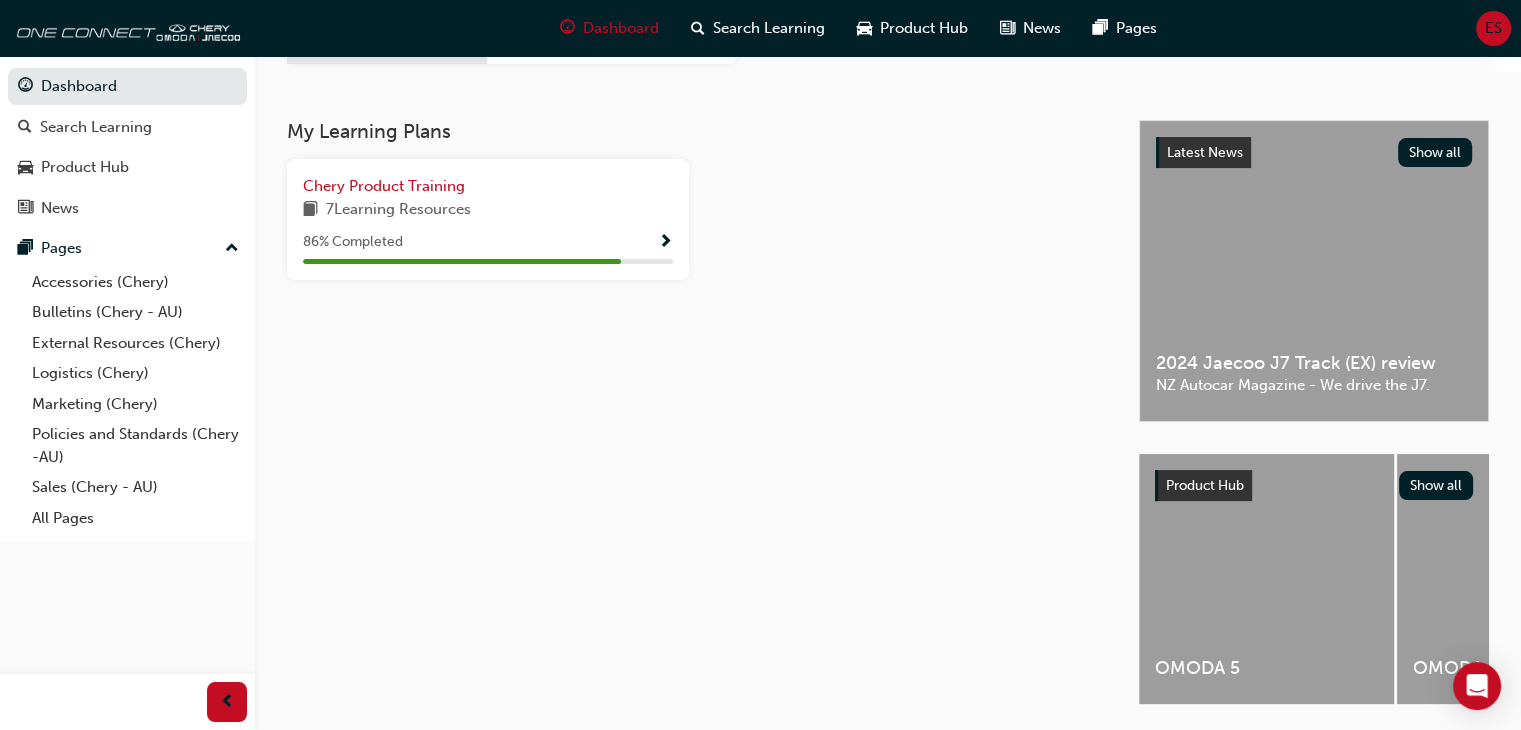 scroll, scrollTop: 433, scrollLeft: 0, axis: vertical 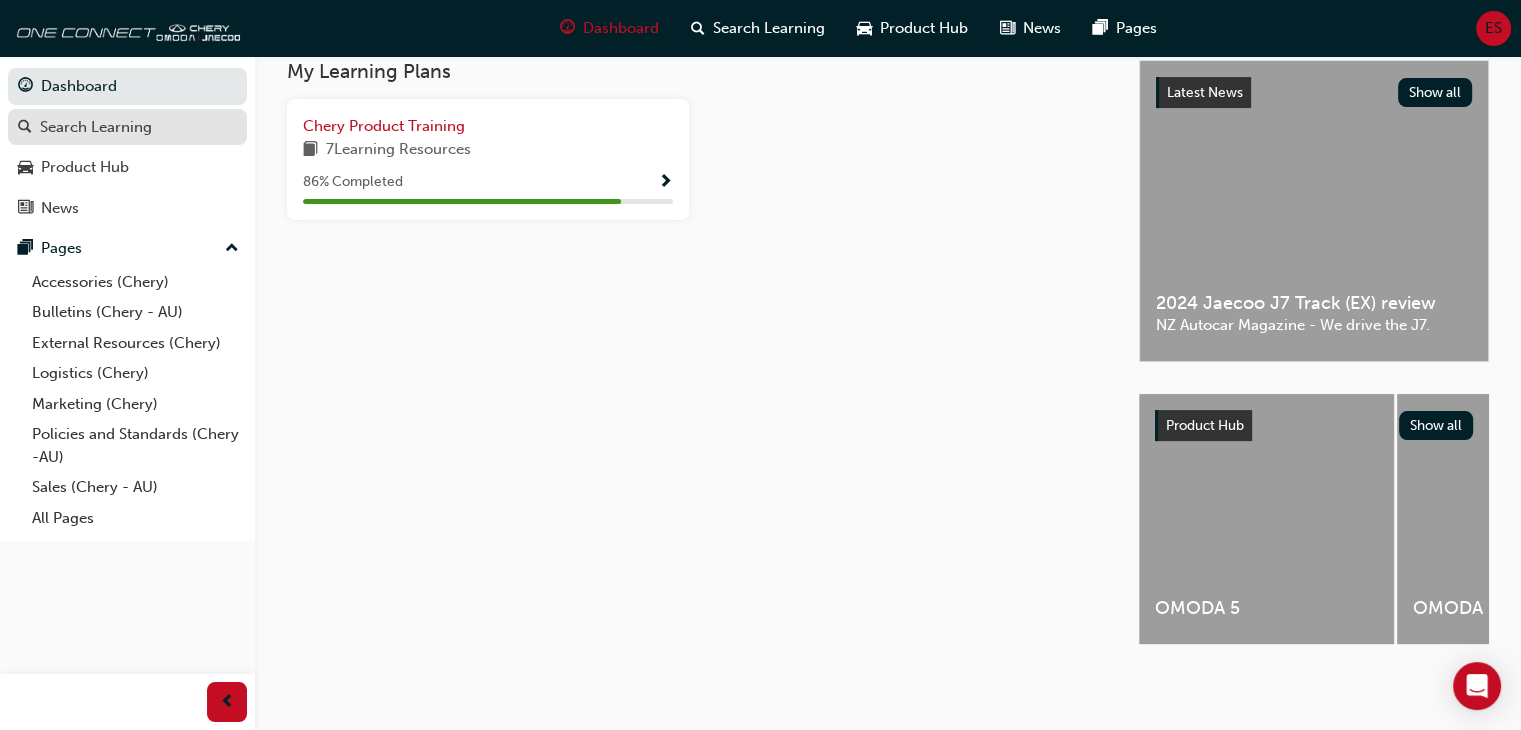 click on "Search Learning" at bounding box center (96, 127) 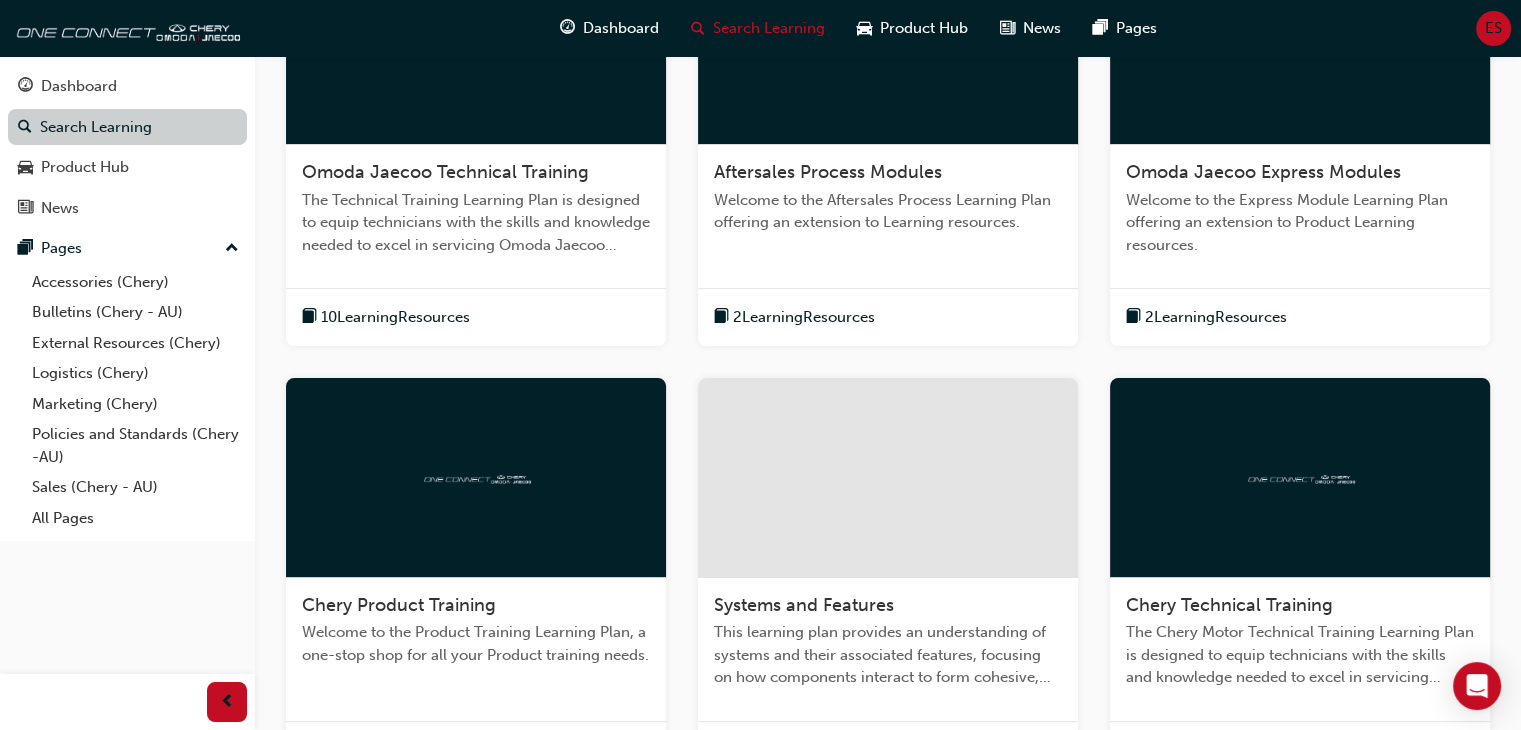 scroll, scrollTop: 0, scrollLeft: 0, axis: both 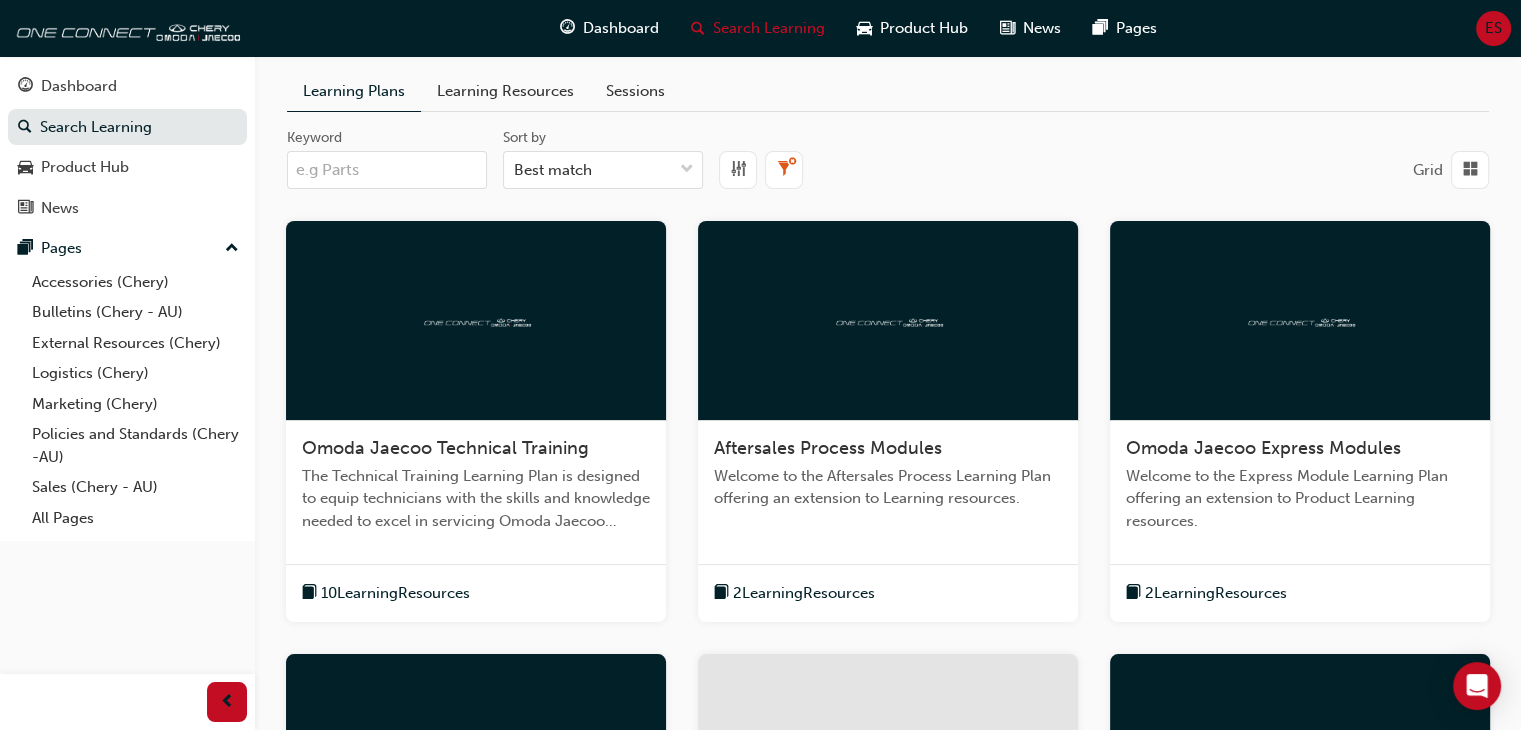 click on "Learning Resources" at bounding box center [505, 91] 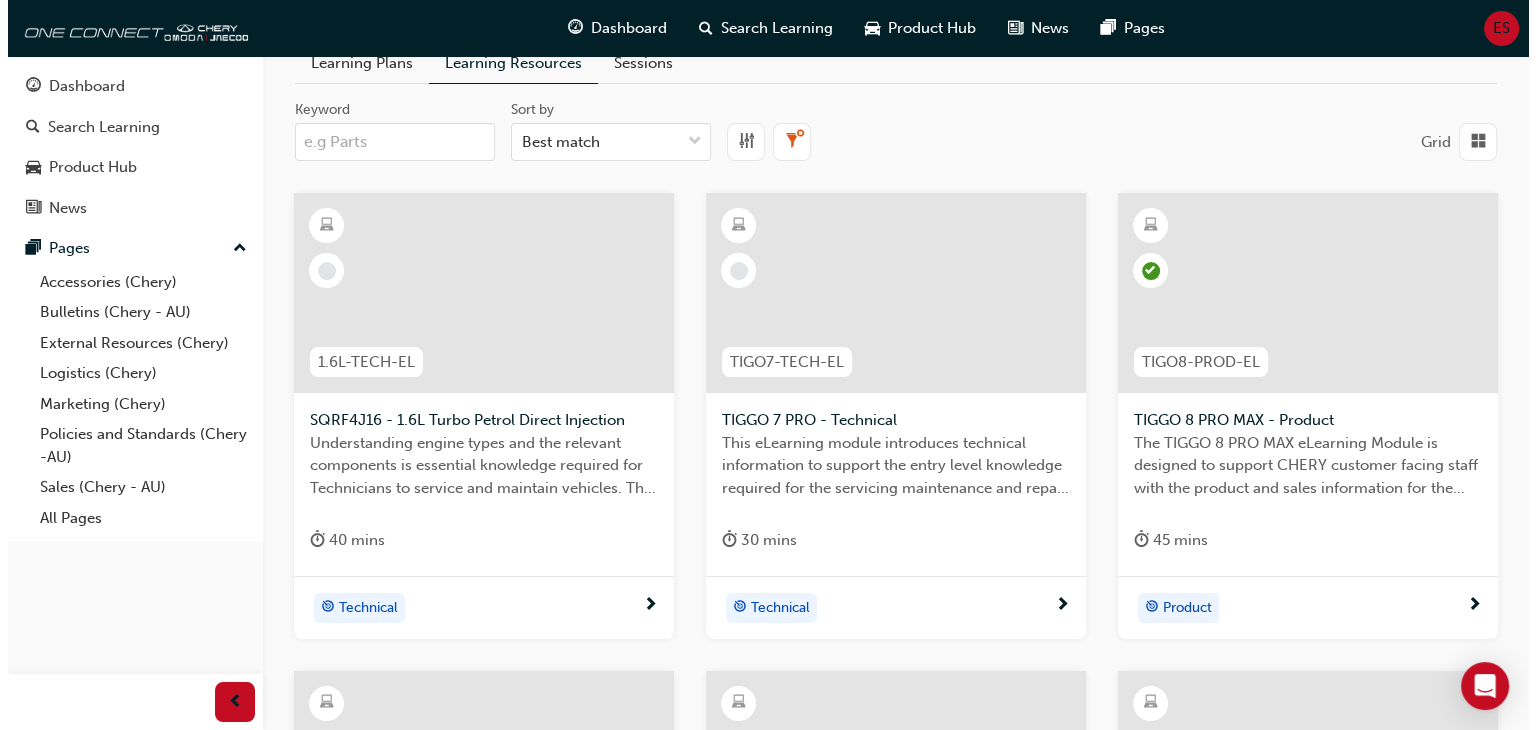 scroll, scrollTop: 0, scrollLeft: 0, axis: both 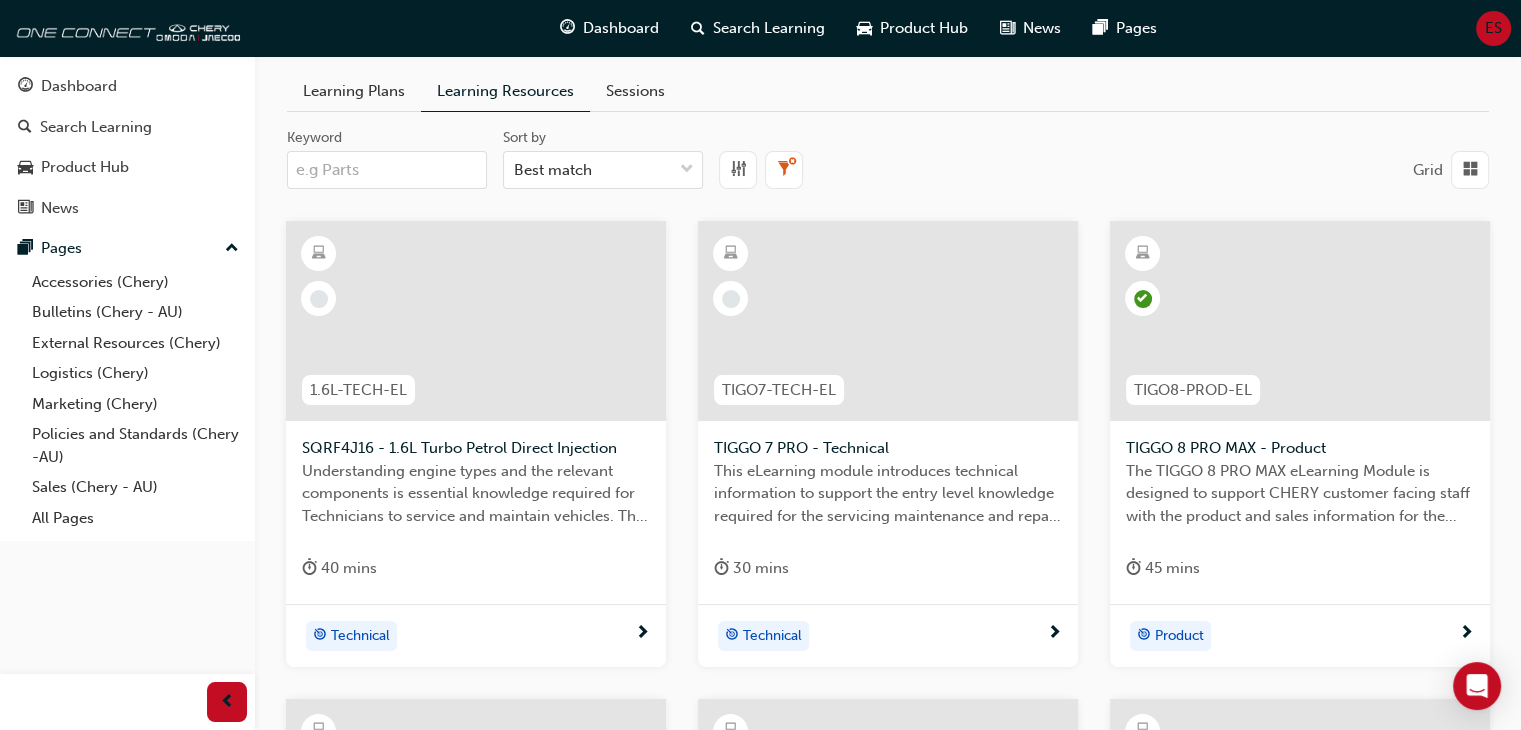 click on "Sessions" at bounding box center [635, 91] 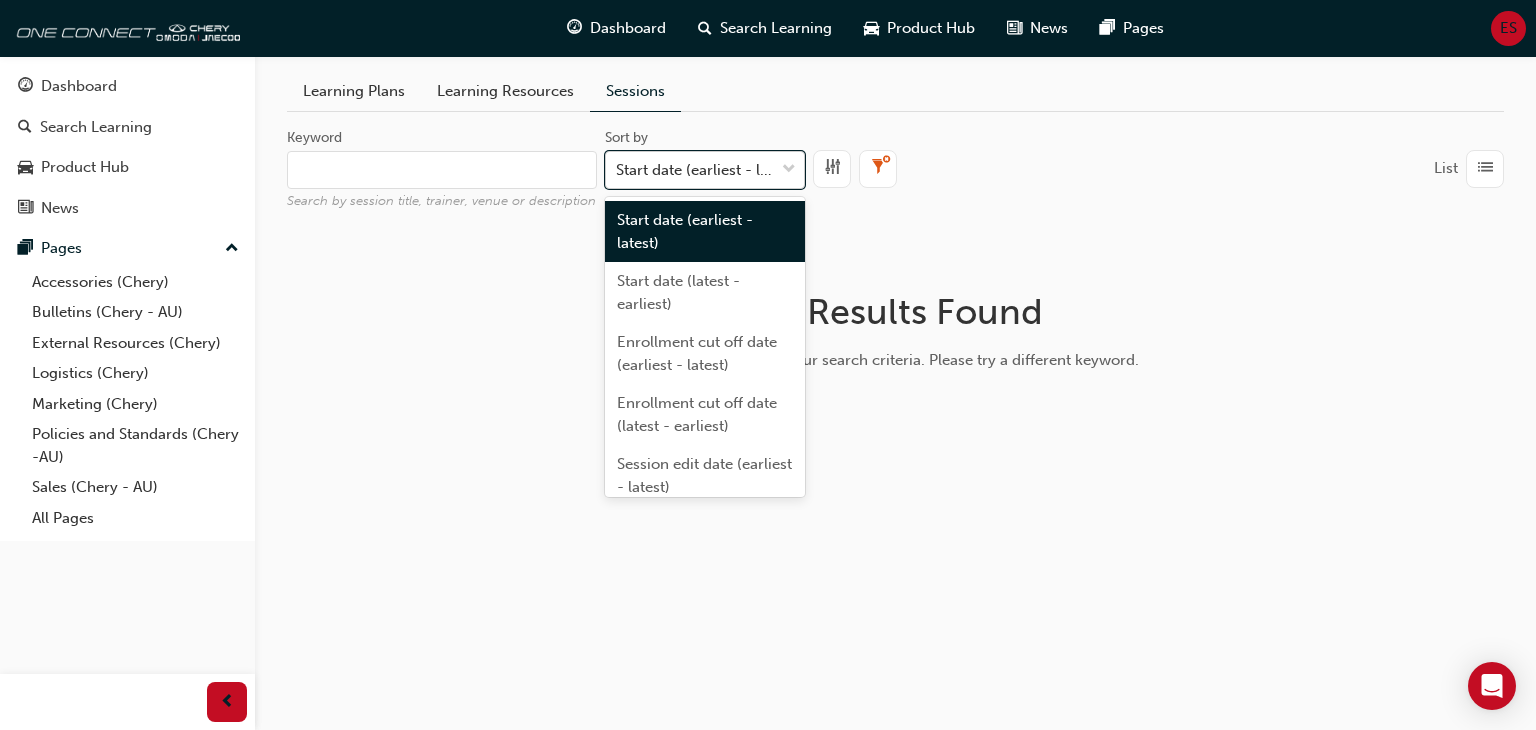 click on "Start date (earliest - latest)" at bounding box center (696, 170) 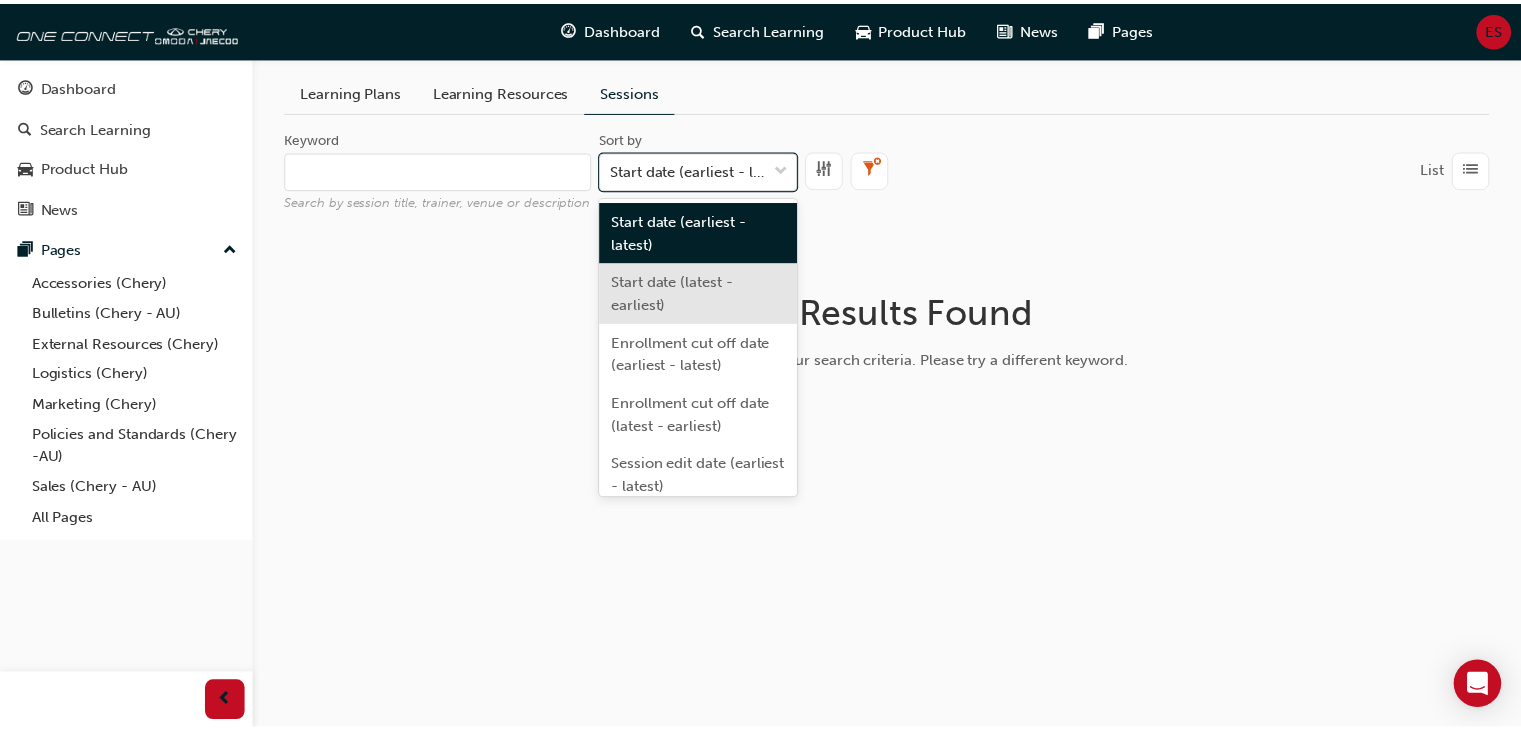 scroll, scrollTop: 74, scrollLeft: 0, axis: vertical 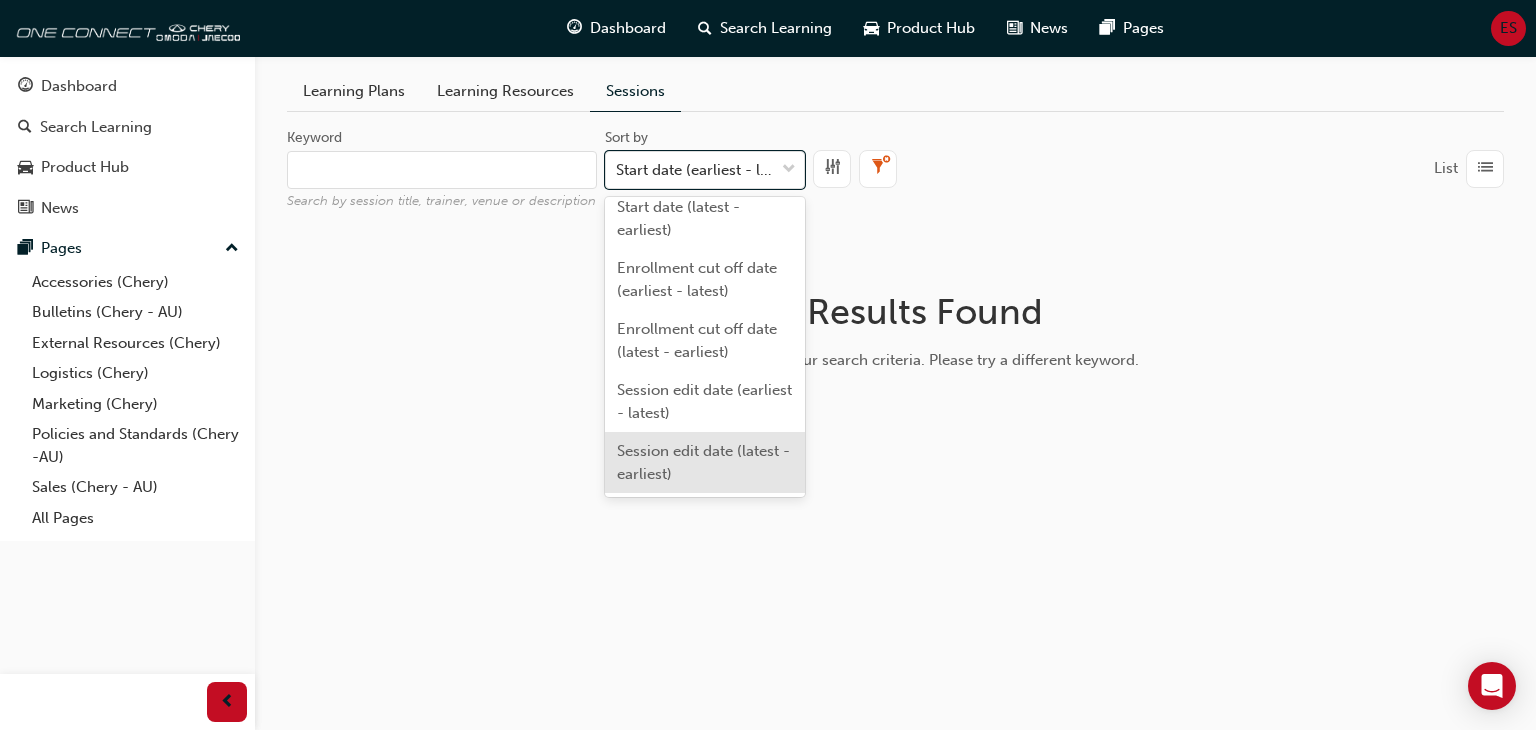 click on "Keyword Search by session title, trainer, venue or description Sort by      option Session edit date (latest - earliest) focused, 6 of 6. 6 results available. Use Up and Down to choose options, press Enter to select the currently focused option, press Escape to exit the menu, press Tab to select the option and exit the menu. Start date (earliest - latest) List No Results Found No sessions match your search criteria. Please try a different keyword." at bounding box center [895, 290] 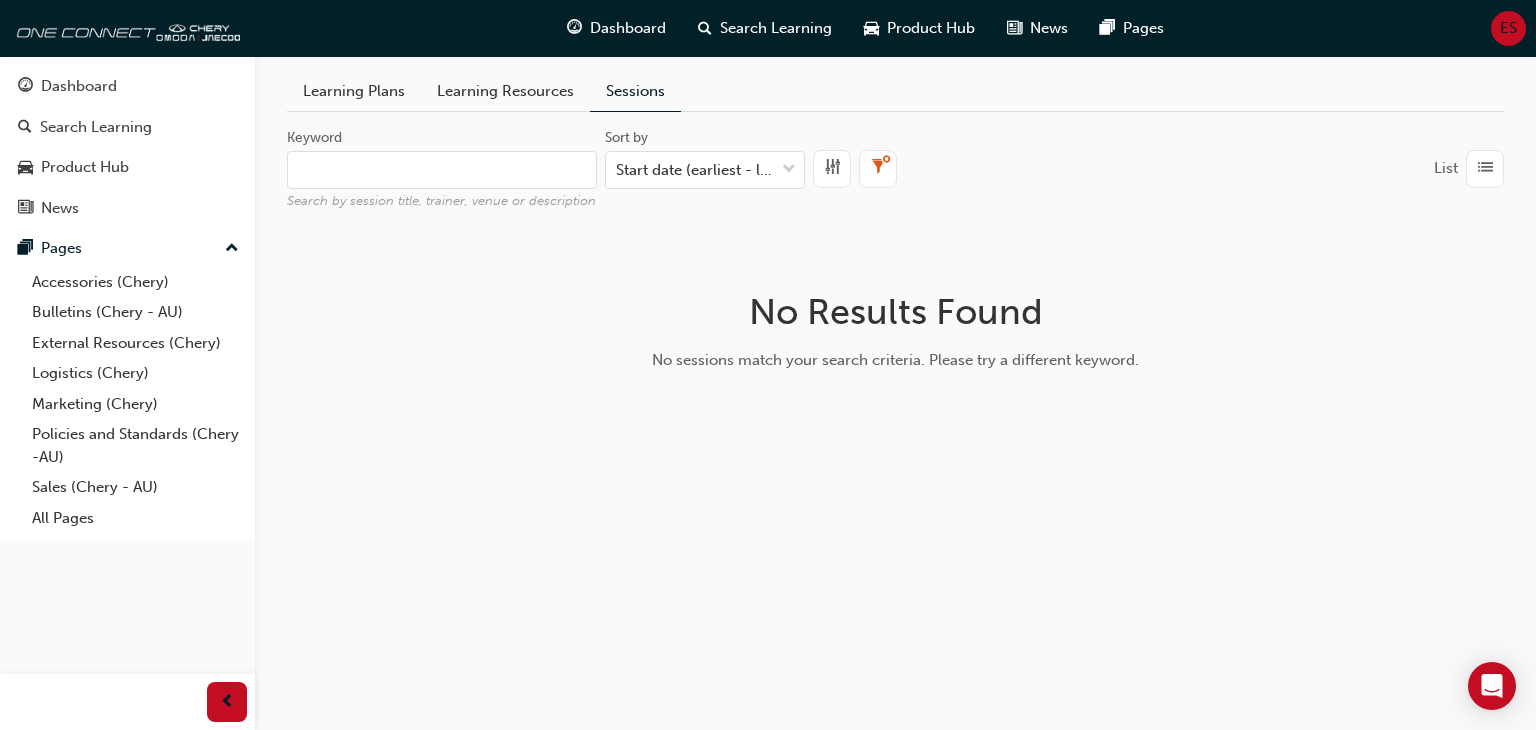 click on "Learning Resources" at bounding box center [505, 91] 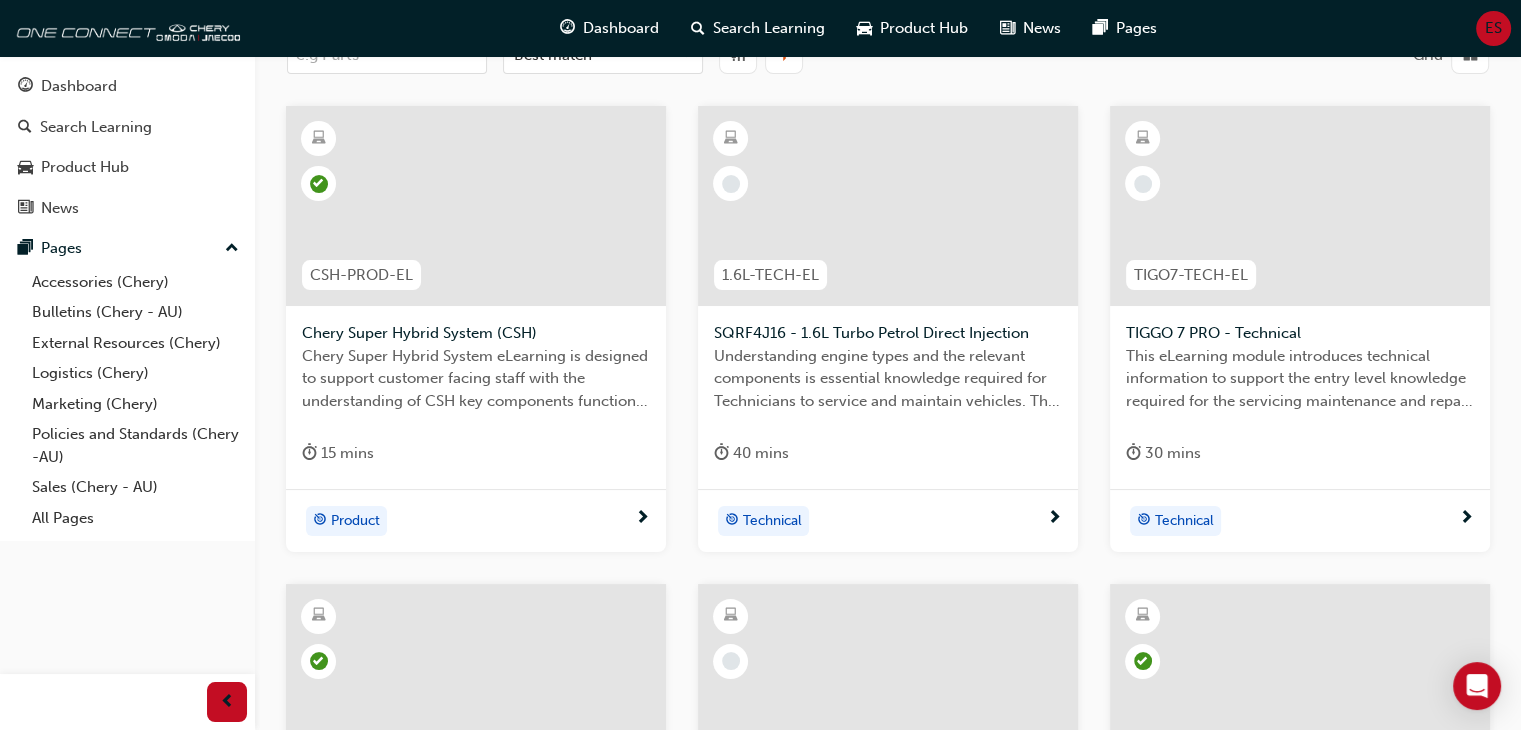 scroll, scrollTop: 0, scrollLeft: 0, axis: both 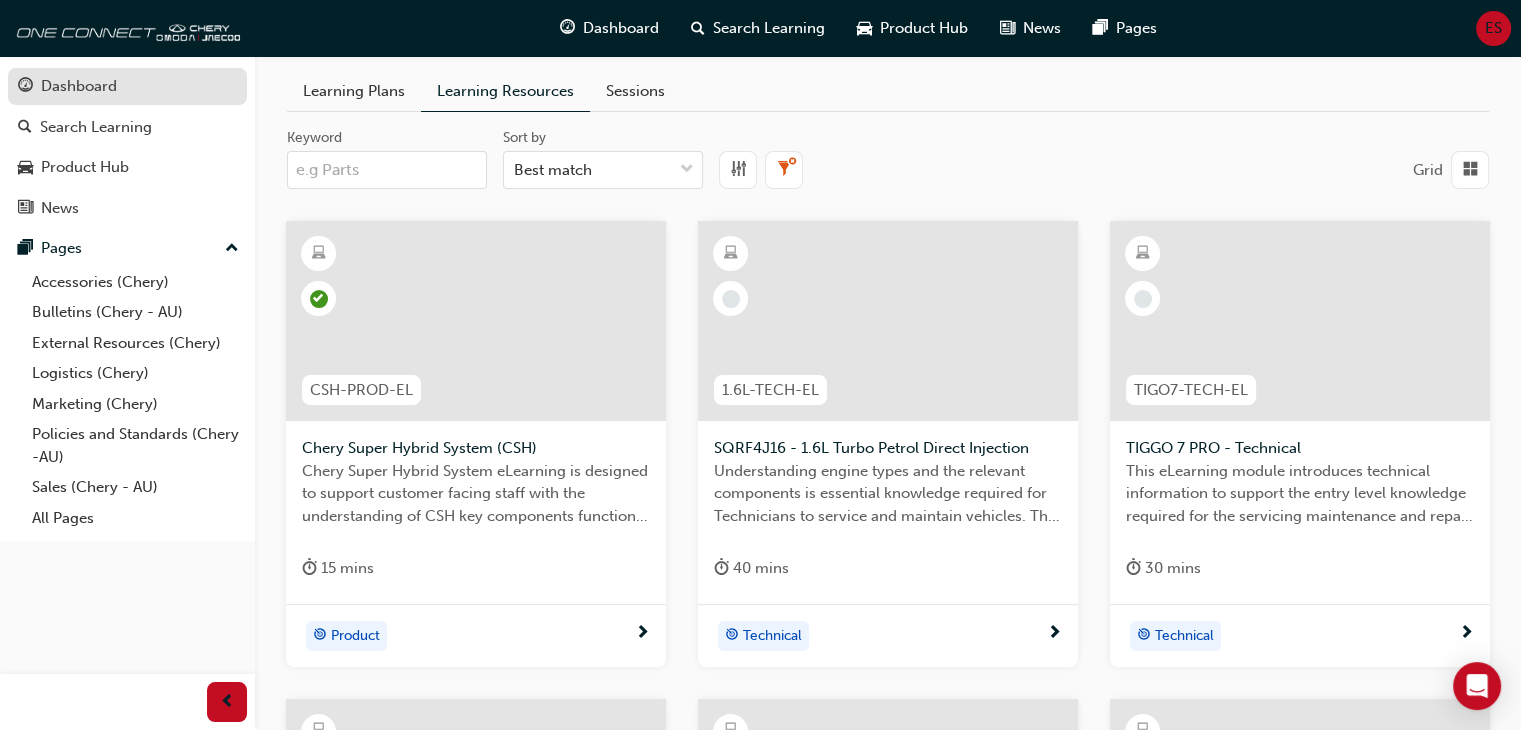 click on "Dashboard" at bounding box center (79, 86) 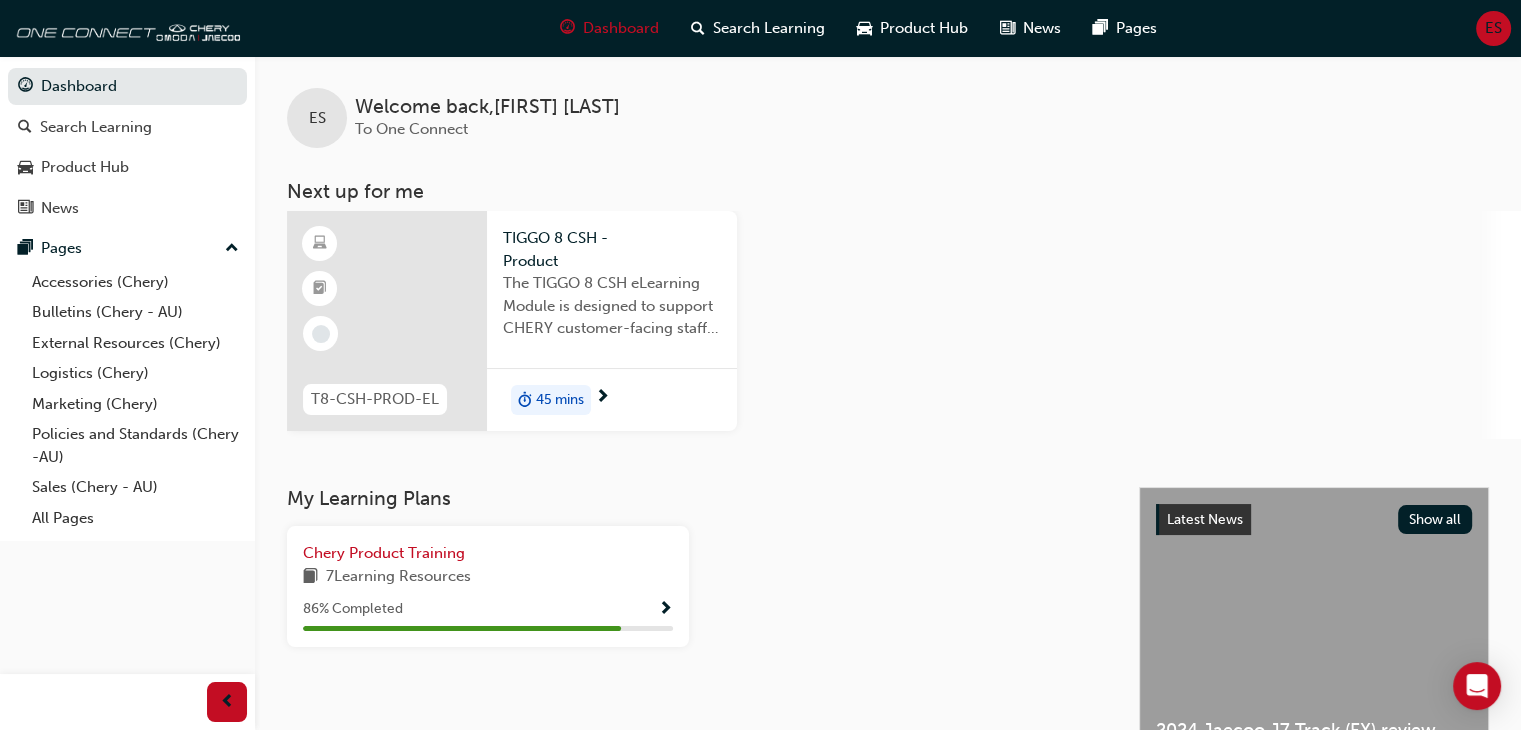 click on "45 mins" at bounding box center [560, 400] 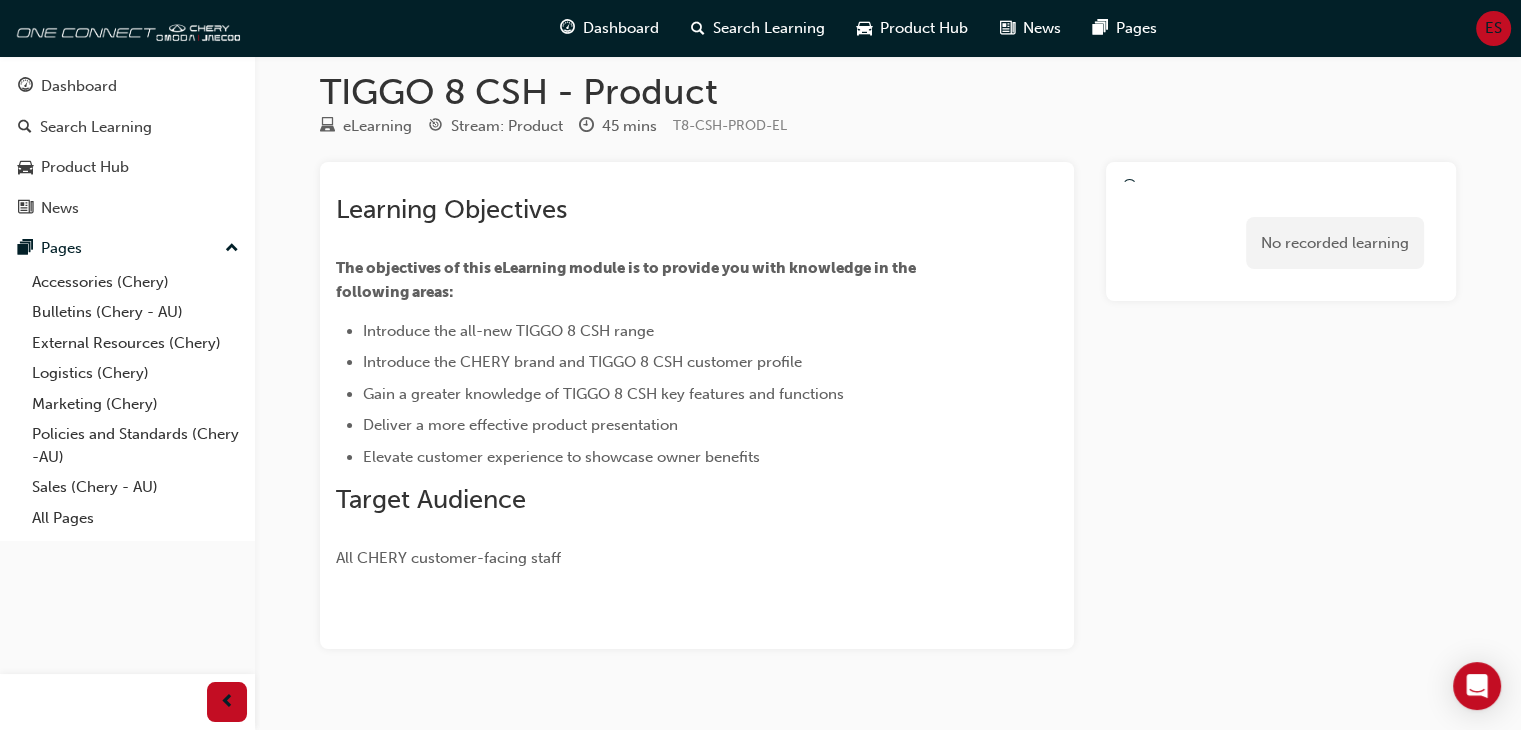 scroll, scrollTop: 0, scrollLeft: 0, axis: both 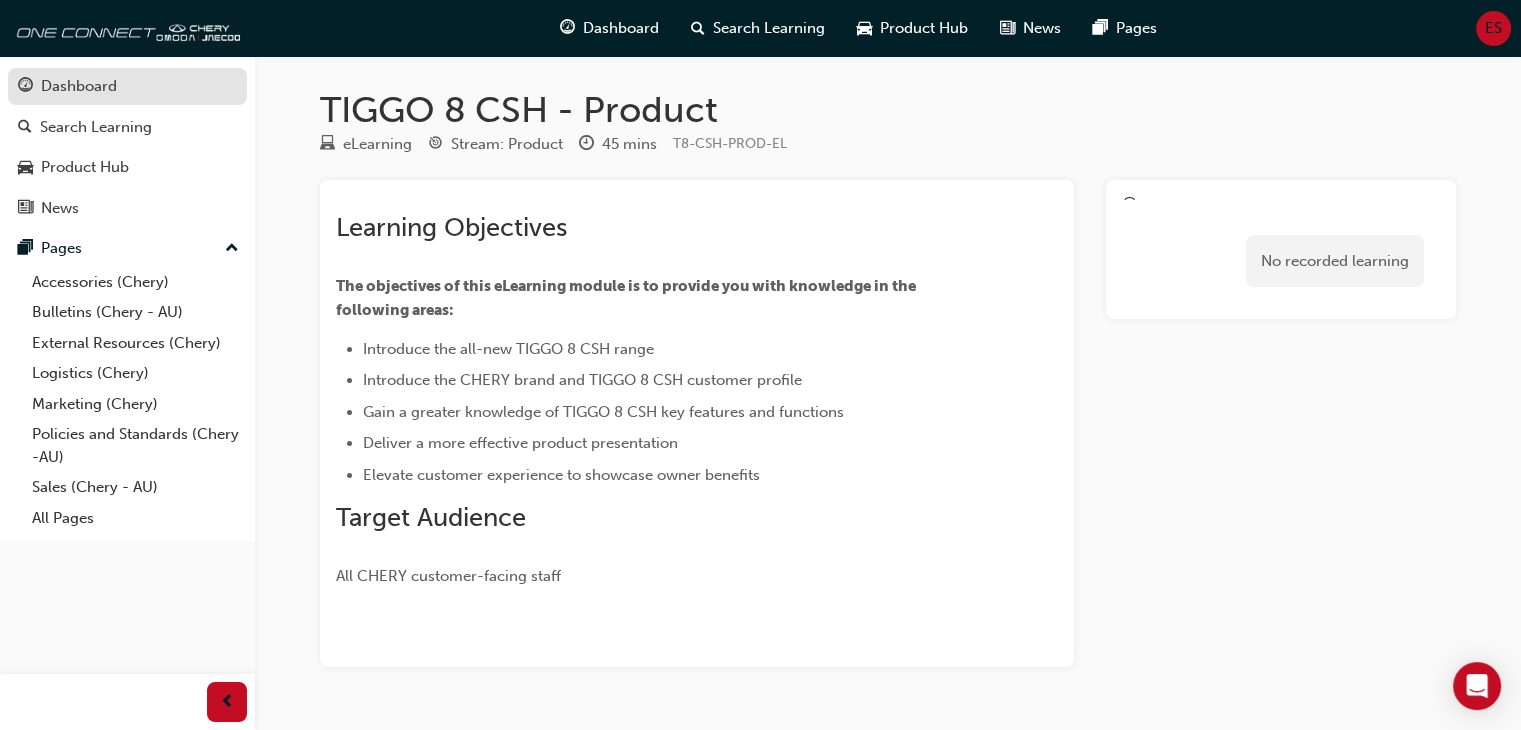 click on "Dashboard" at bounding box center (79, 86) 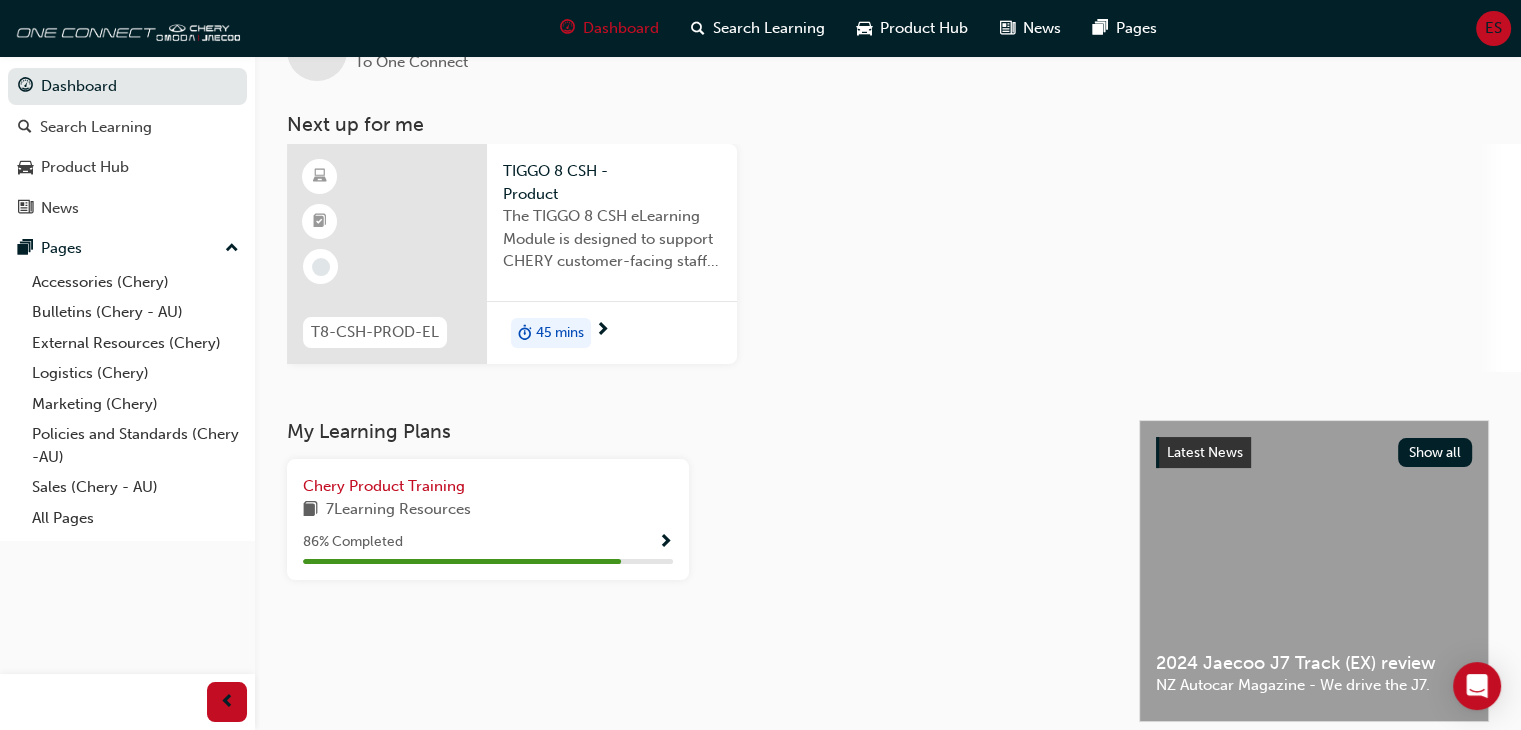 scroll, scrollTop: 300, scrollLeft: 0, axis: vertical 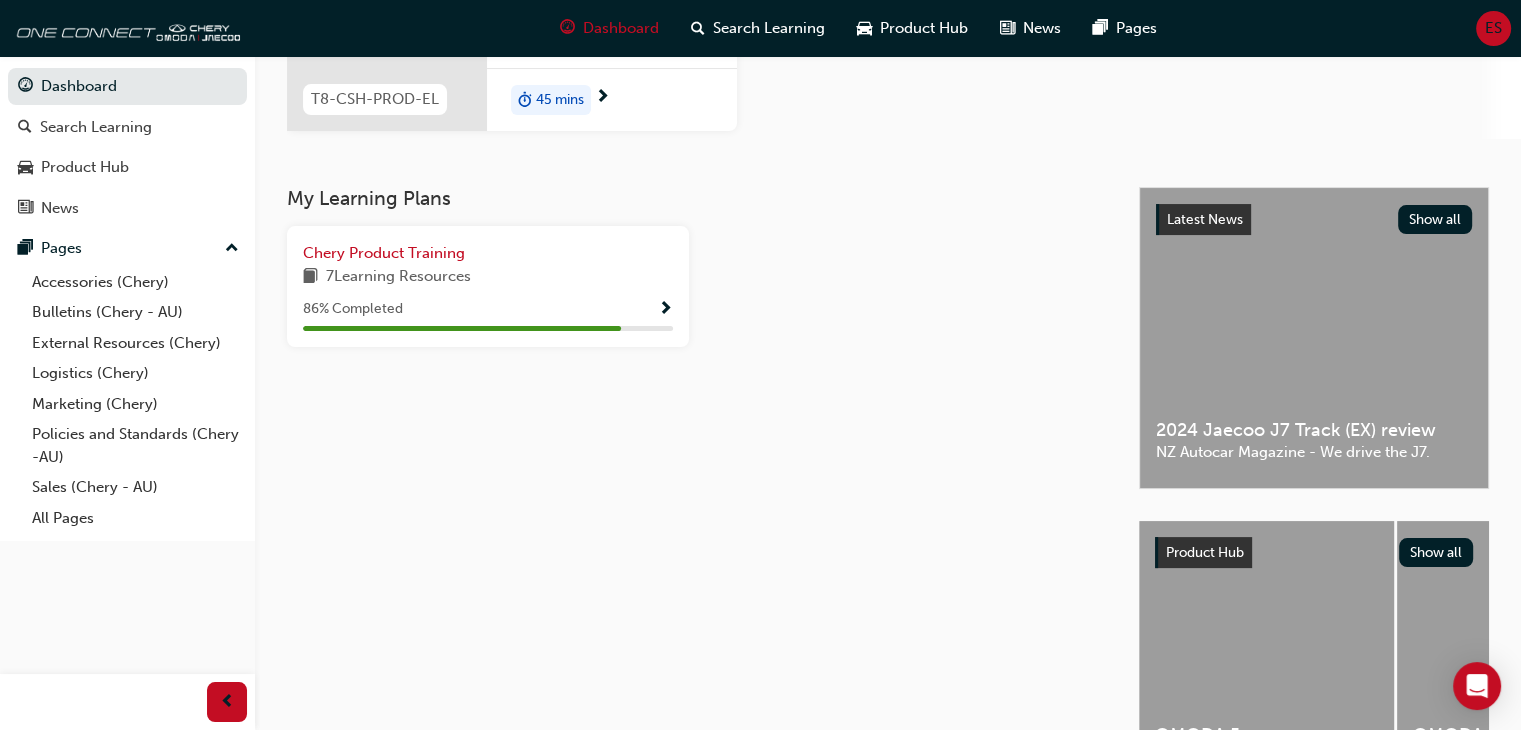 click on "86 % Completed" at bounding box center [488, 309] 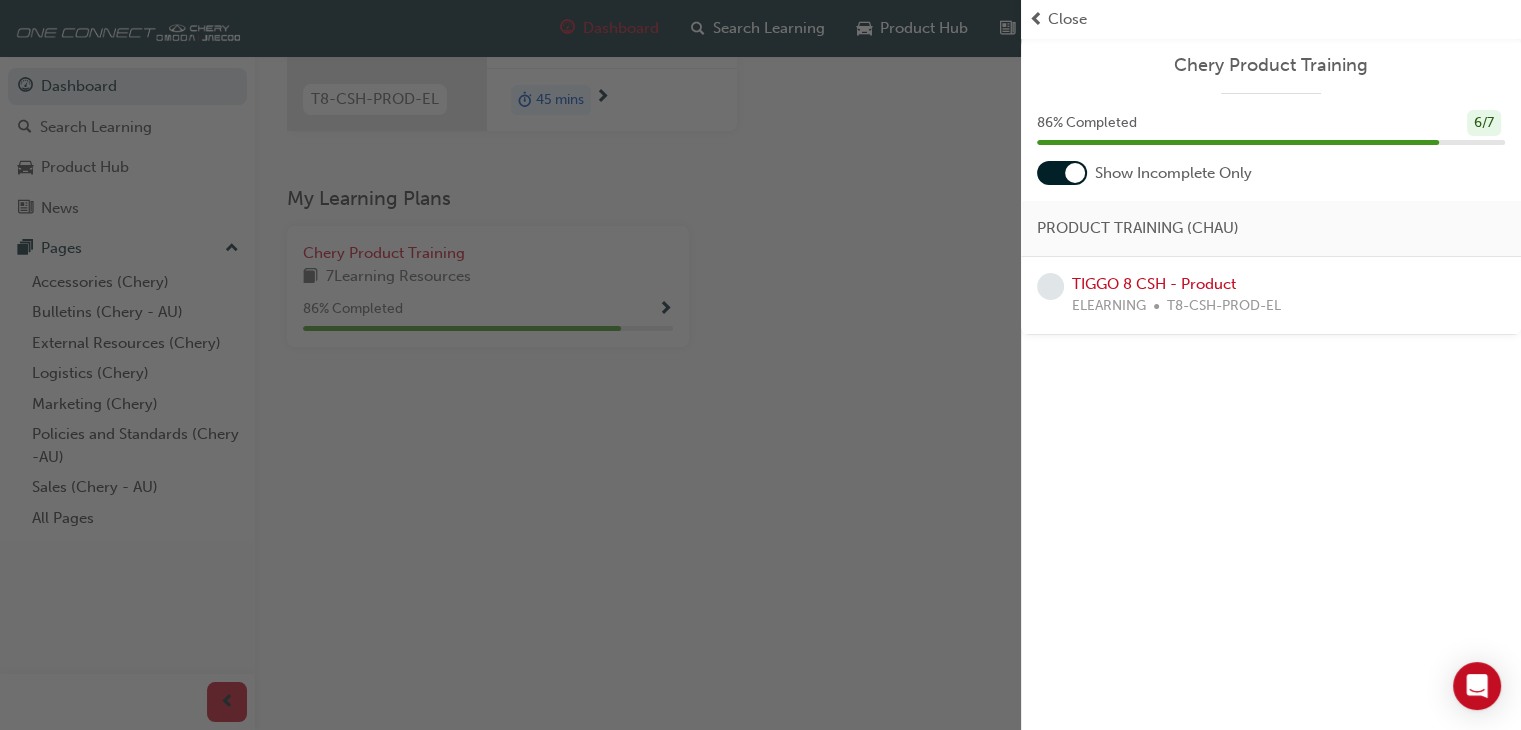 click on "TIGGO 8 CSH - Product ELEARNING T8-CSH-PROD-EL" at bounding box center (1271, 295) 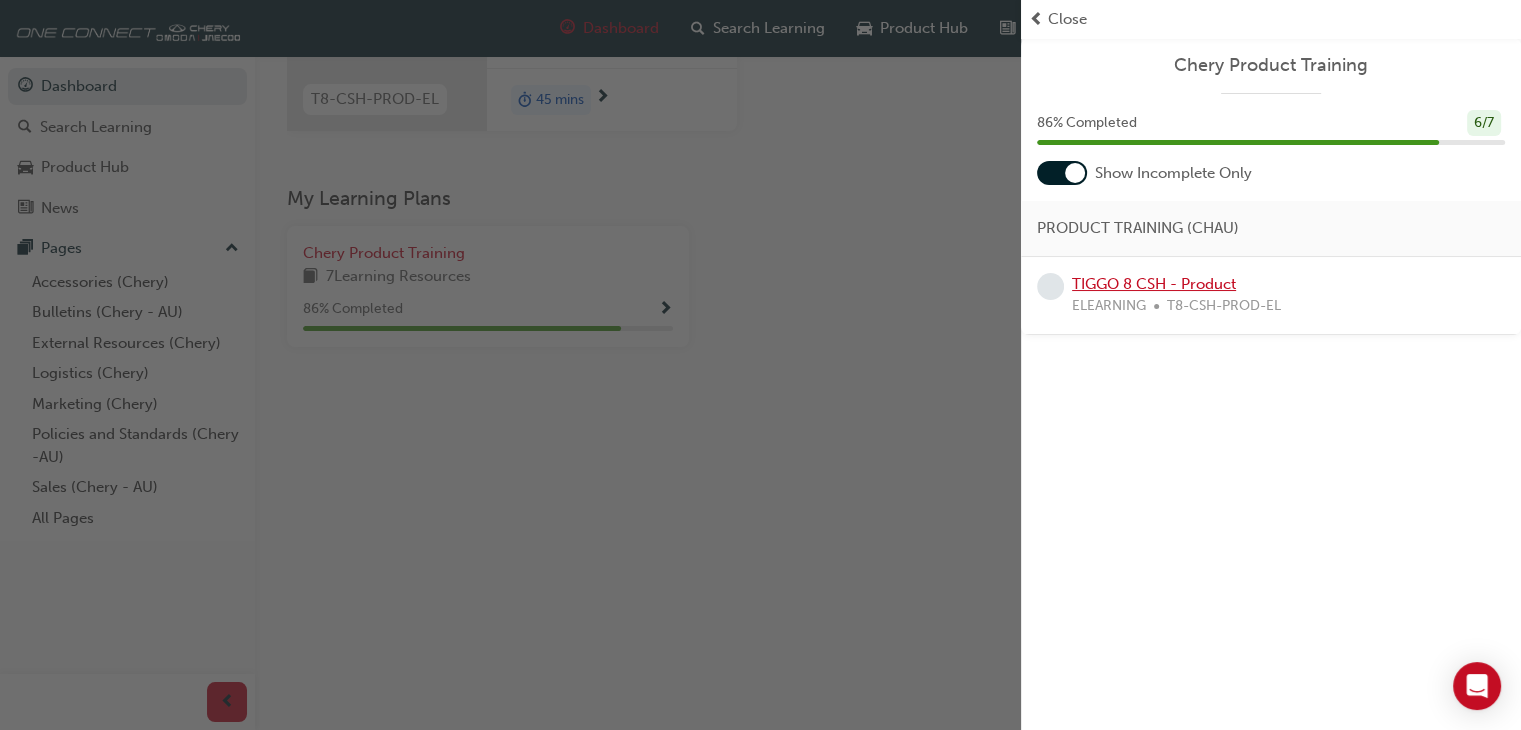 drag, startPoint x: 1200, startPoint y: 297, endPoint x: 1150, endPoint y: 281, distance: 52.49762 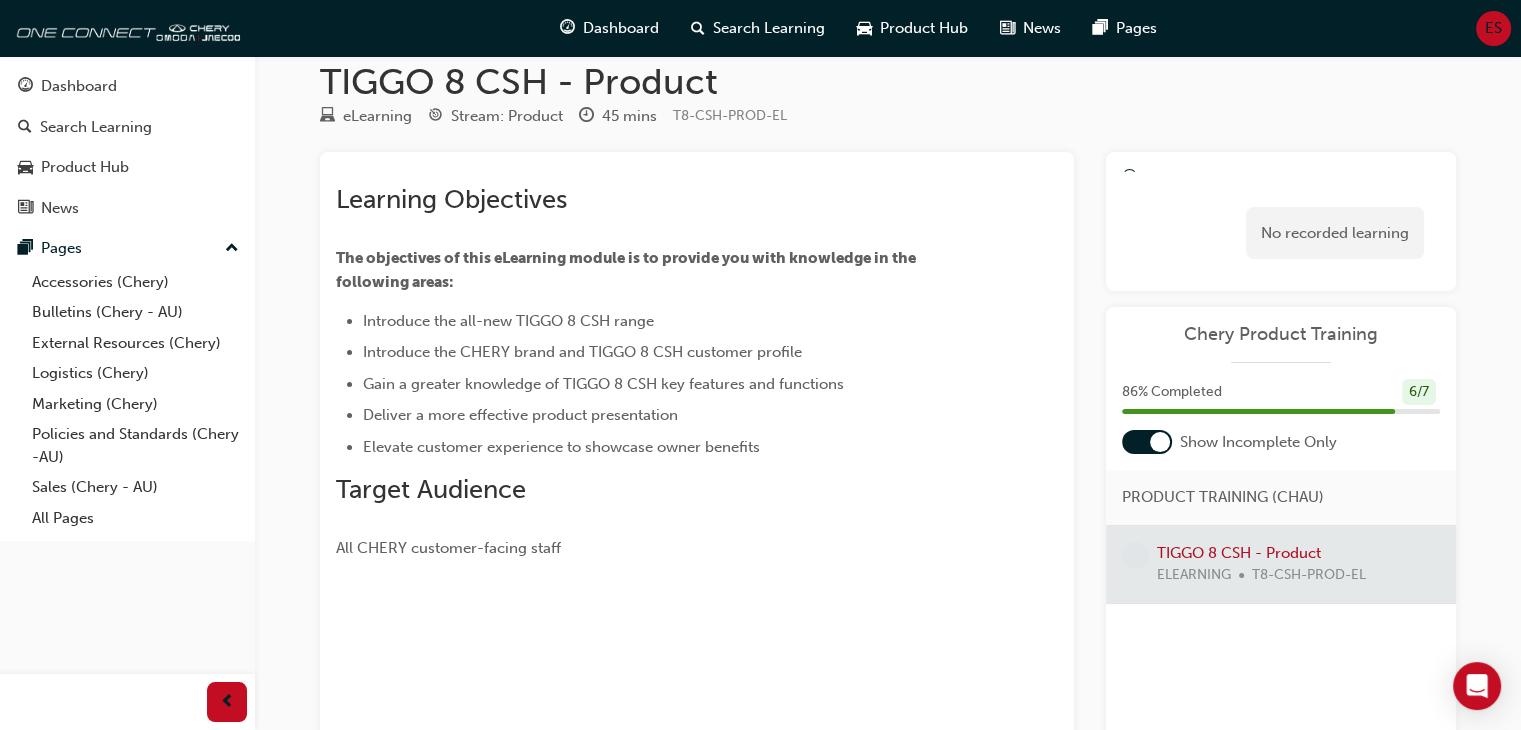scroll, scrollTop: 0, scrollLeft: 0, axis: both 